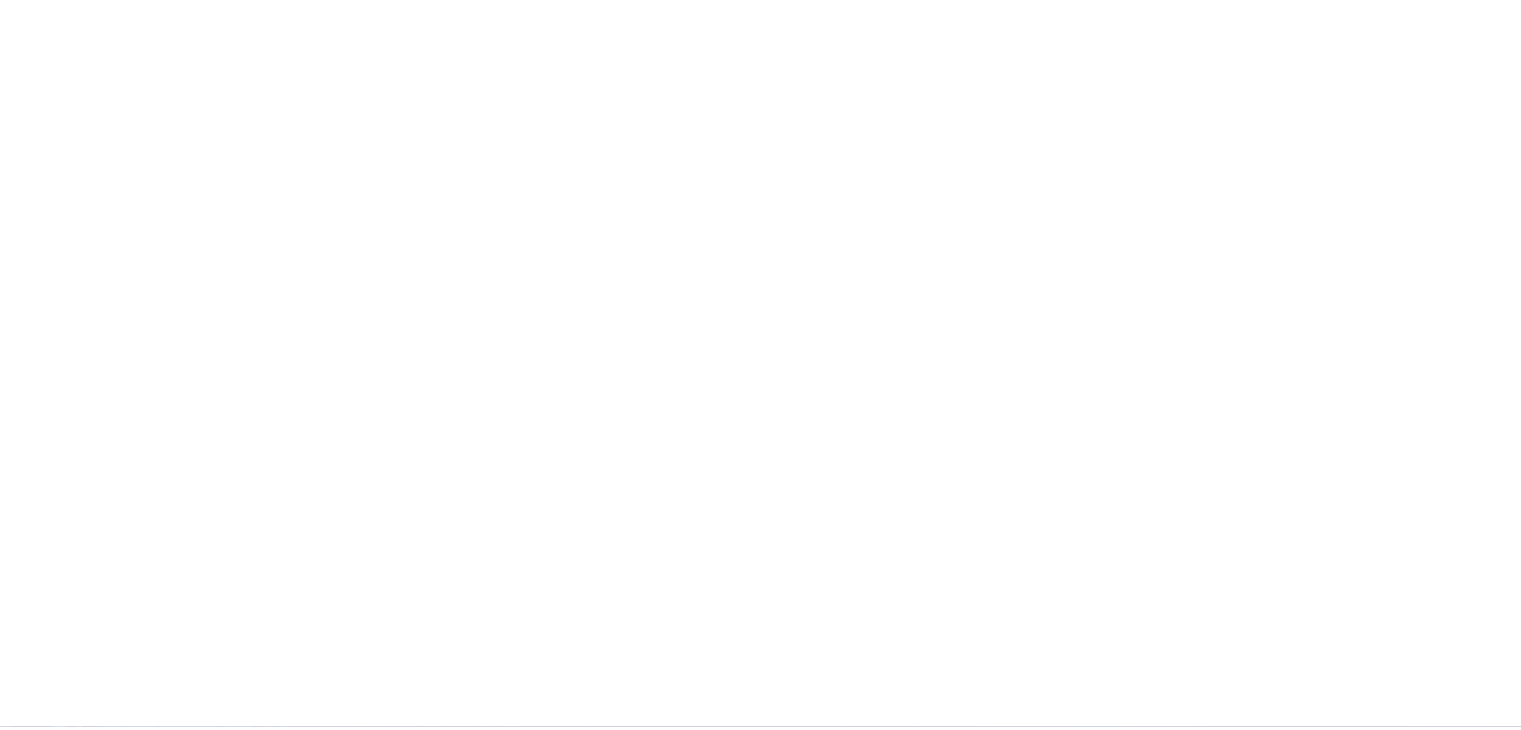 scroll, scrollTop: 0, scrollLeft: 0, axis: both 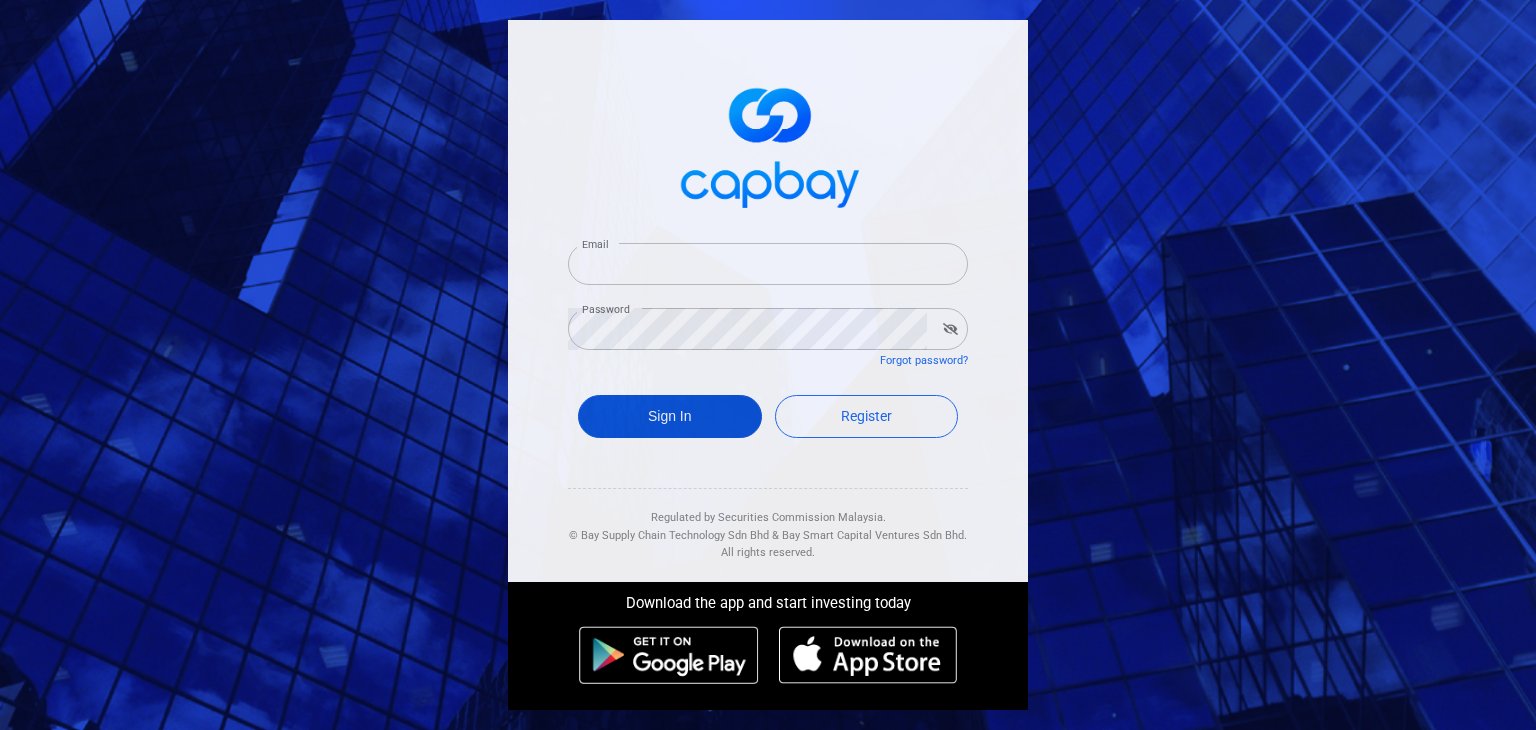 type on "[EMAIL]" 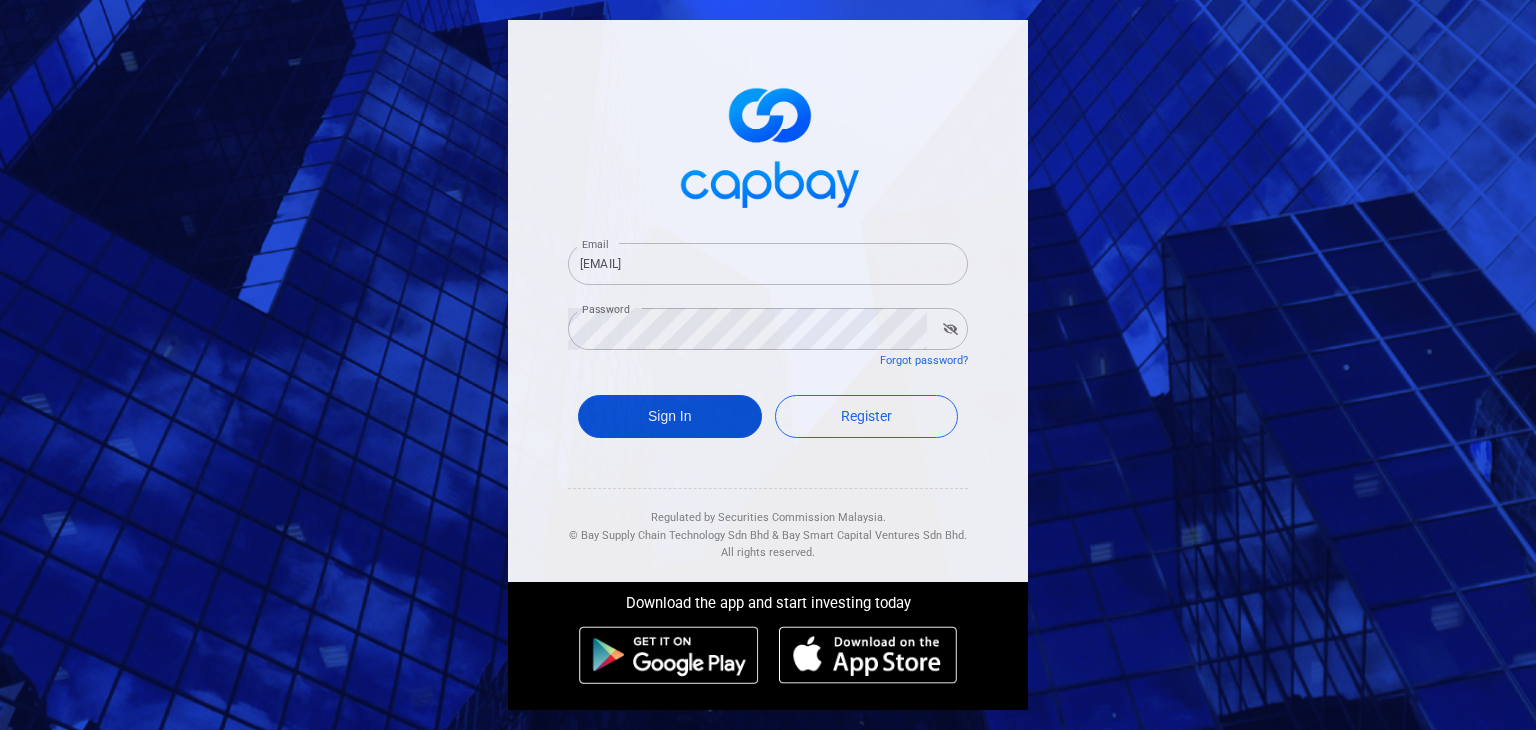 click on "Sign In" at bounding box center (670, 416) 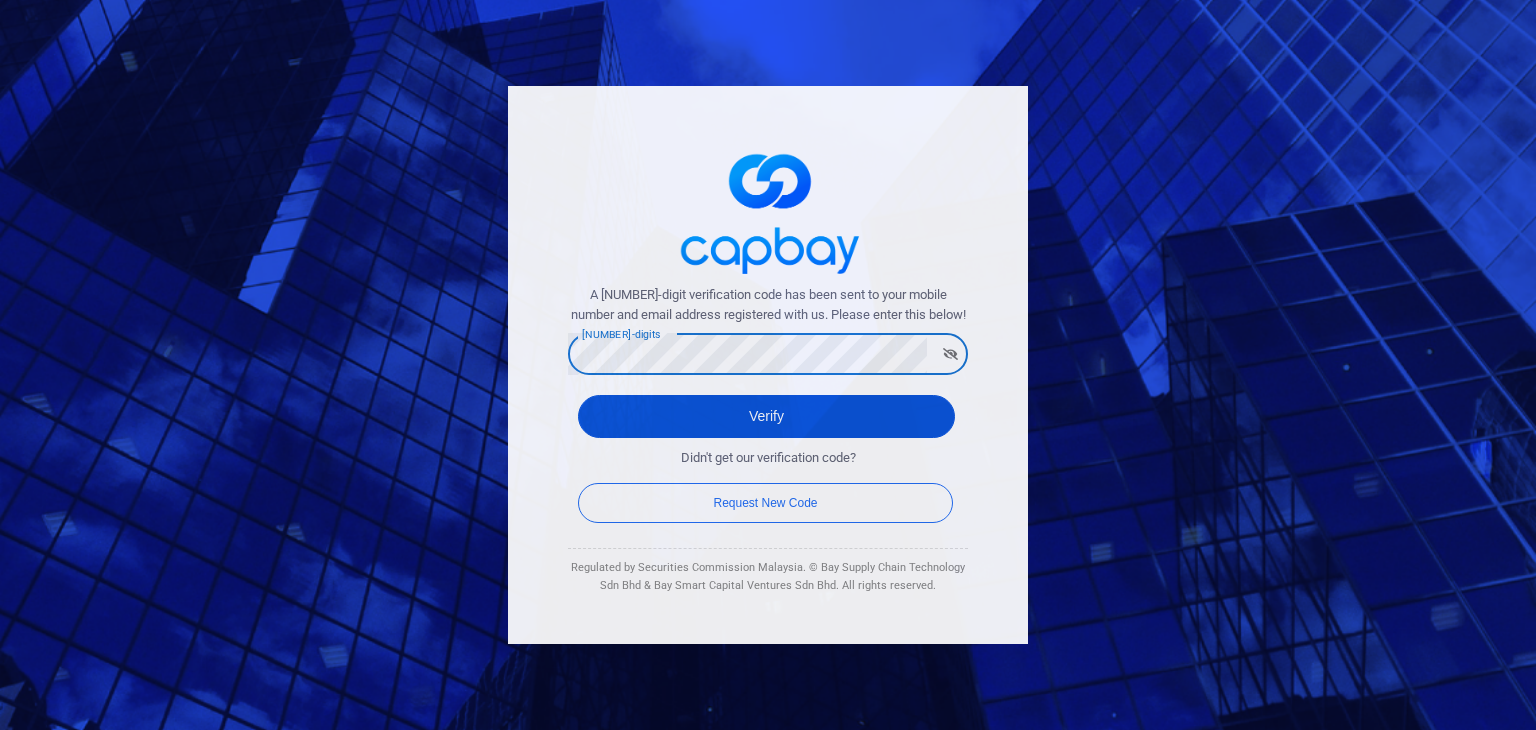 click on "Verify" at bounding box center (766, 416) 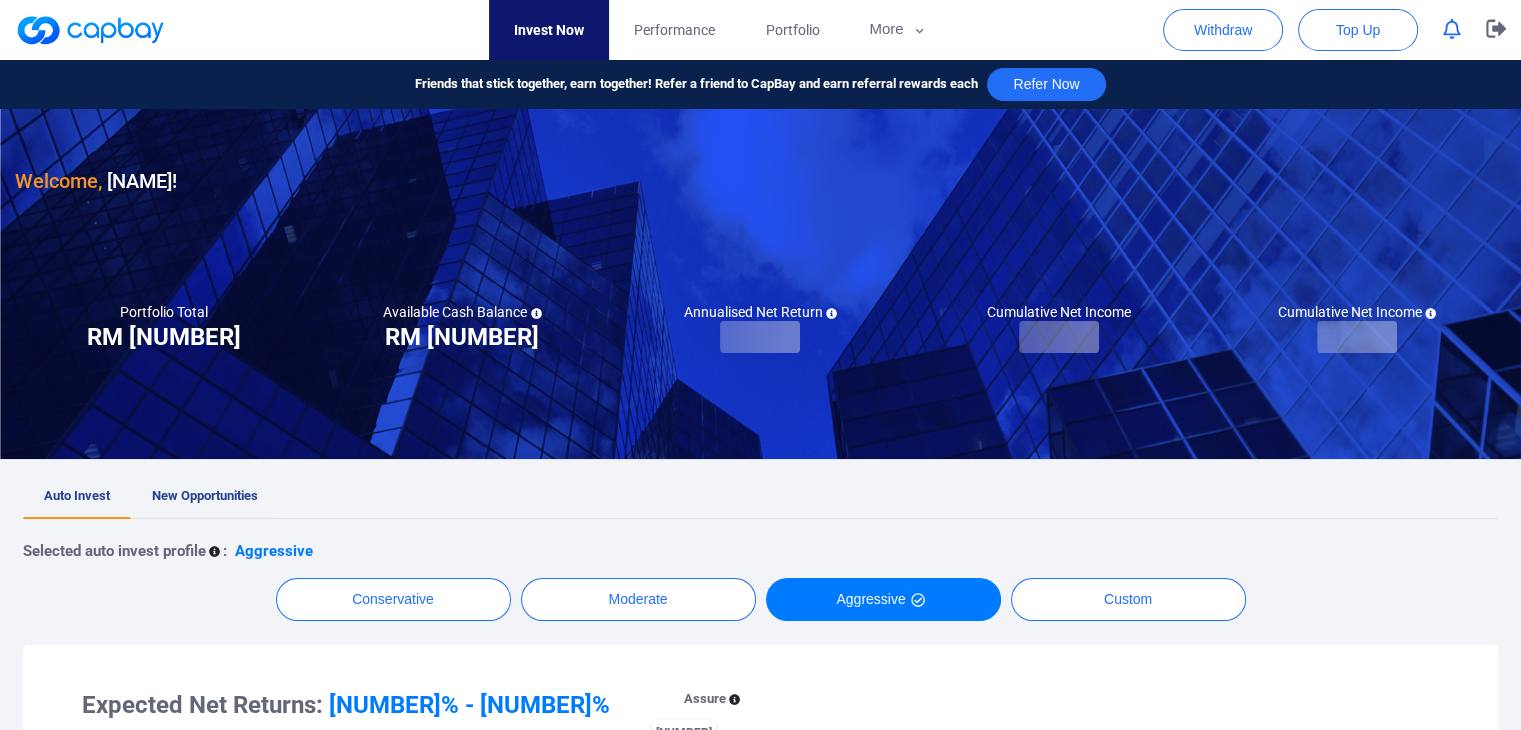 click on "New Opportunities" at bounding box center (205, 497) 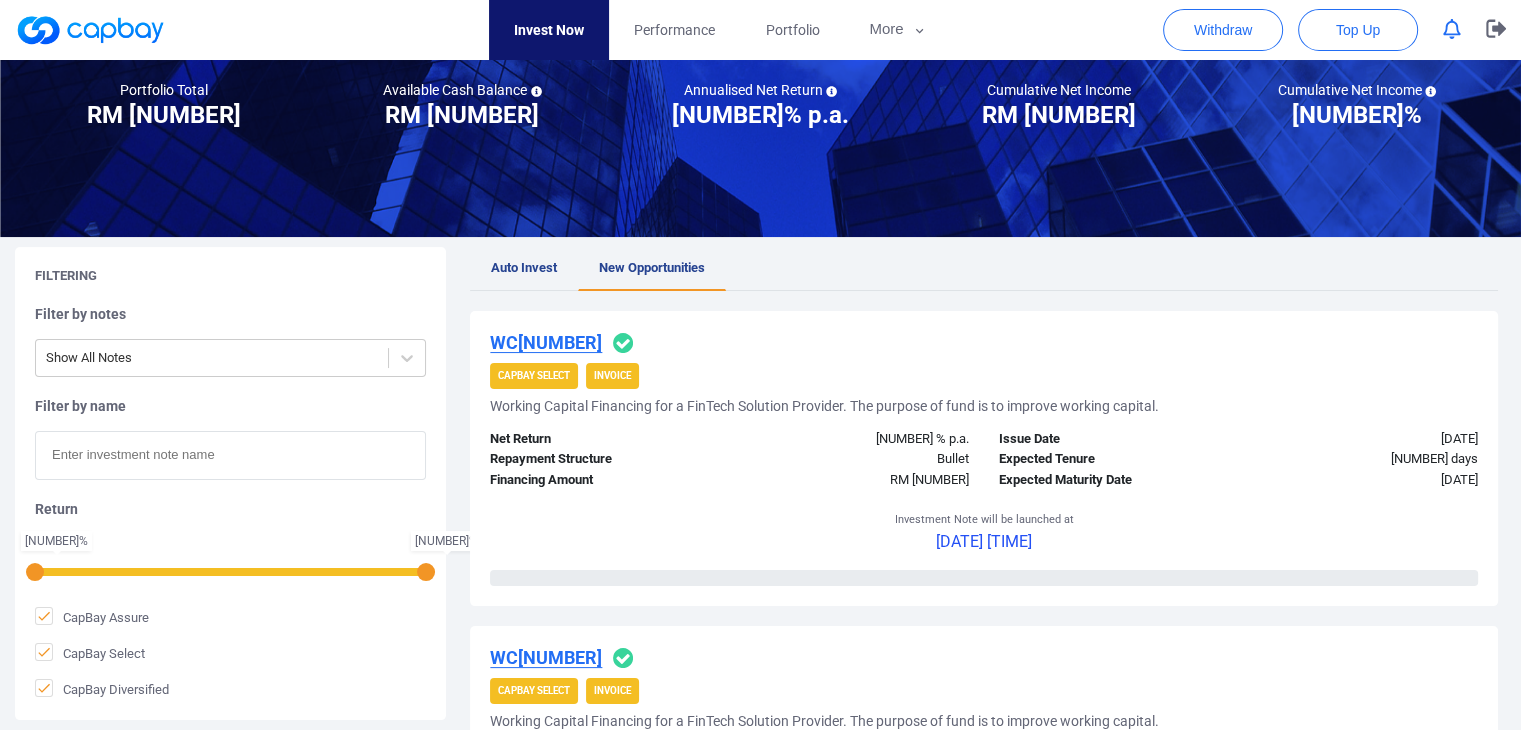 scroll, scrollTop: 200, scrollLeft: 0, axis: vertical 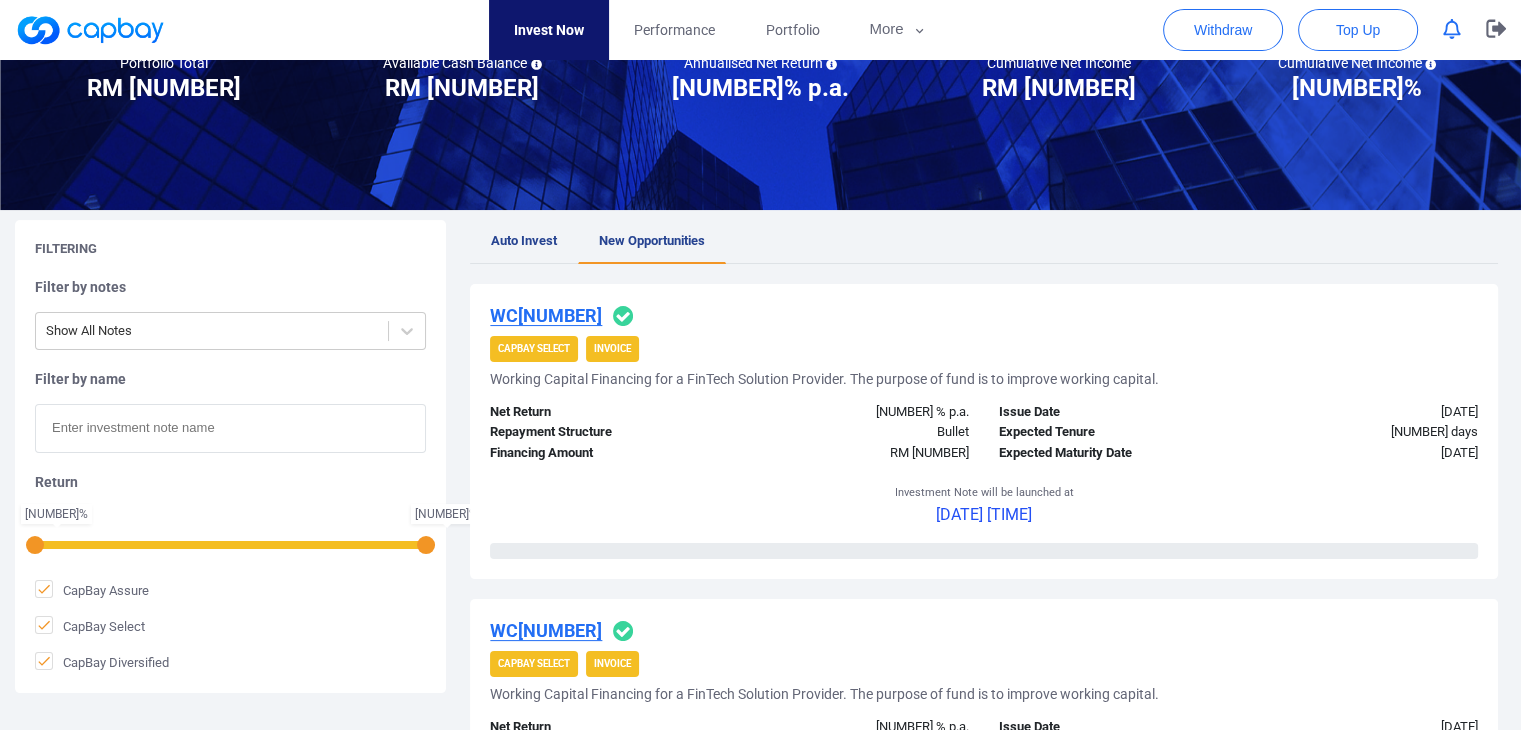 click on "WC[NUMBER]" at bounding box center [546, 315] 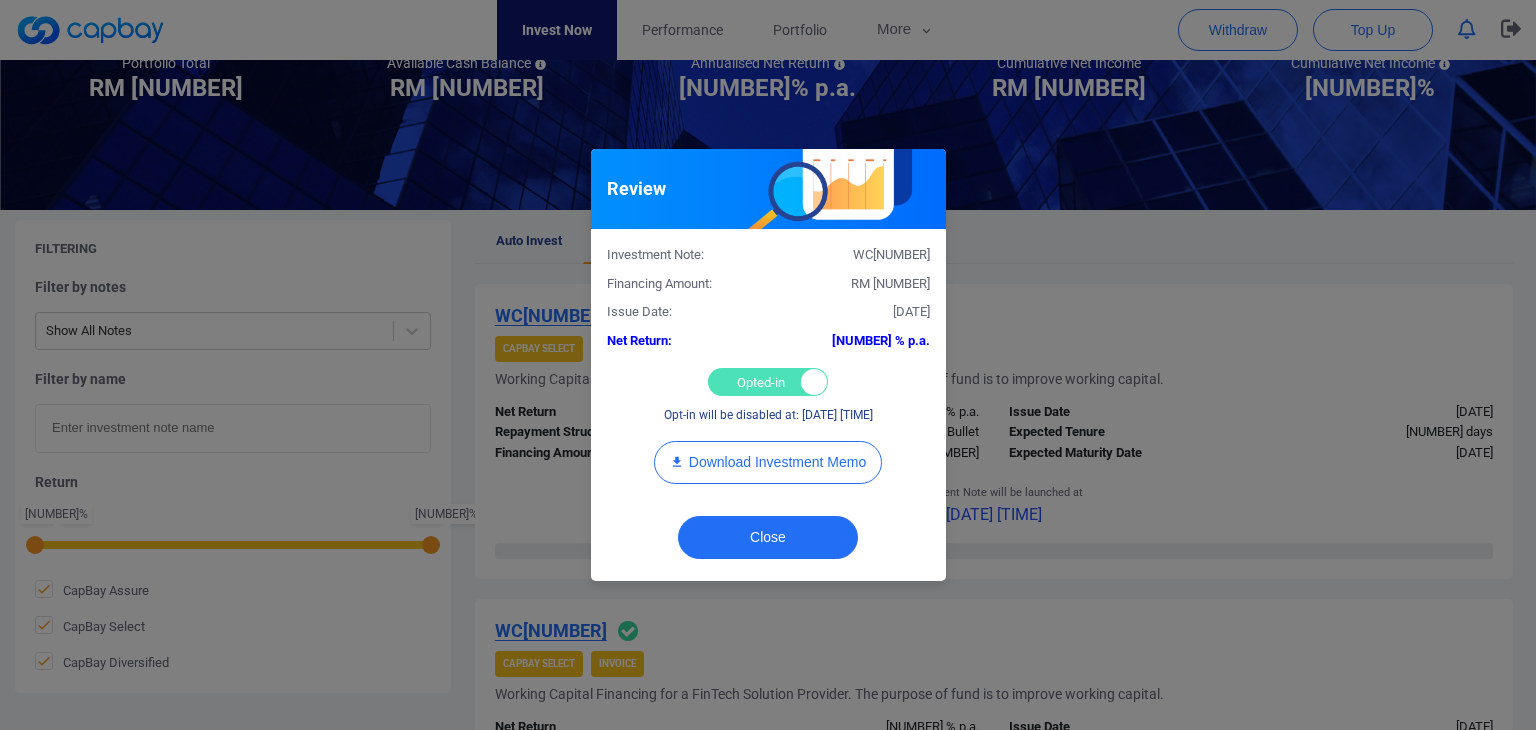 drag, startPoint x: 722, startPoint y: 389, endPoint x: 792, endPoint y: 421, distance: 76.96753 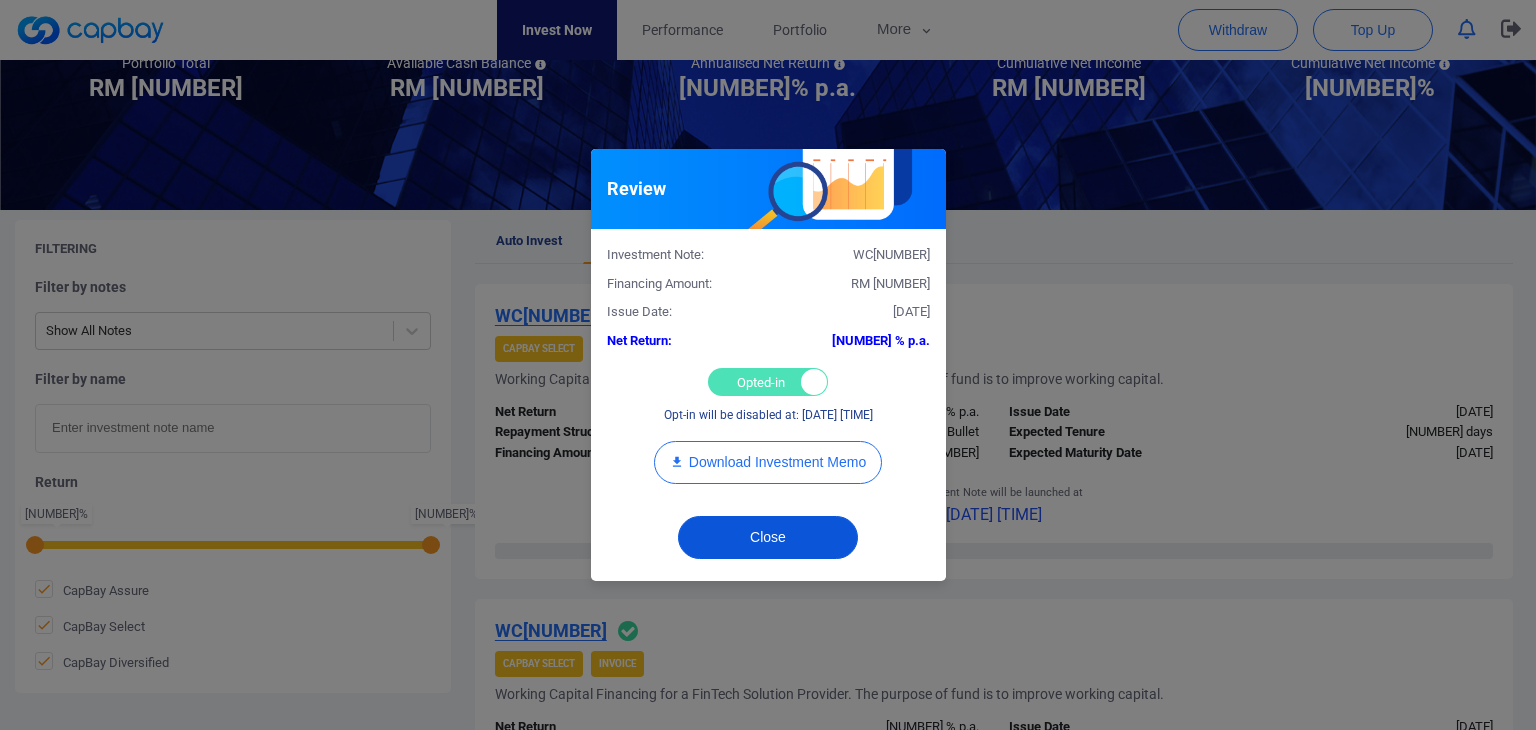 checkbox on "false" 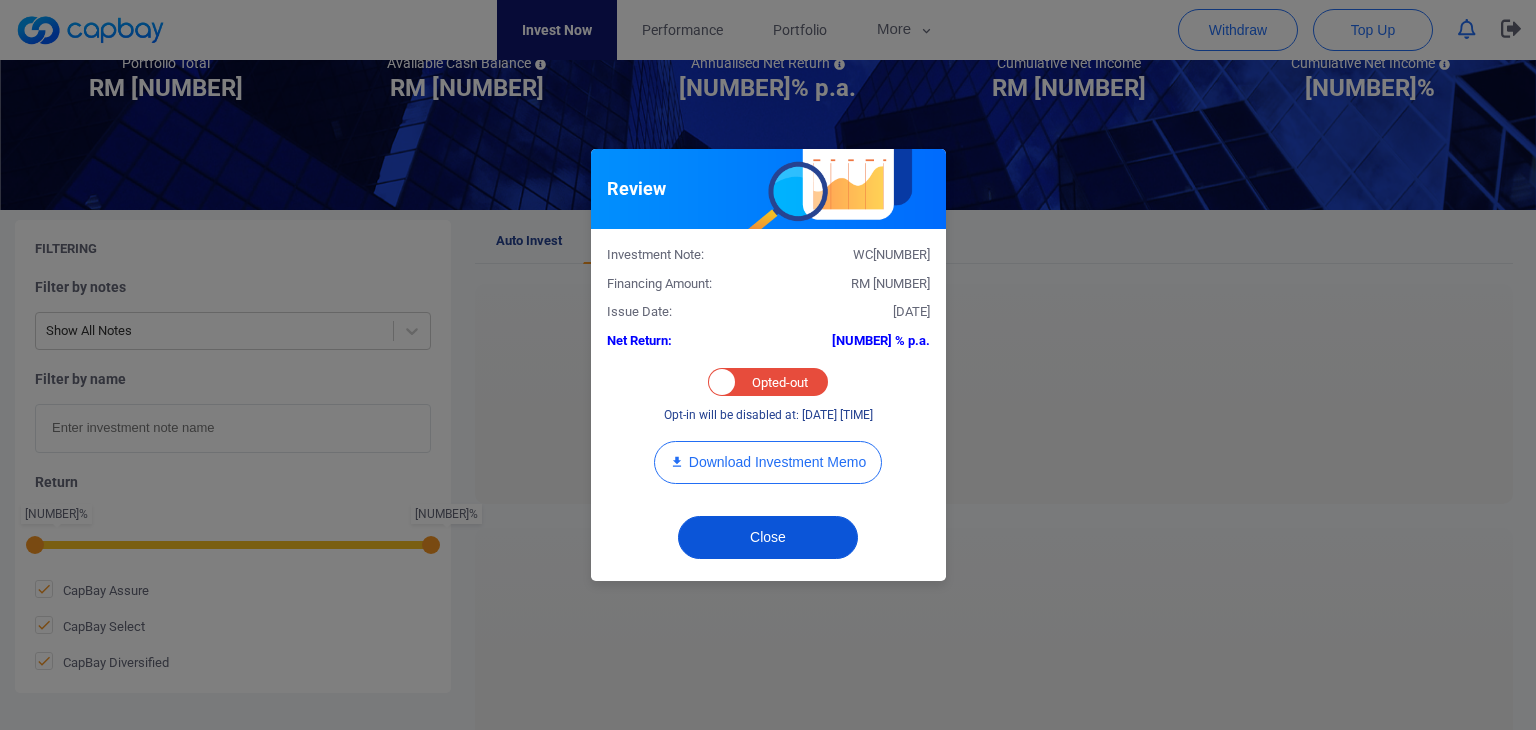 click on "Close" at bounding box center [768, 537] 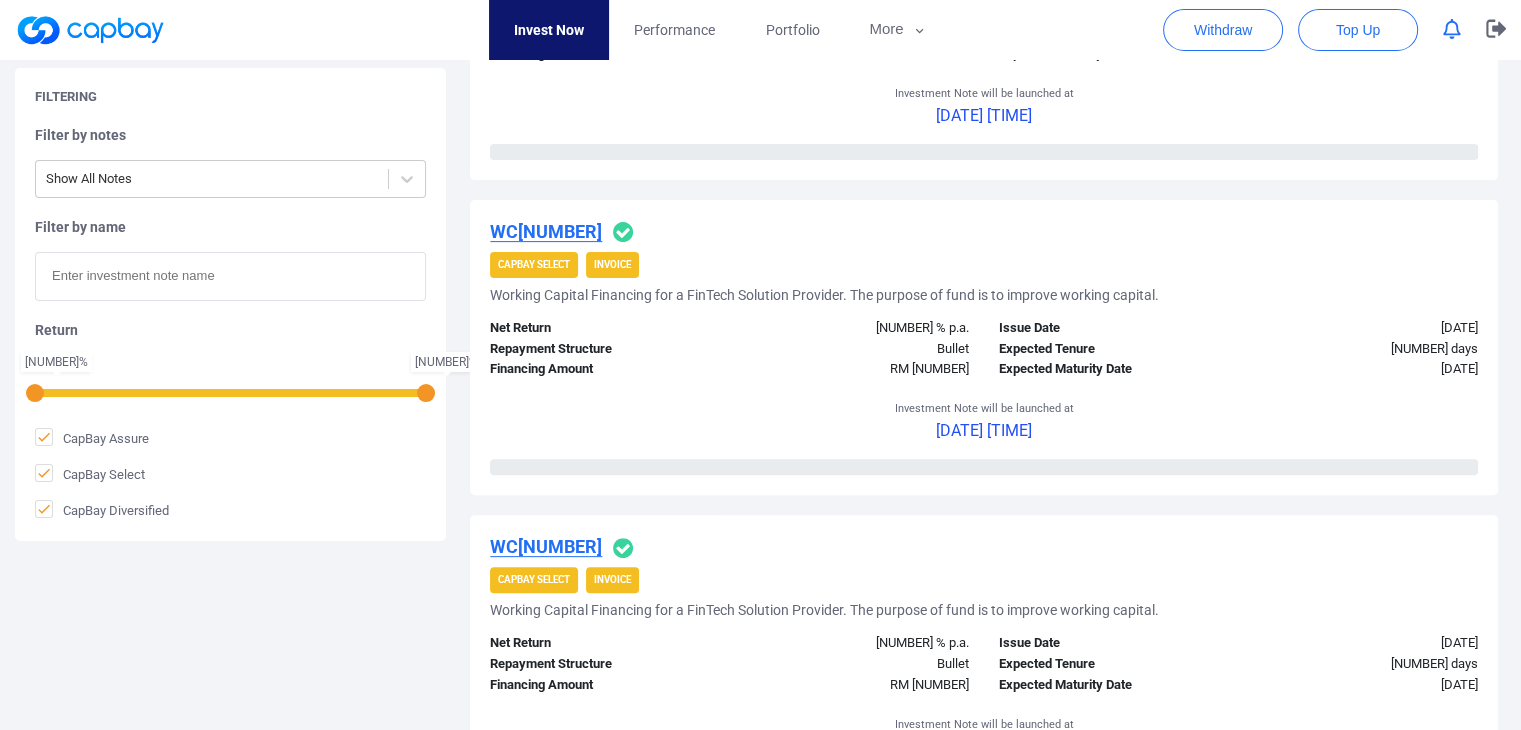scroll, scrollTop: 600, scrollLeft: 0, axis: vertical 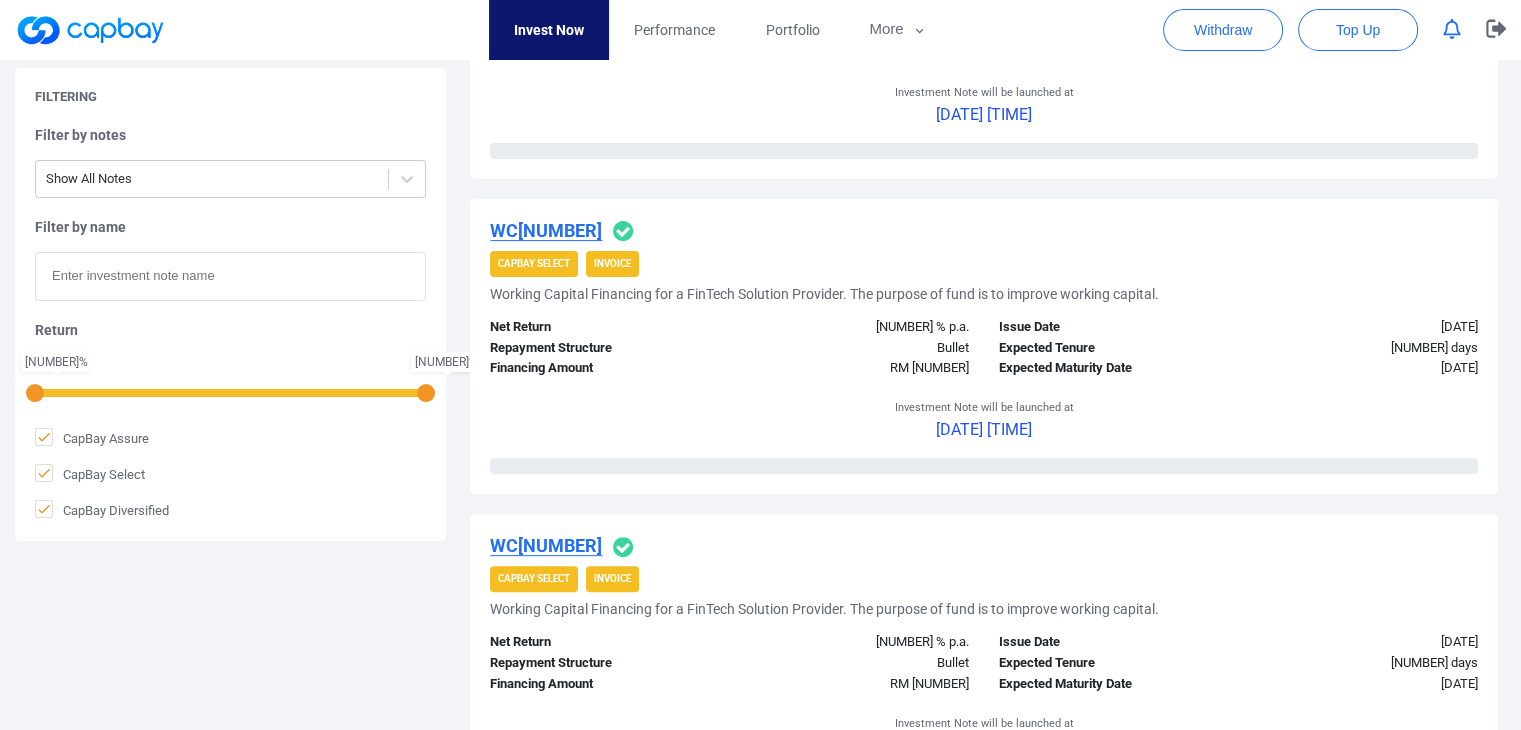 click on "WC[NUMBER]" at bounding box center [546, 230] 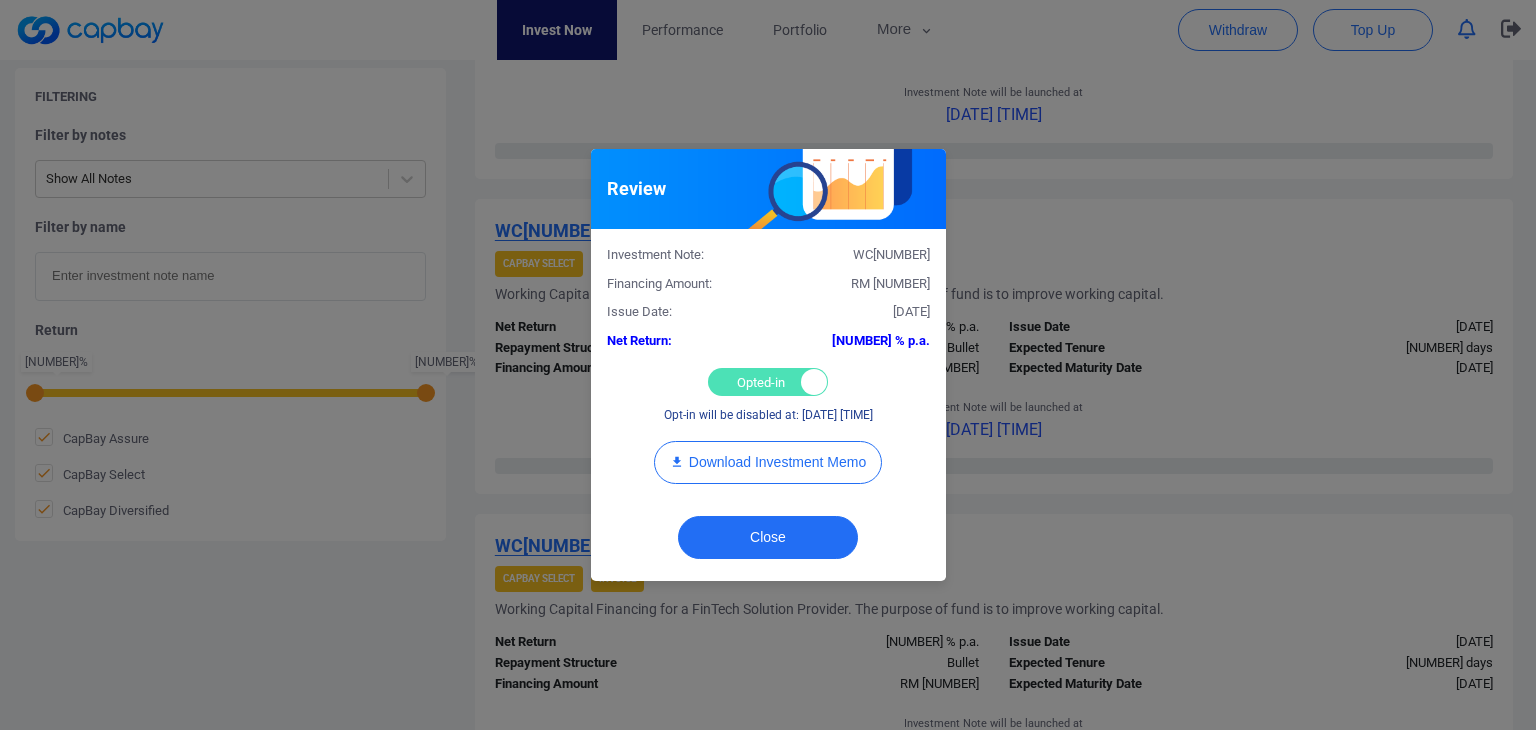 drag, startPoint x: 740, startPoint y: 381, endPoint x: 729, endPoint y: 439, distance: 59.03389 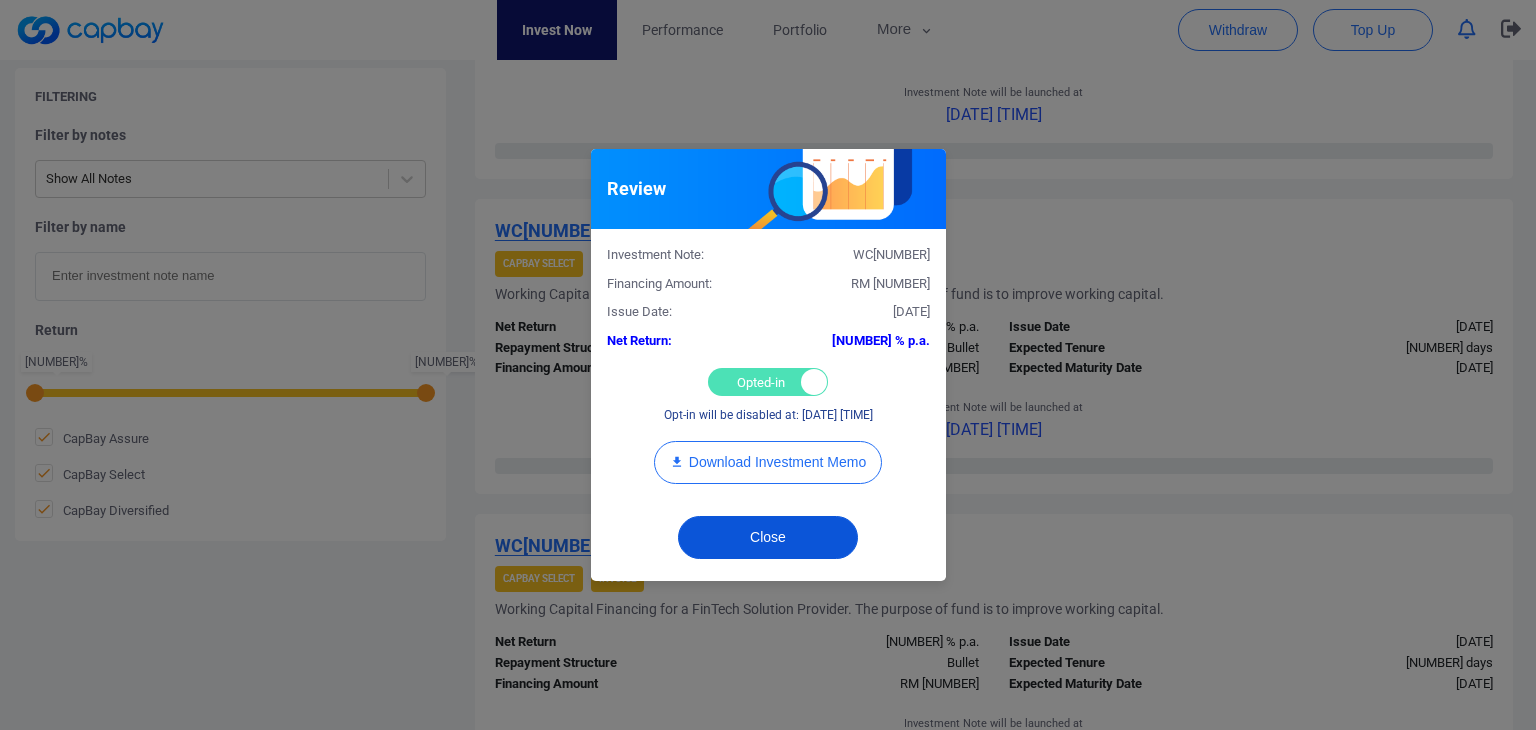 checkbox on "false" 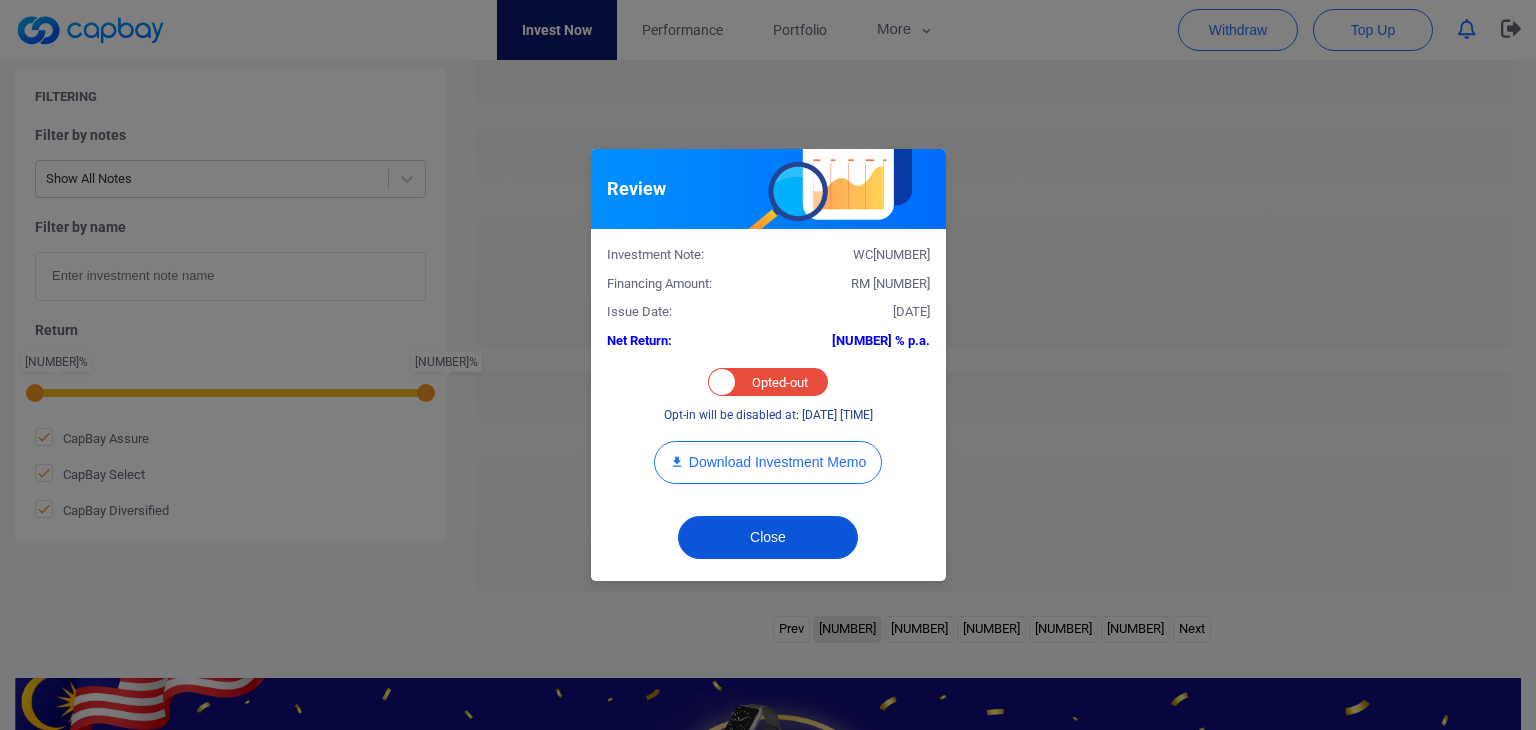 click on "Close" at bounding box center [768, 537] 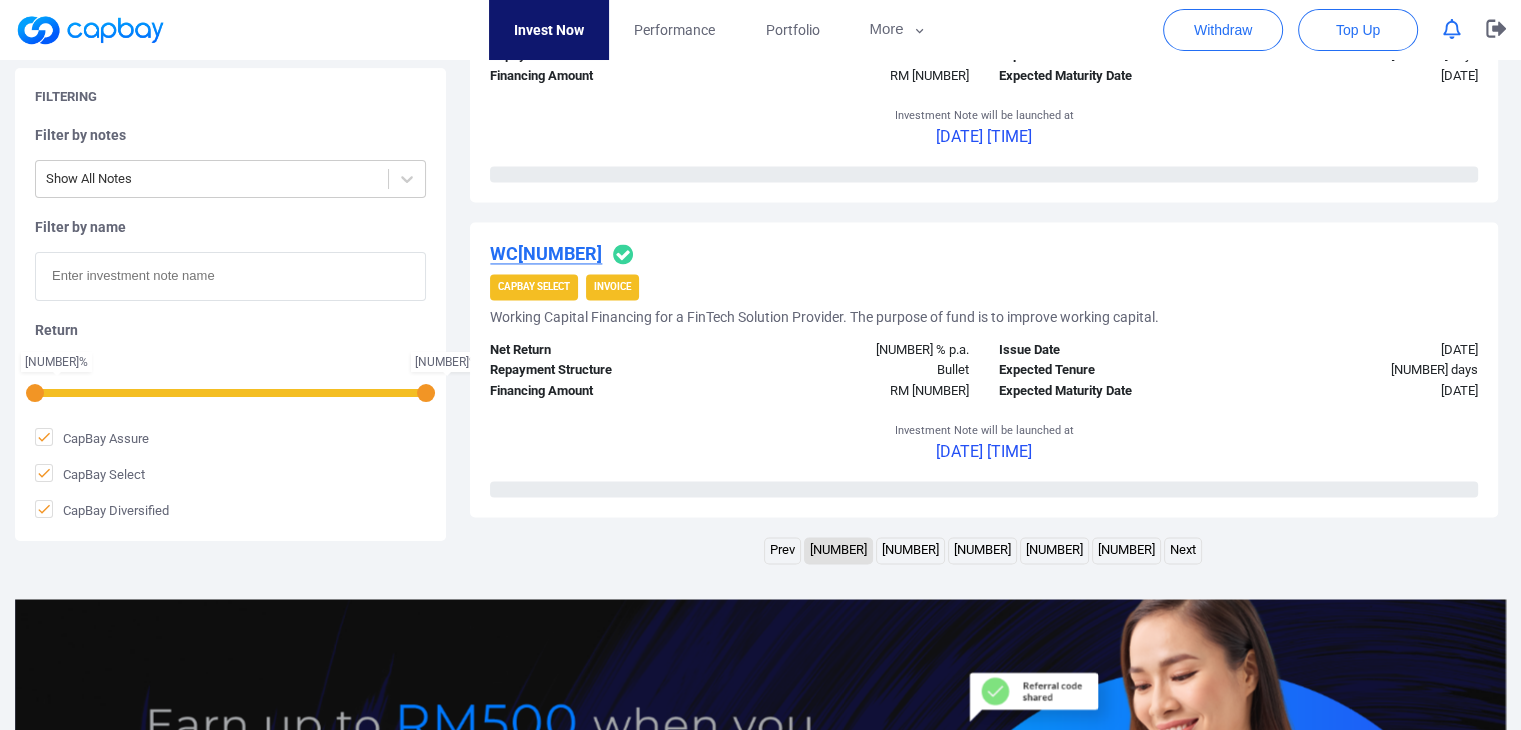 click on "Next" at bounding box center [1183, 550] 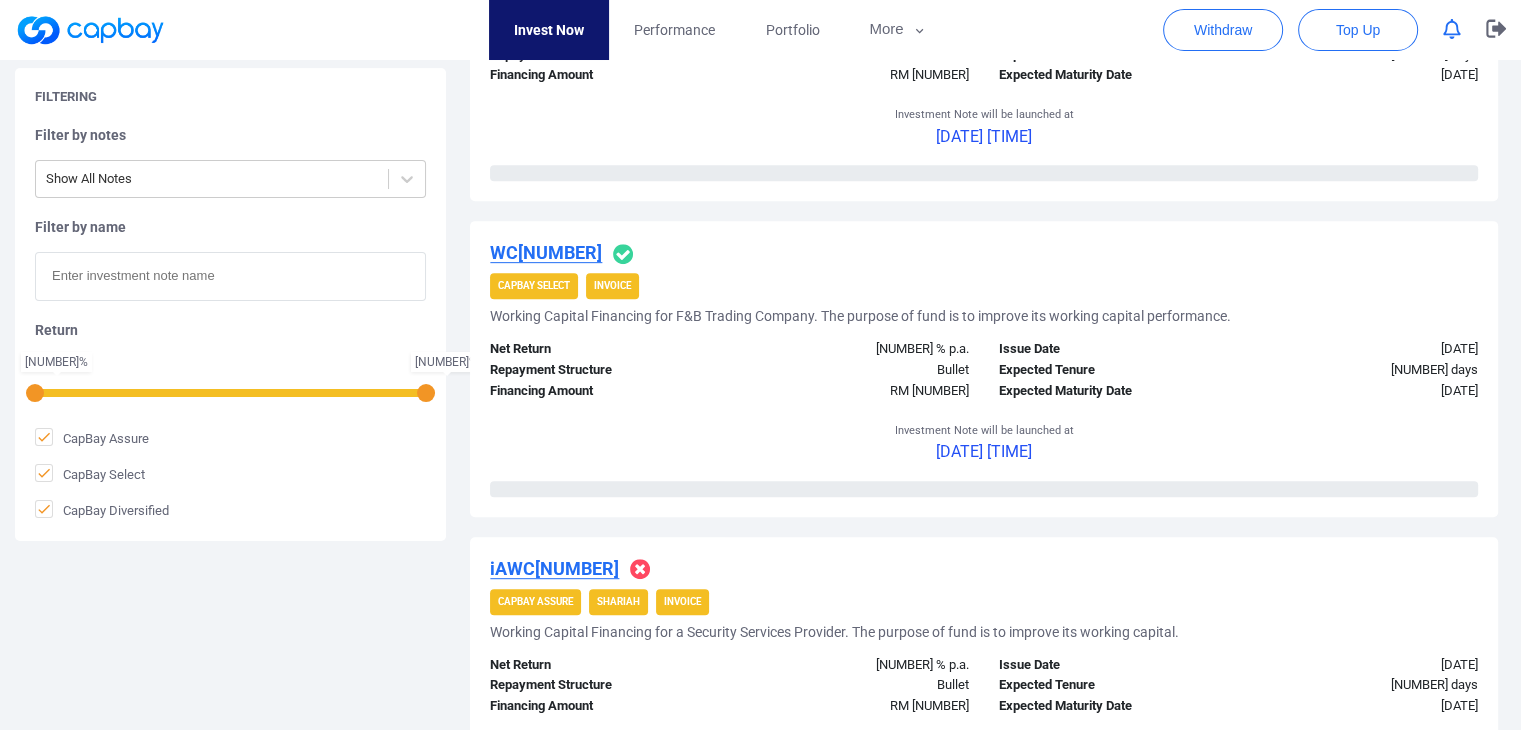scroll, scrollTop: 593, scrollLeft: 0, axis: vertical 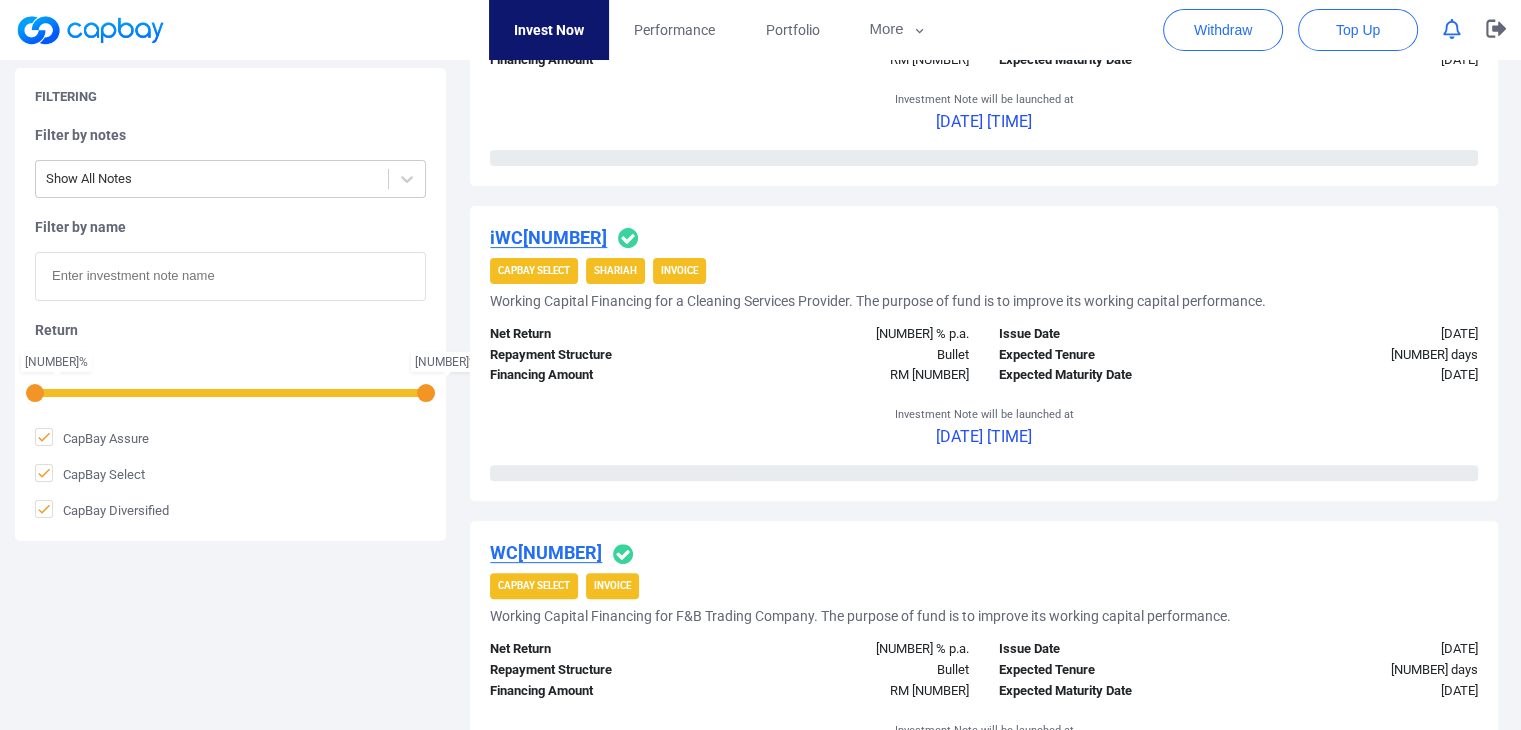 click on "WC[NUMBER] CapBay Select Invoice Working Capital Financing for F&B Trading Company. The purpose of fund is to improve its working capital performance. Net Return [NUMBER] % p.a. Repayment Structure Bullet Financing Amount RM [NUMBER] Issue Date [DATE] Expected Tenure [NUMBER] days Expected Maturity Date [DATE] 0 % Funded Investment Note will be launched at [DATE] [TIME] 0 % Funded" at bounding box center (984, 668) 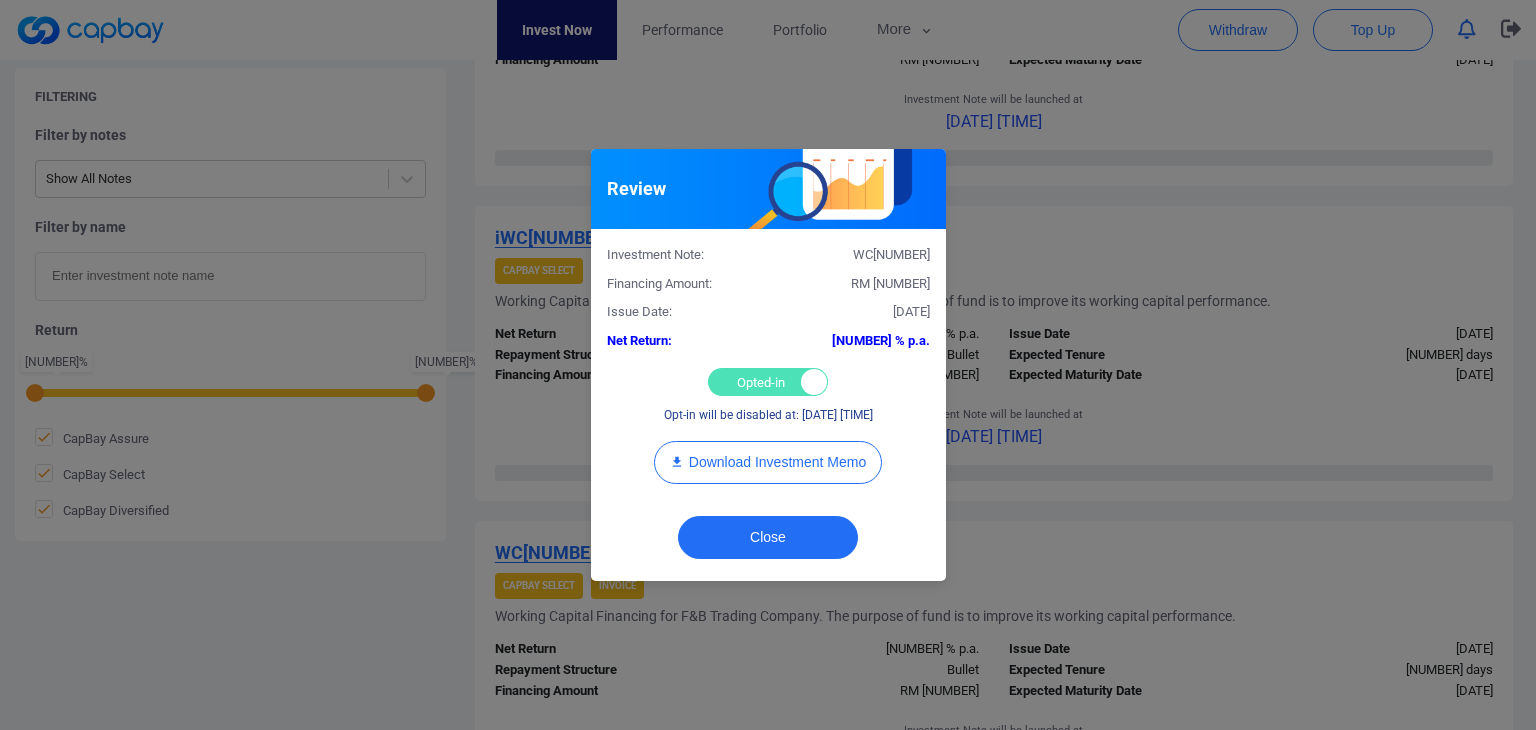 click on "Opted-in Opted-out" at bounding box center [768, 382] 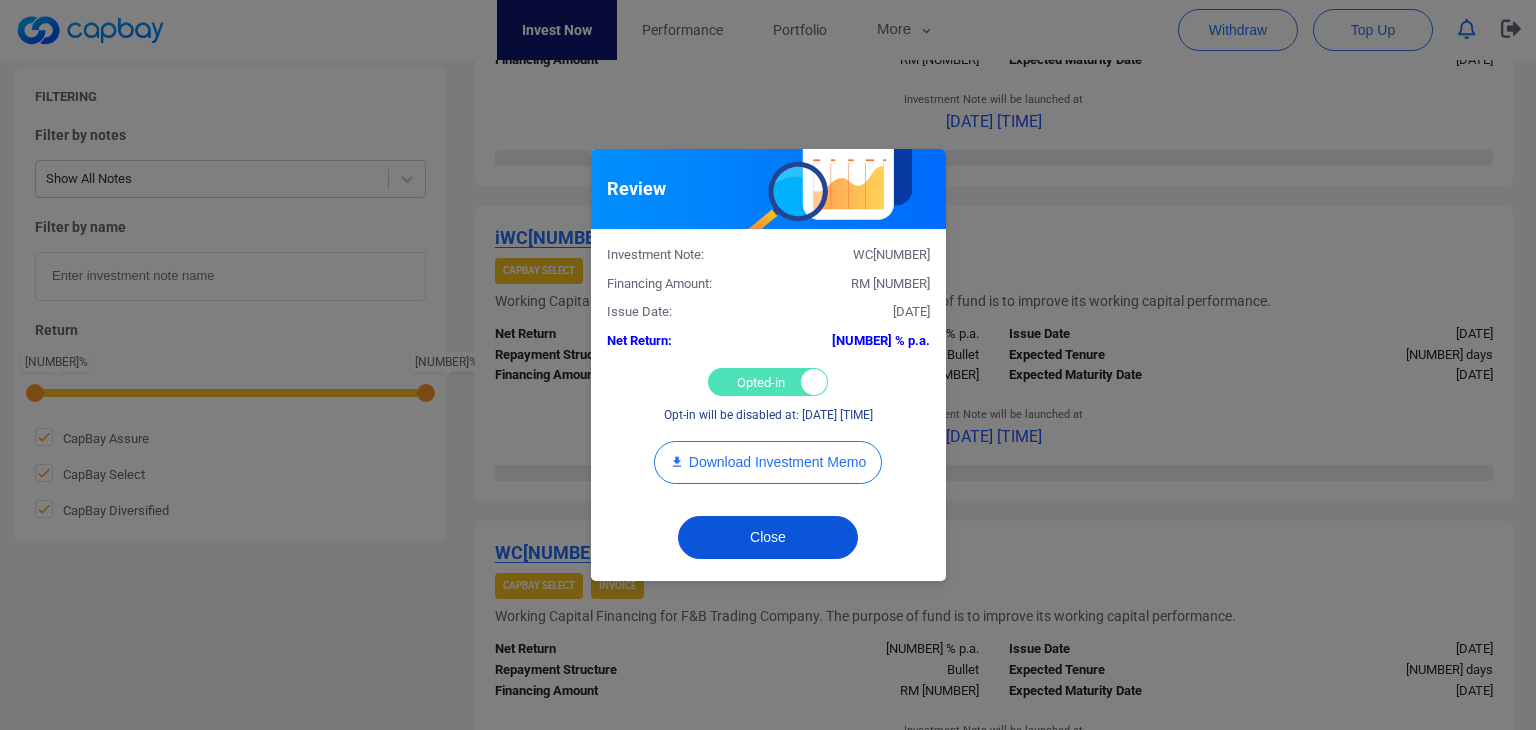 checkbox on "false" 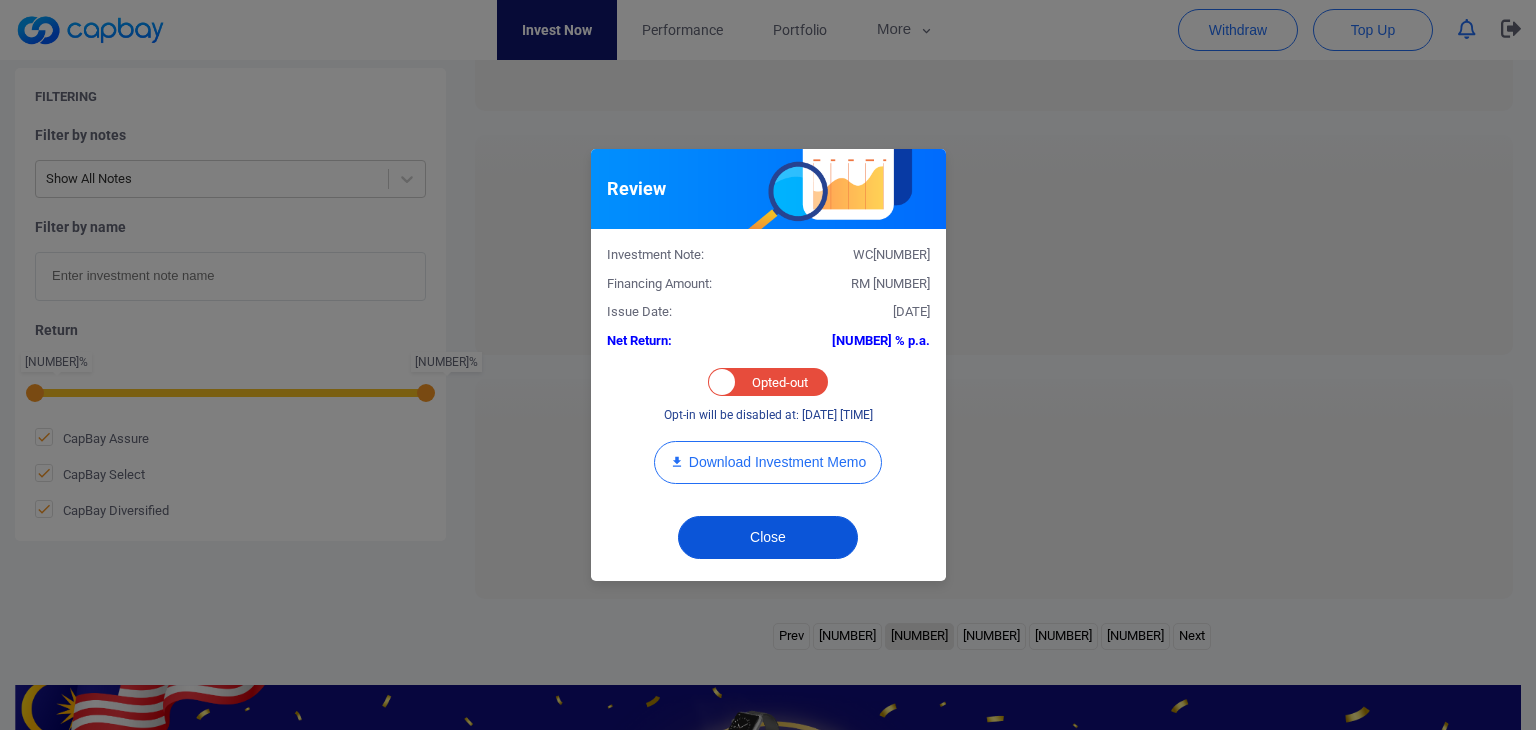 click on "Close" at bounding box center [768, 537] 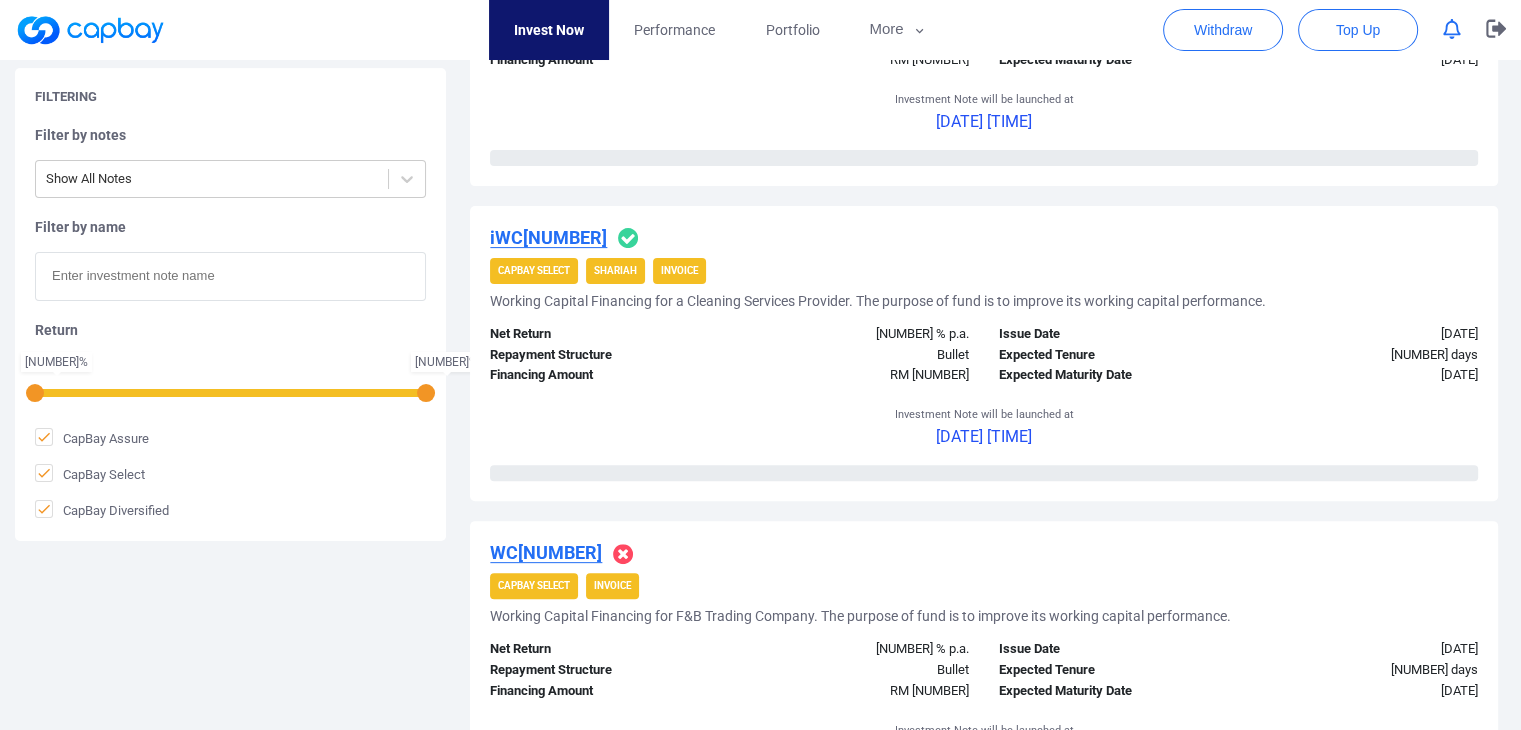 click on "iWC[NUMBER]" at bounding box center [548, 237] 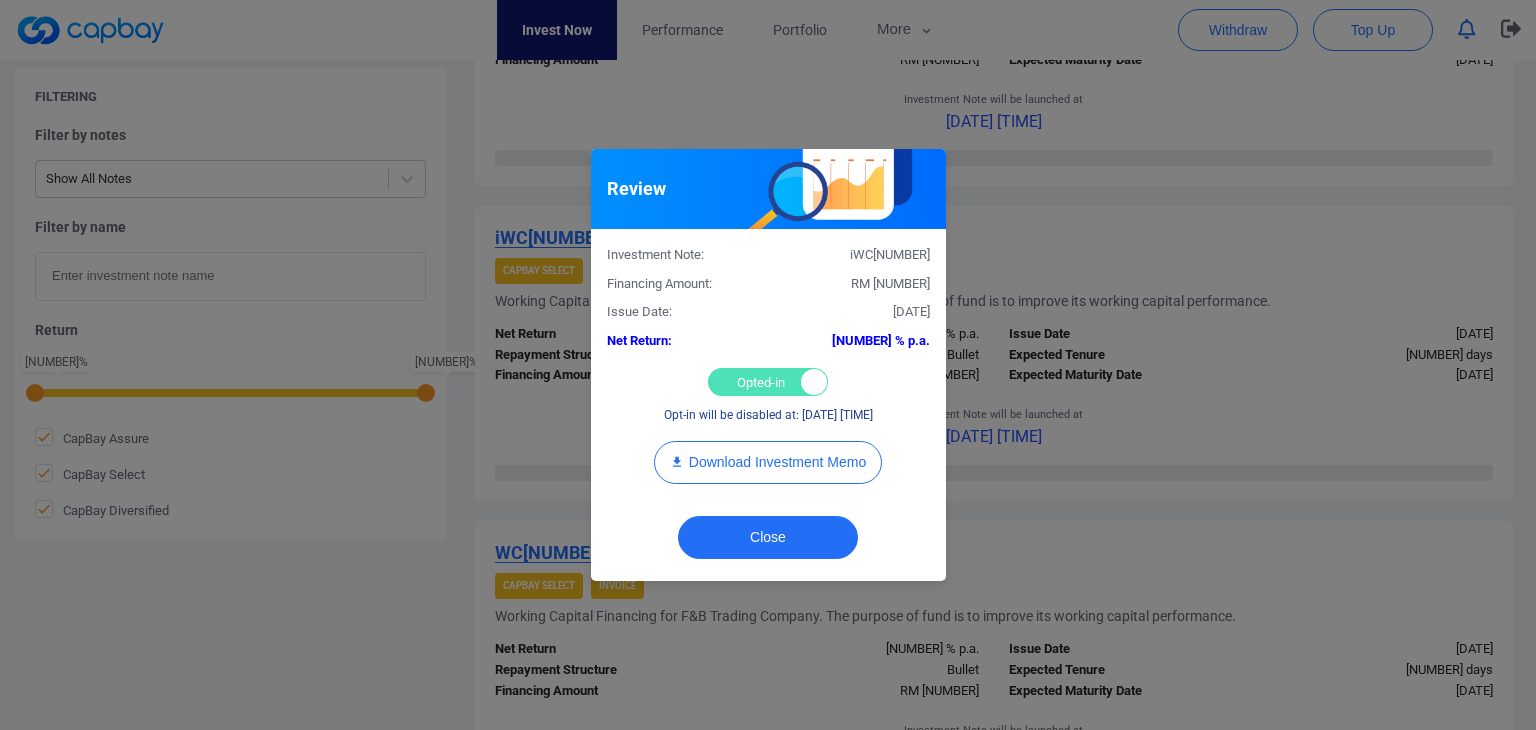 click on "Opted-in Opted-out" at bounding box center (768, 382) 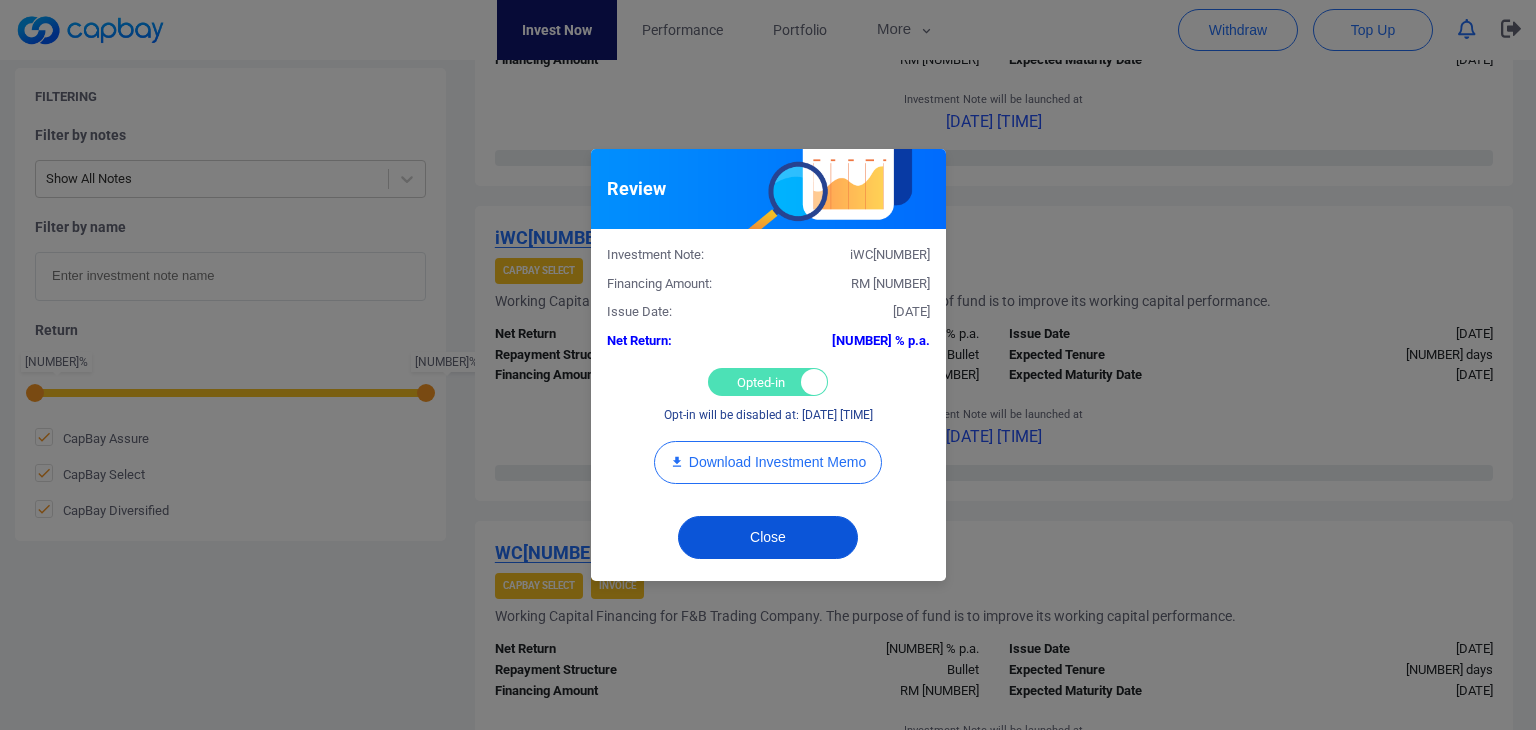 checkbox on "false" 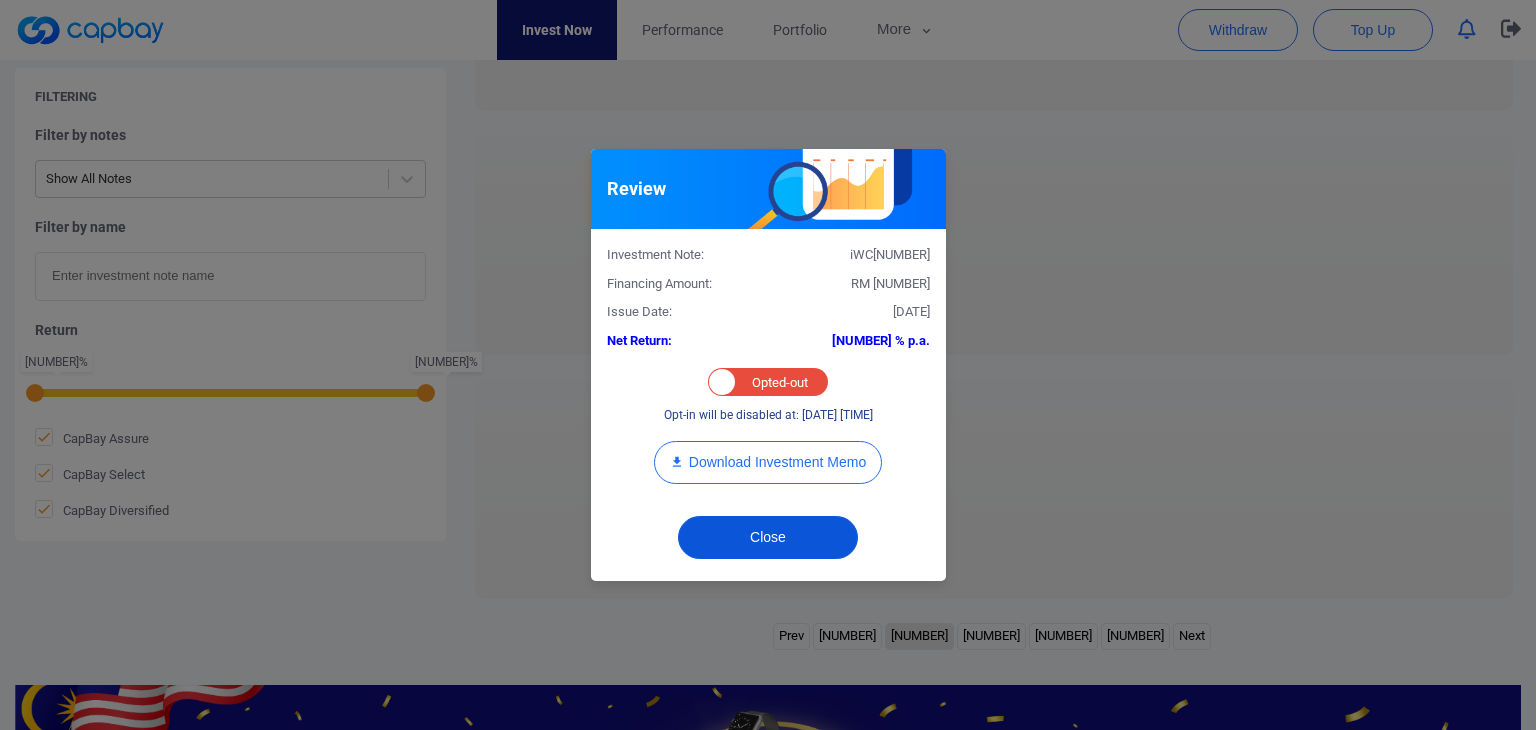 click on "Close" at bounding box center [768, 537] 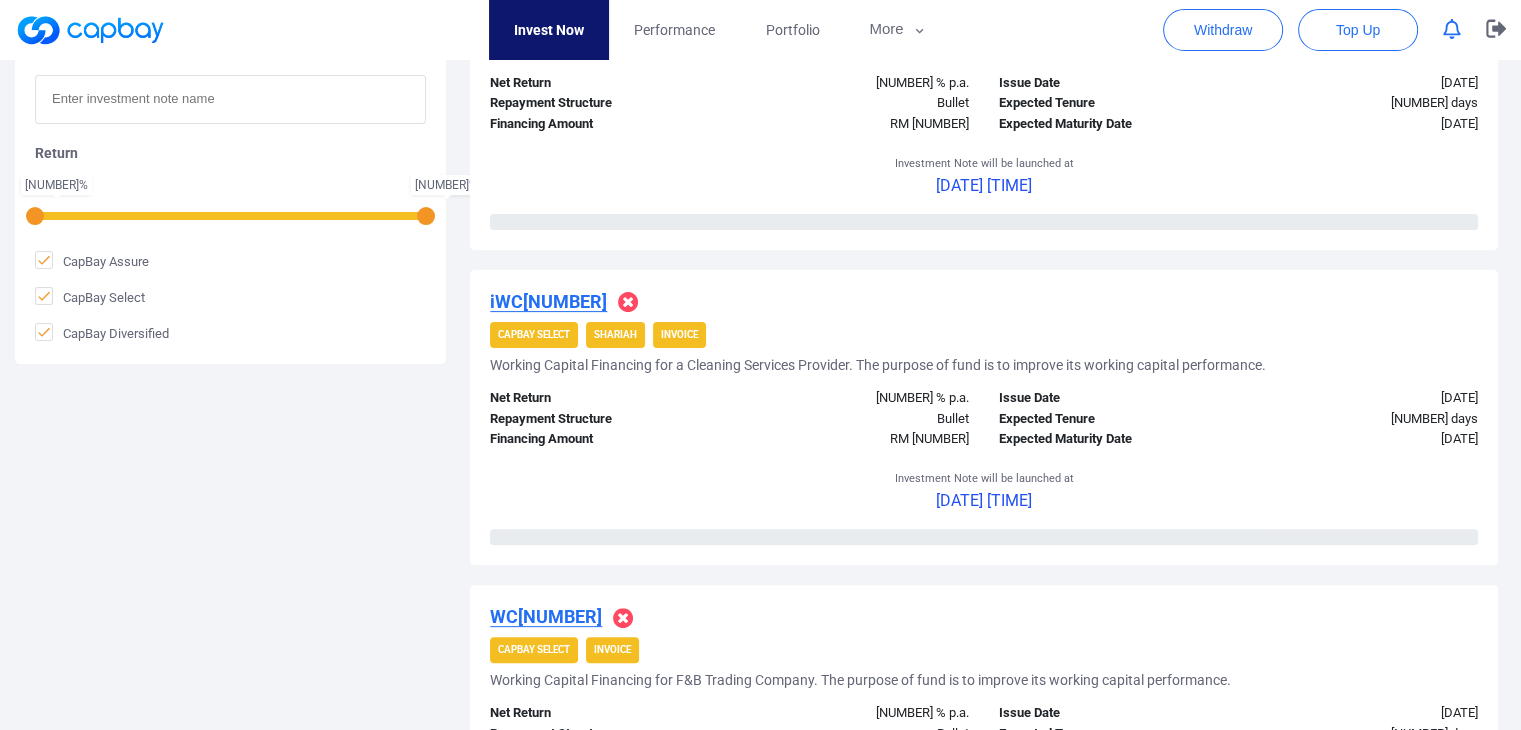 scroll, scrollTop: 293, scrollLeft: 0, axis: vertical 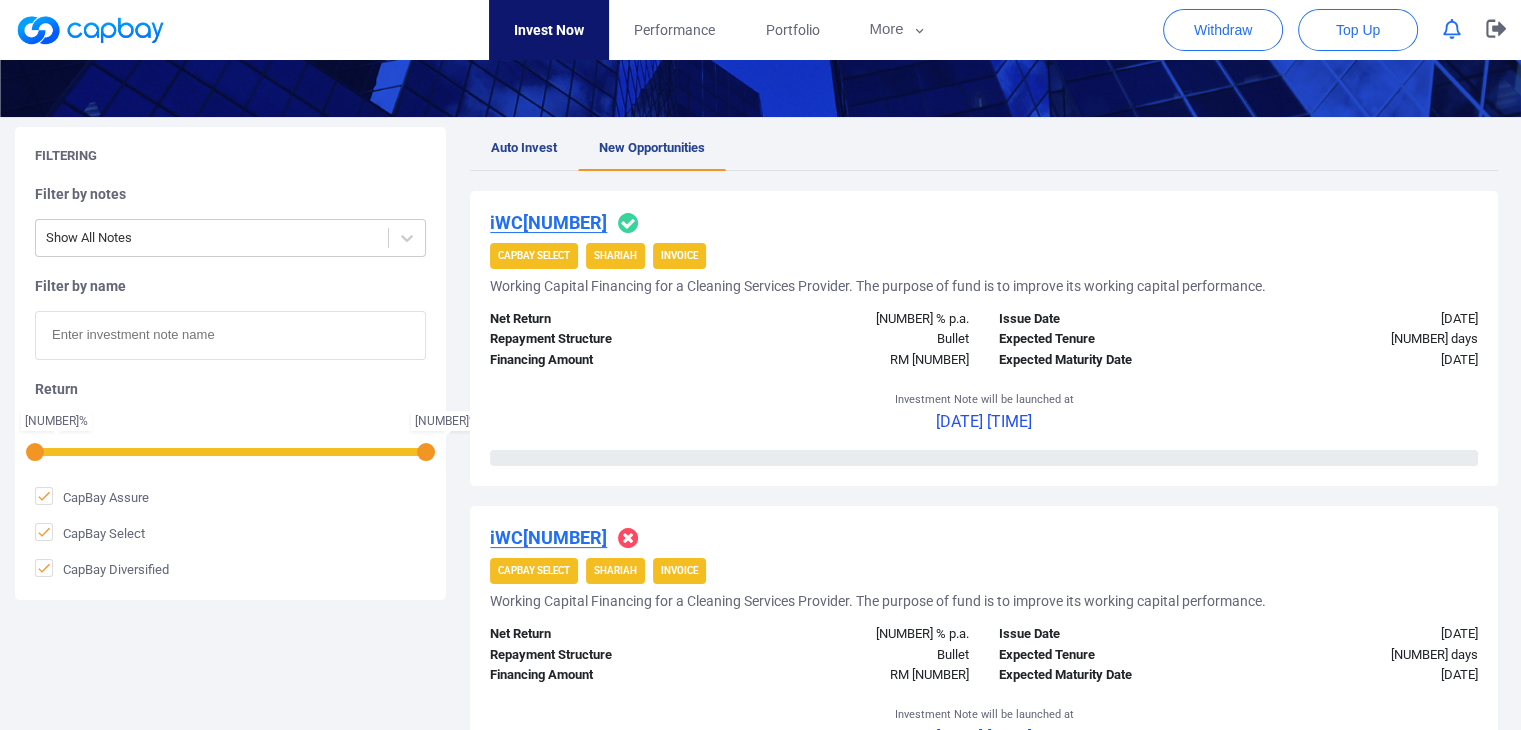 click on "iWC[NUMBER]" at bounding box center (548, 222) 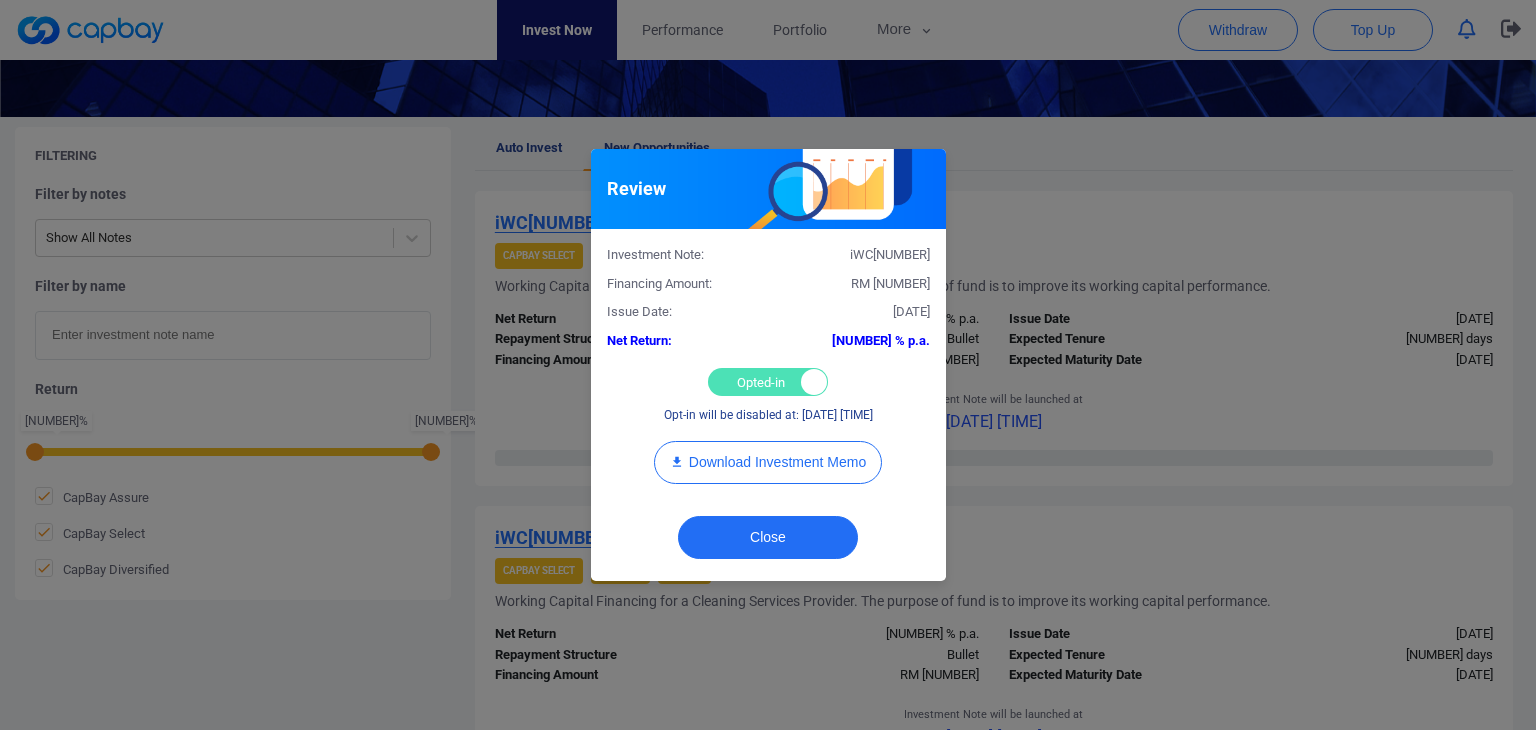 click on "Opted-in Opted-out" at bounding box center (768, 382) 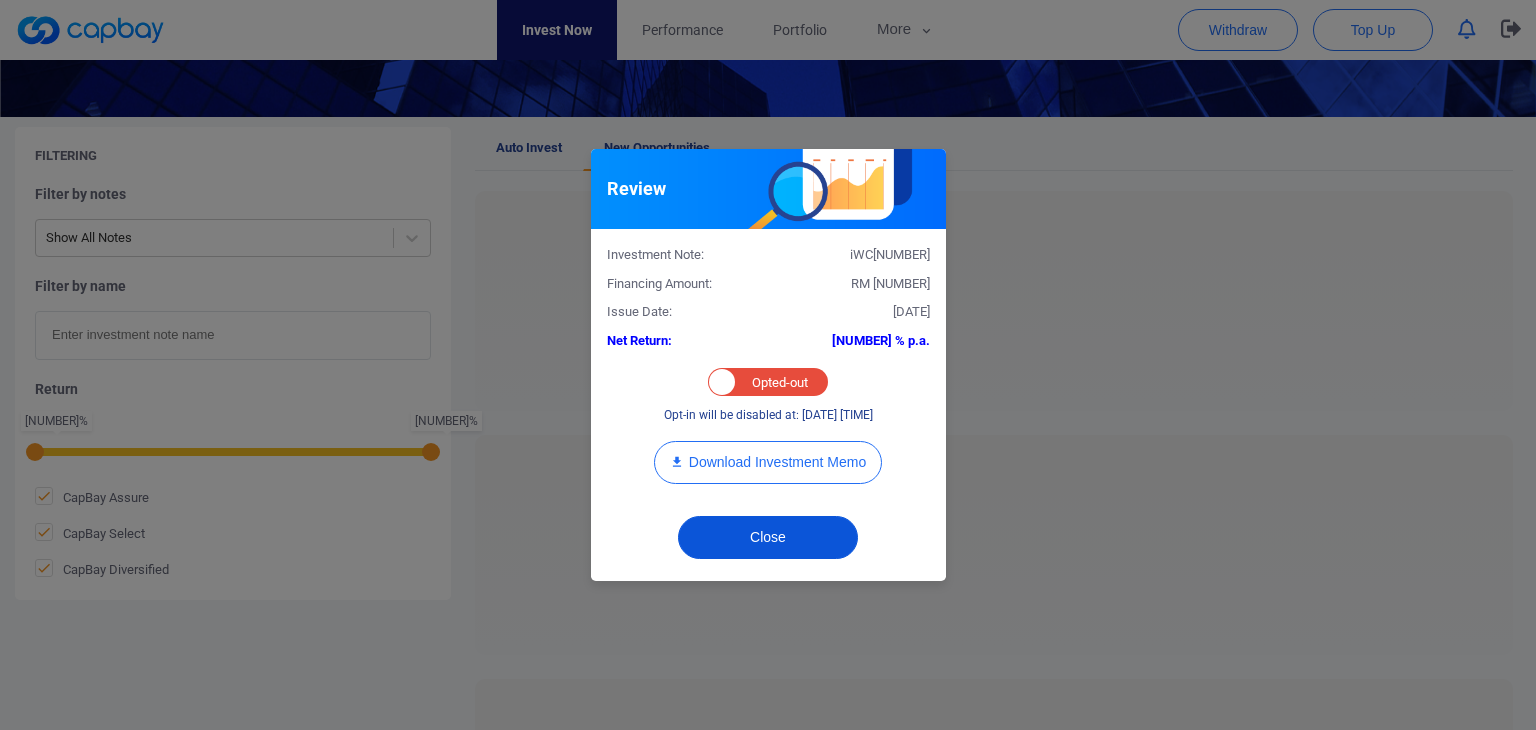 click on "Close" at bounding box center (768, 537) 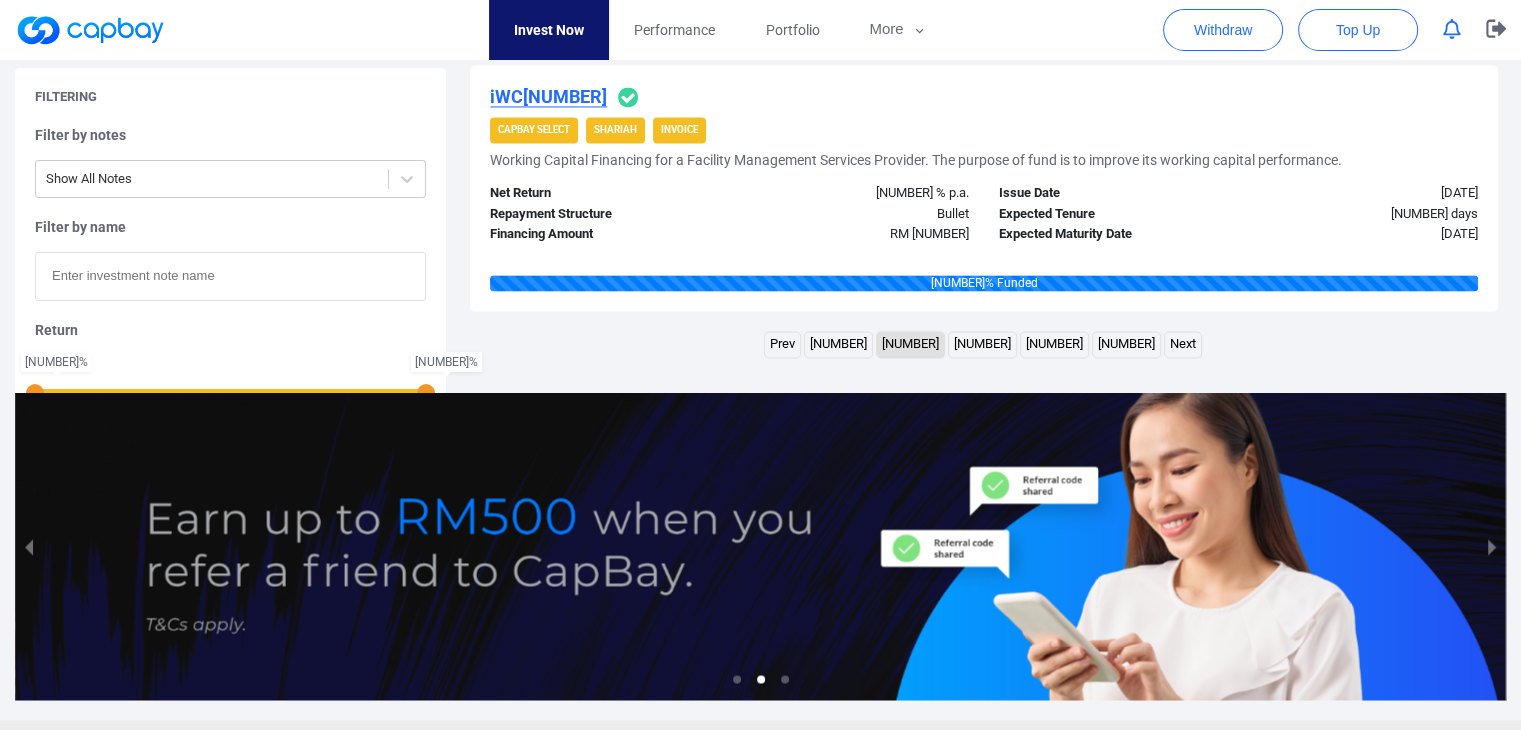 scroll, scrollTop: 3284, scrollLeft: 0, axis: vertical 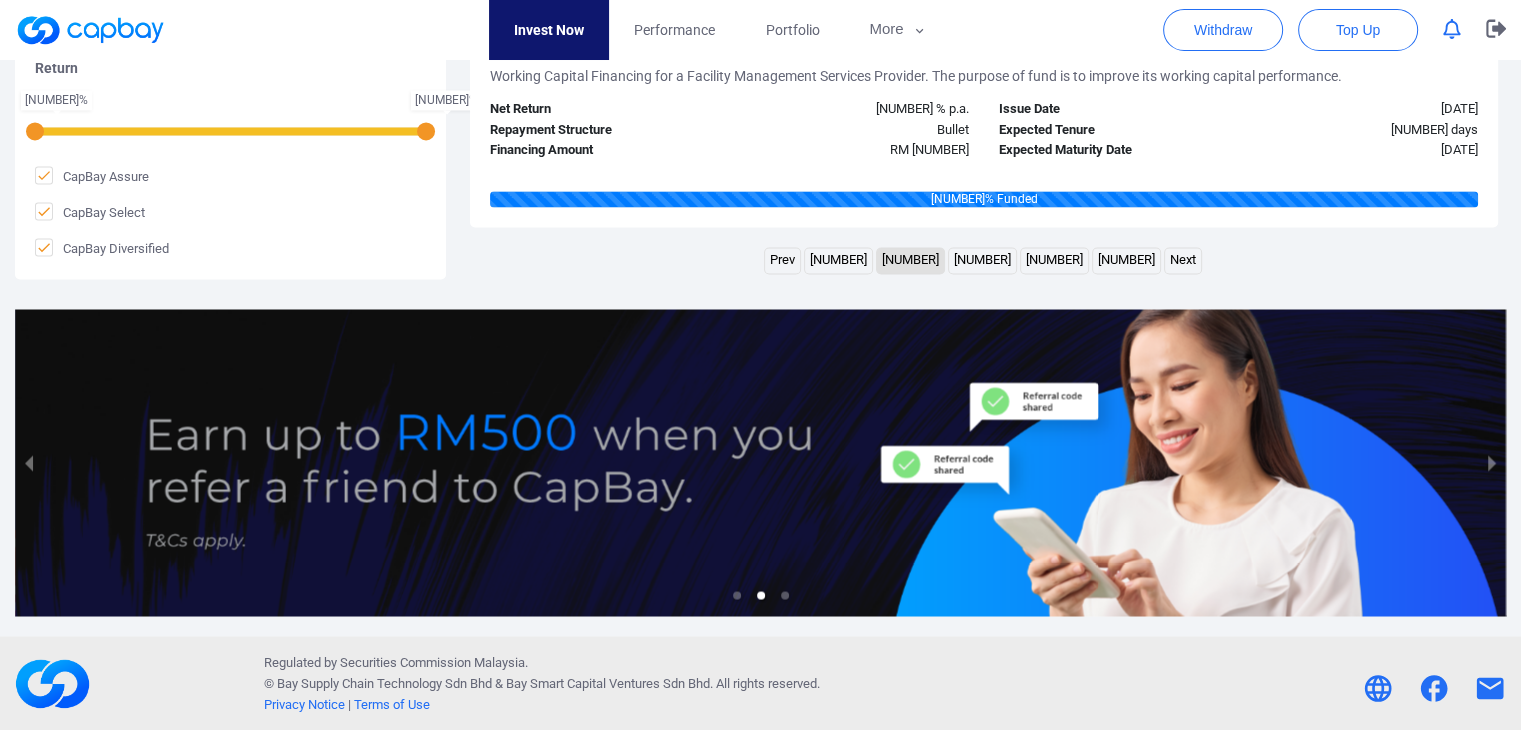 click on "[NUMBER]" at bounding box center [838, 260] 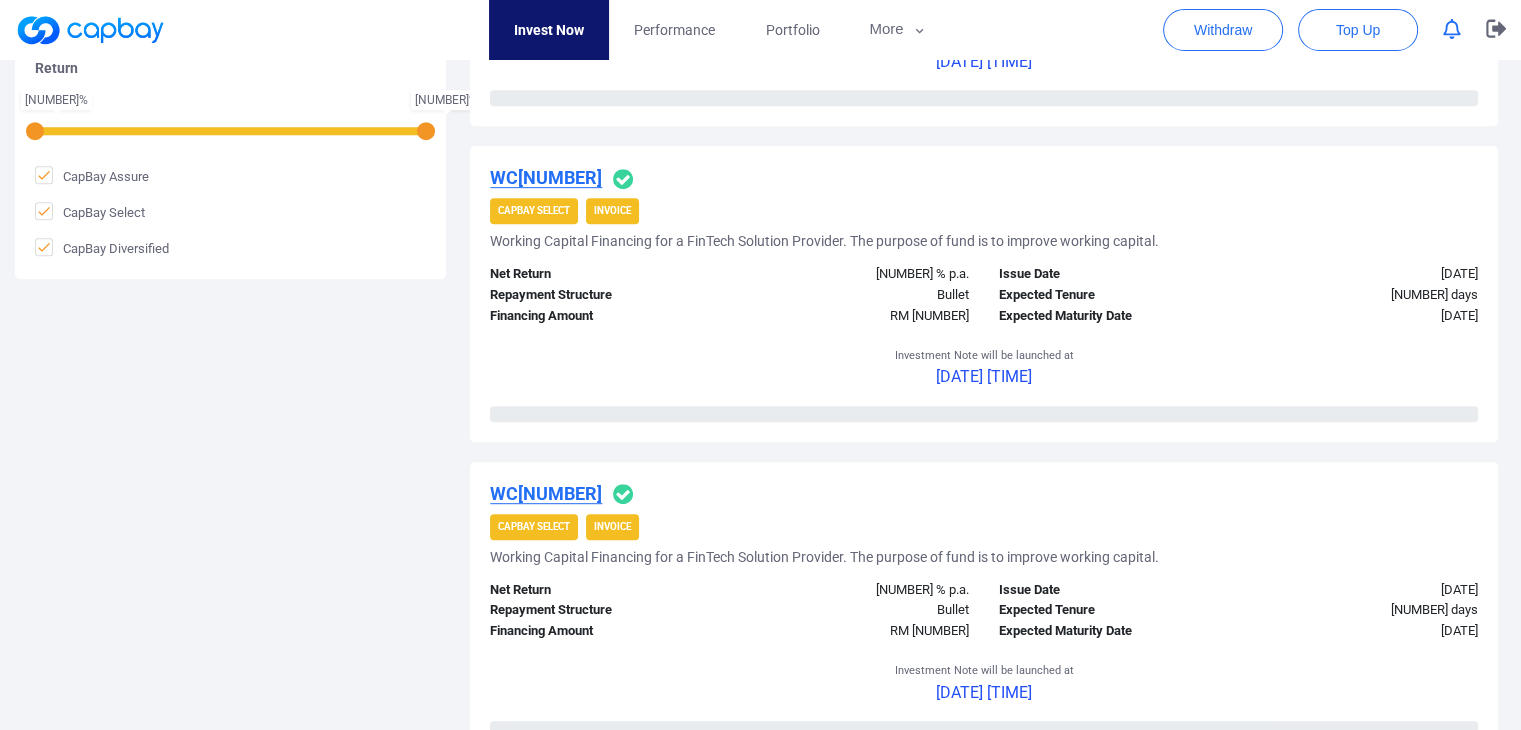 click on "WC[NUMBER]" at bounding box center (546, 493) 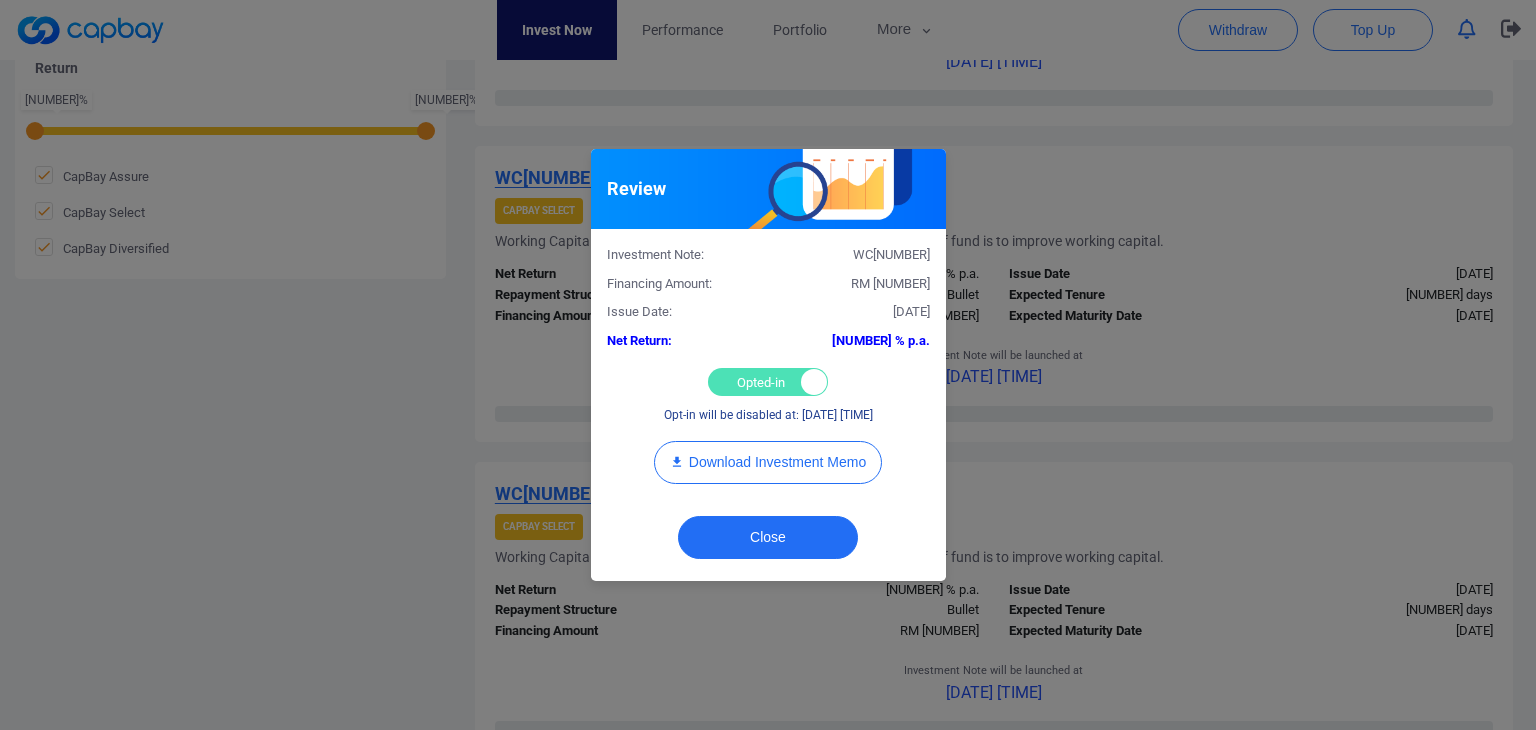 click on "Opted-in Opted-out" at bounding box center [768, 382] 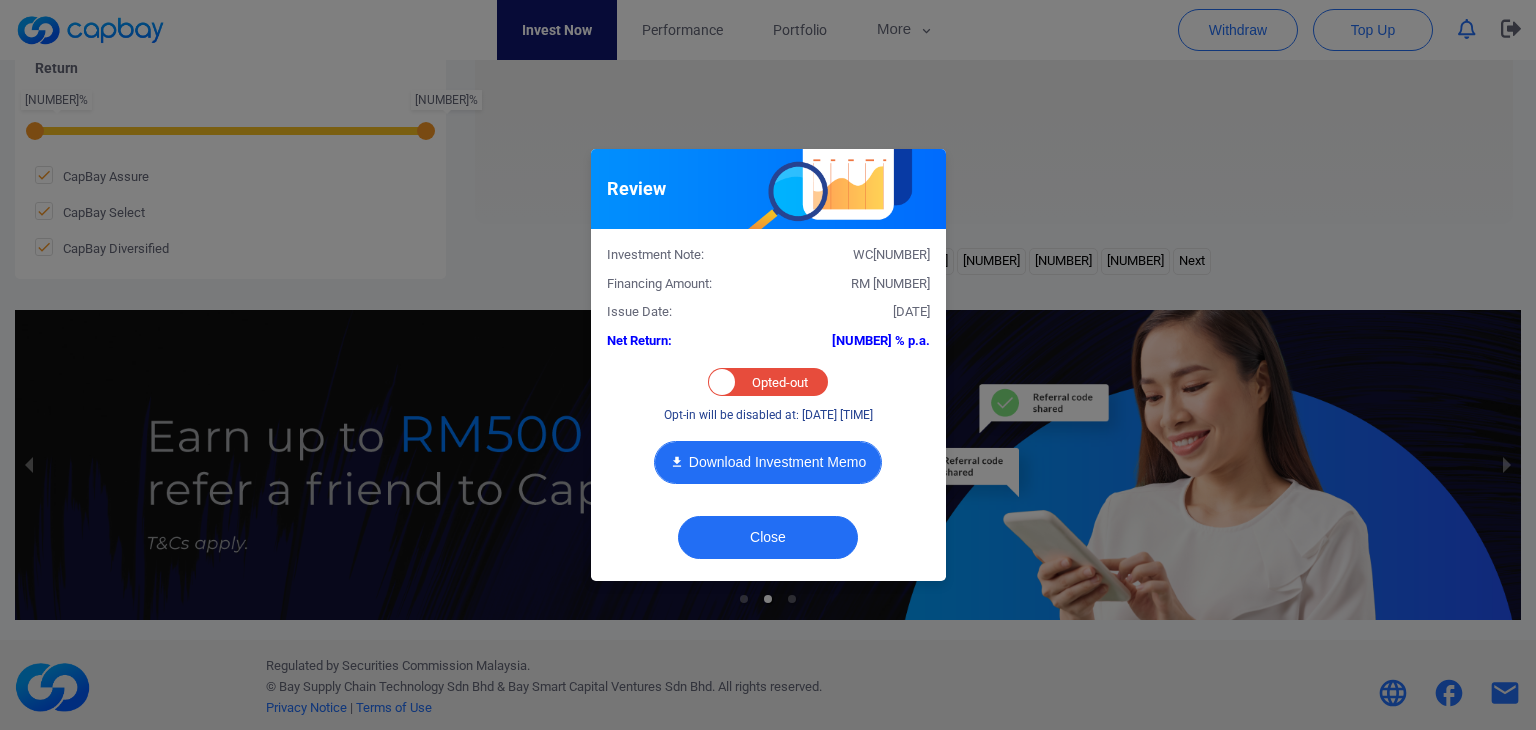checkbox on "false" 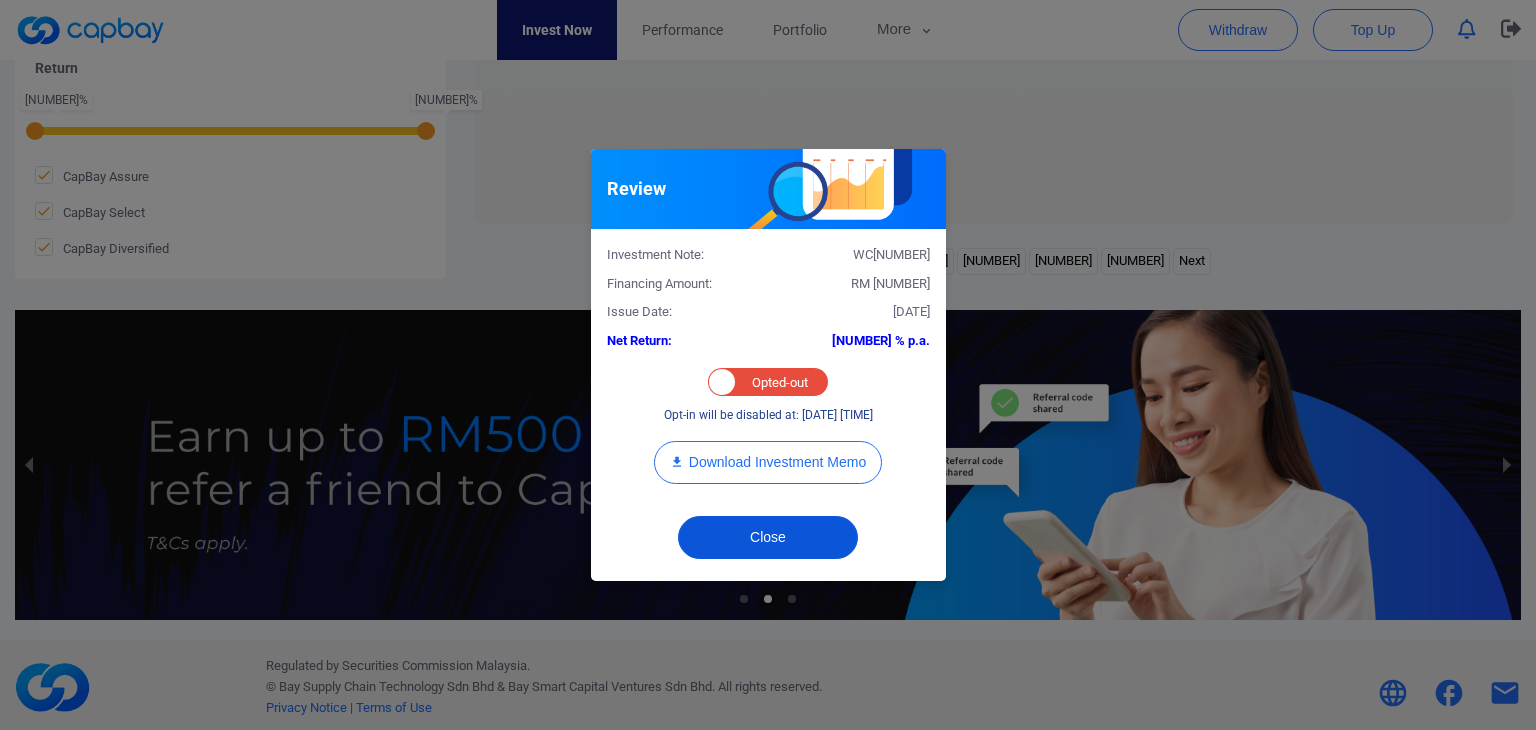 drag, startPoint x: 720, startPoint y: 529, endPoint x: 706, endPoint y: 517, distance: 18.439089 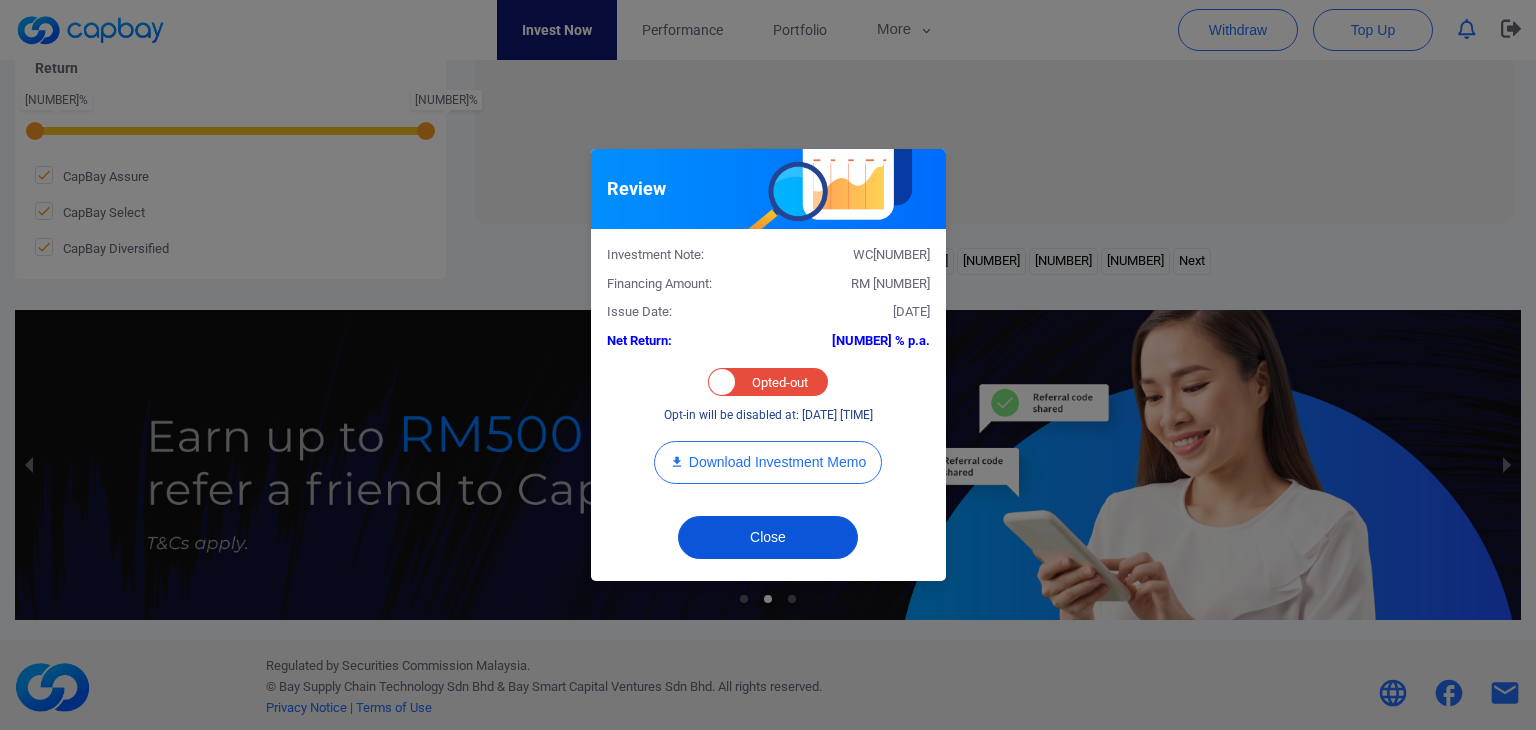 click on "Close" at bounding box center [768, 537] 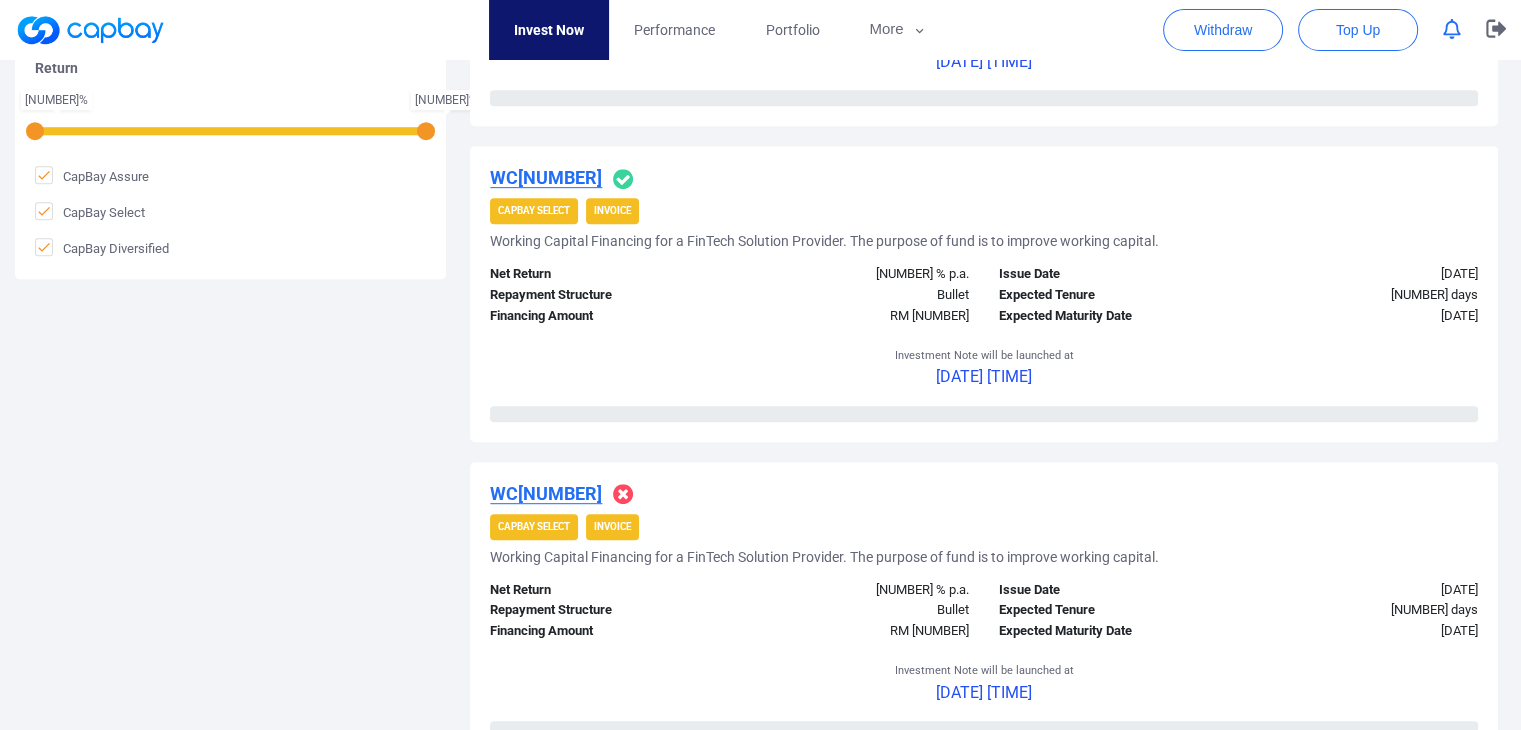 click on "WC[NUMBER]" at bounding box center (546, 177) 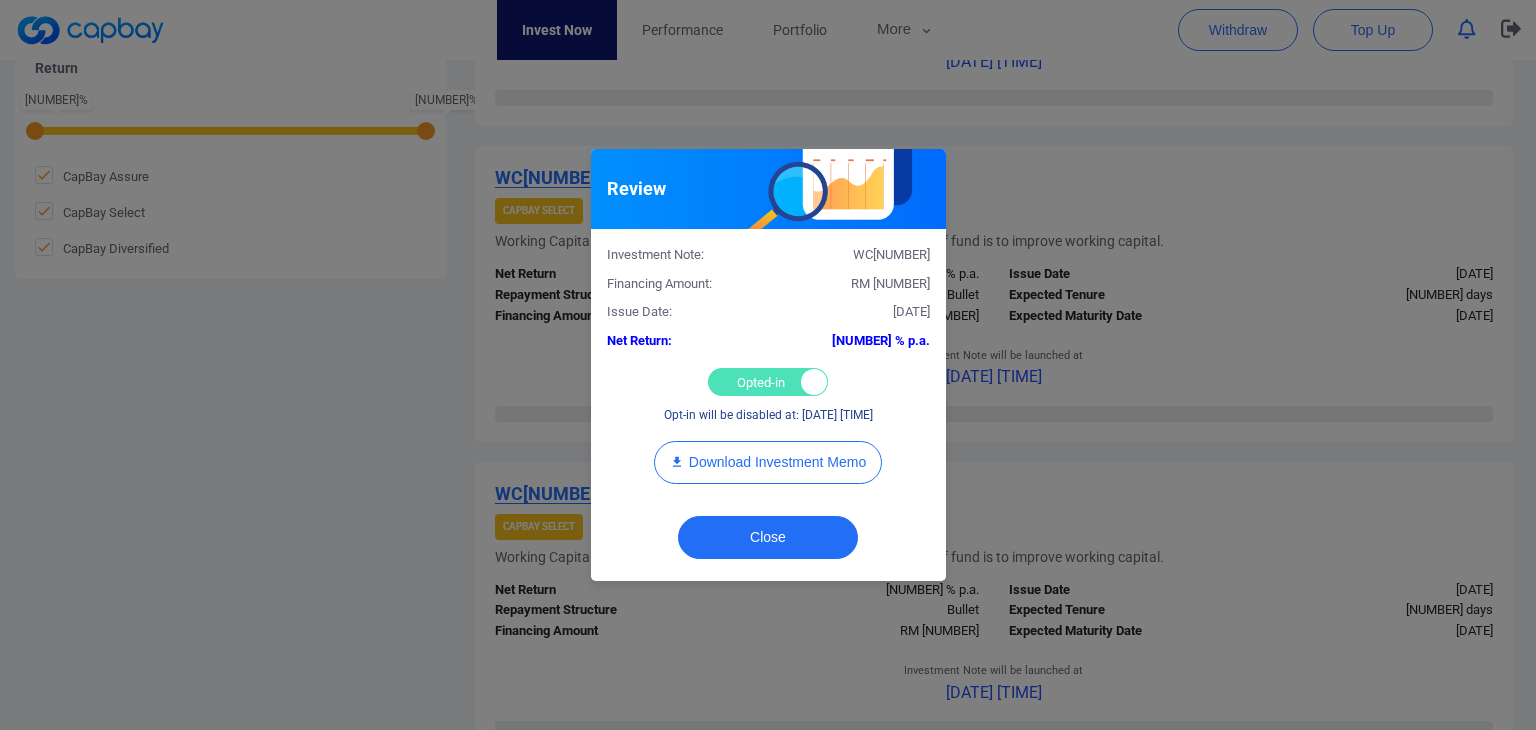click on "Opted-in Opted-out" at bounding box center (768, 382) 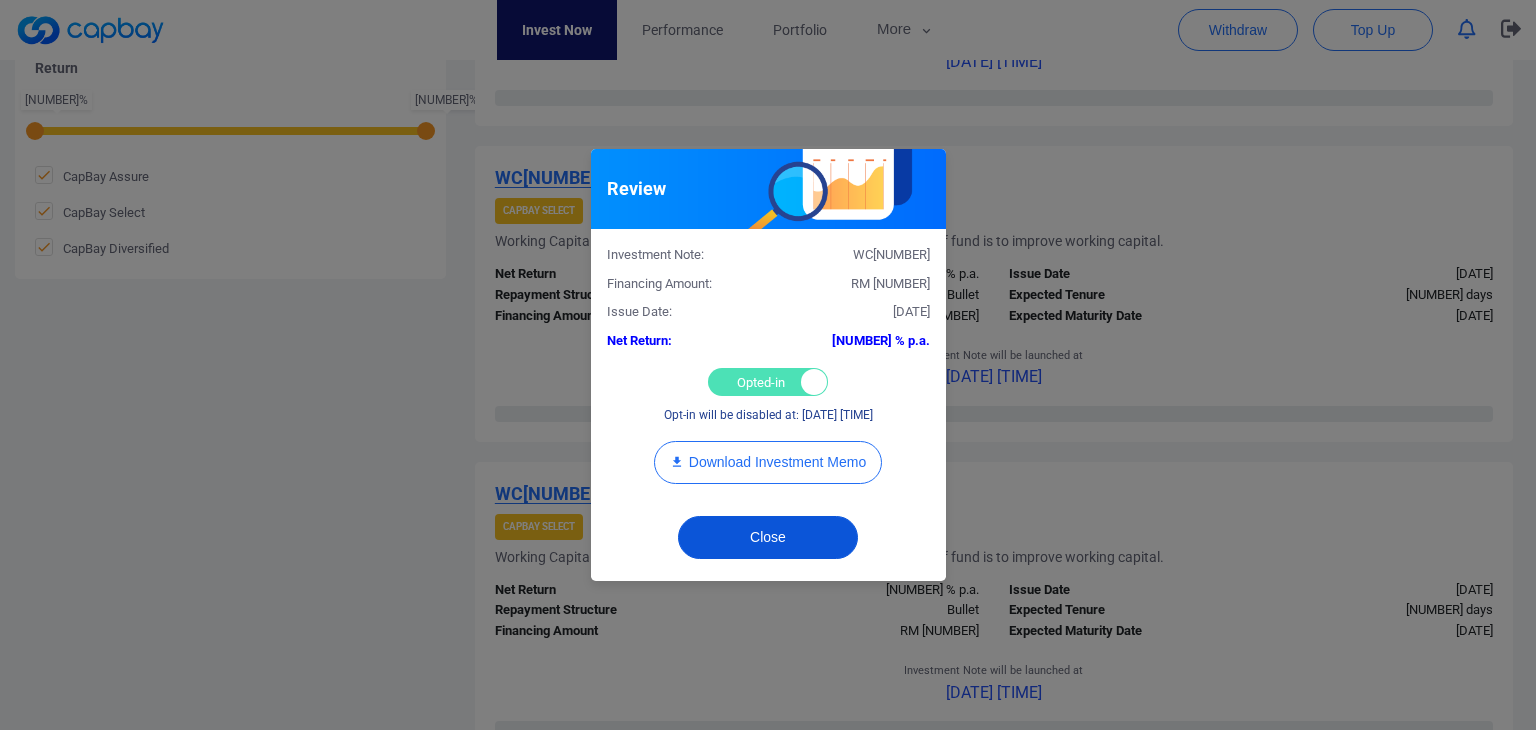 checkbox on "false" 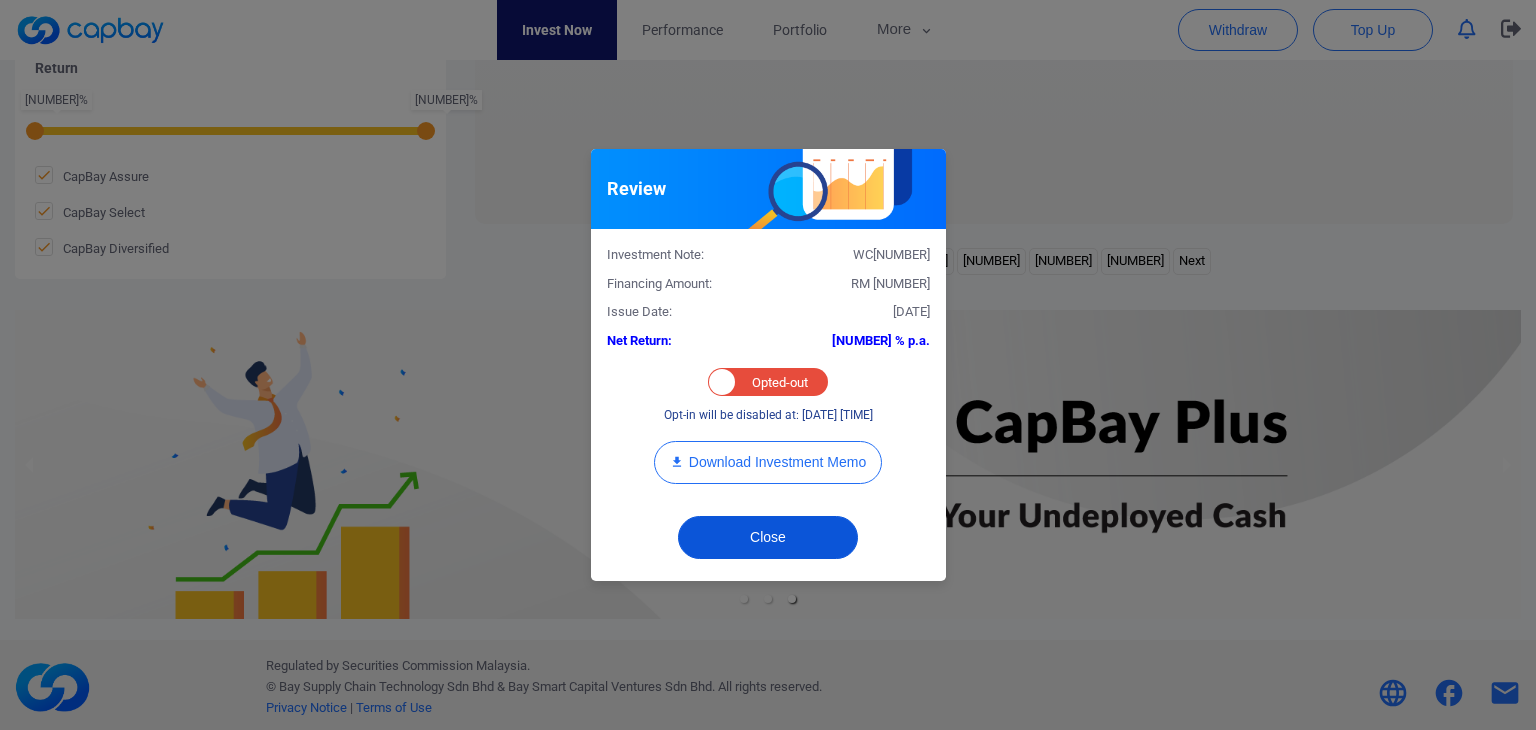 click on "Close" at bounding box center (768, 537) 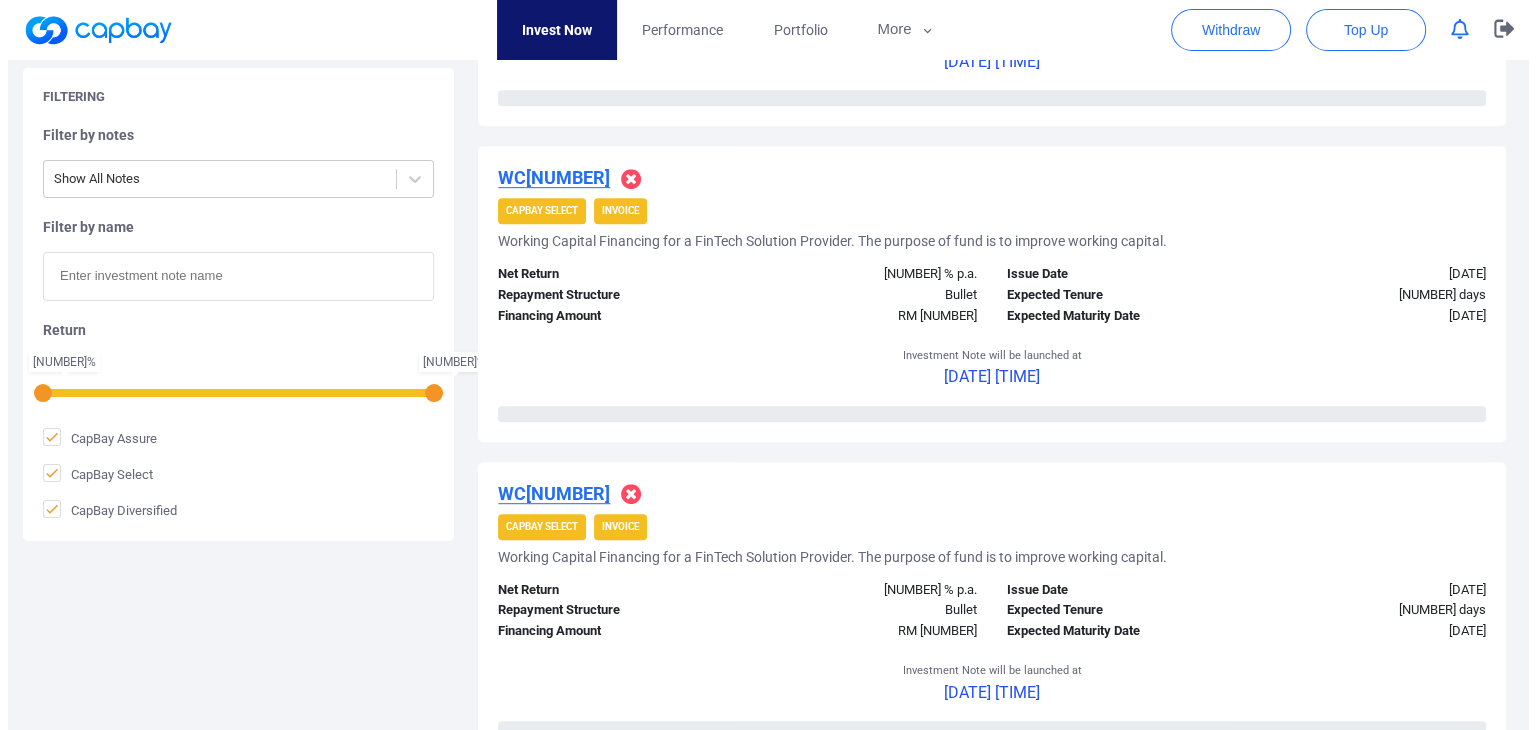 scroll, scrollTop: 1568, scrollLeft: 0, axis: vertical 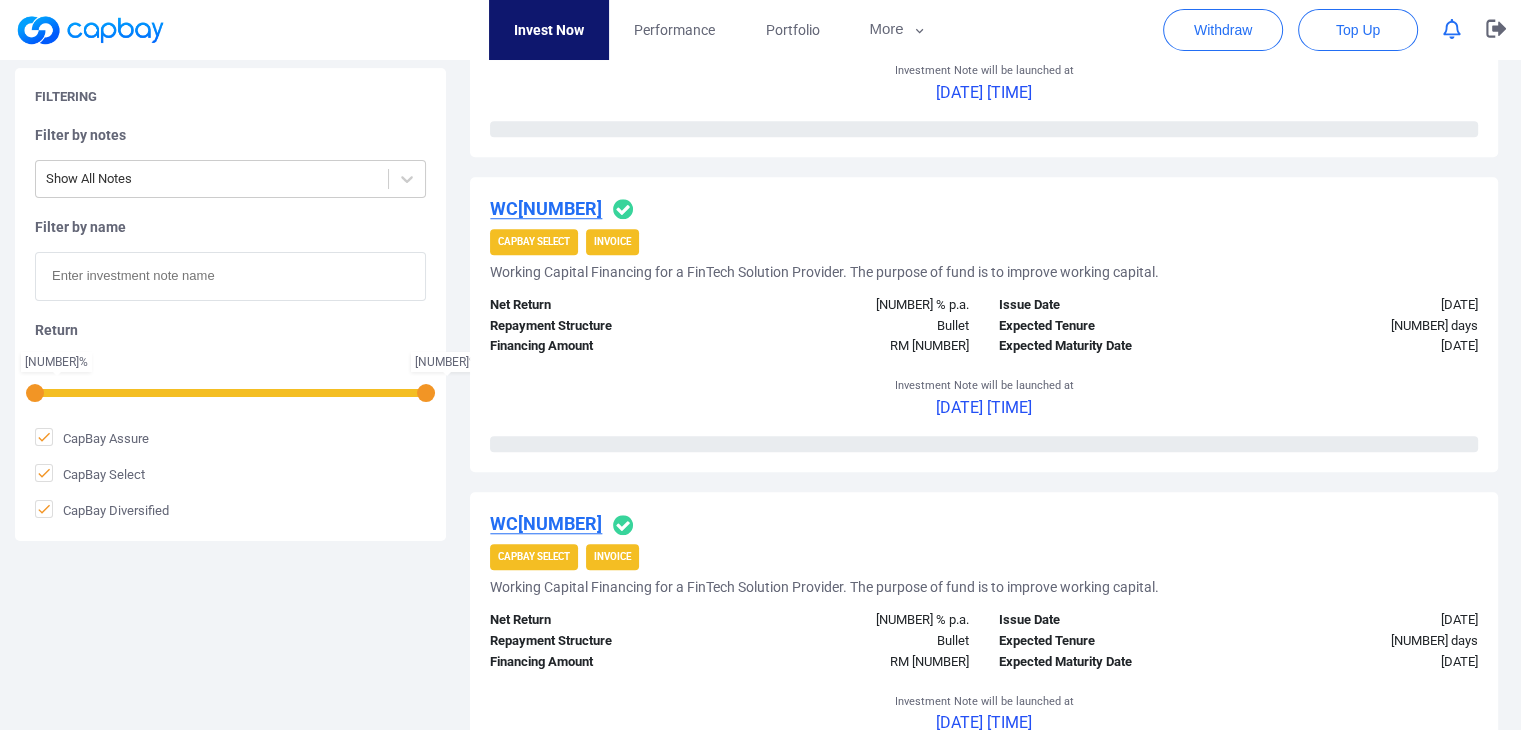 click on "WC[NUMBER]" at bounding box center [546, 208] 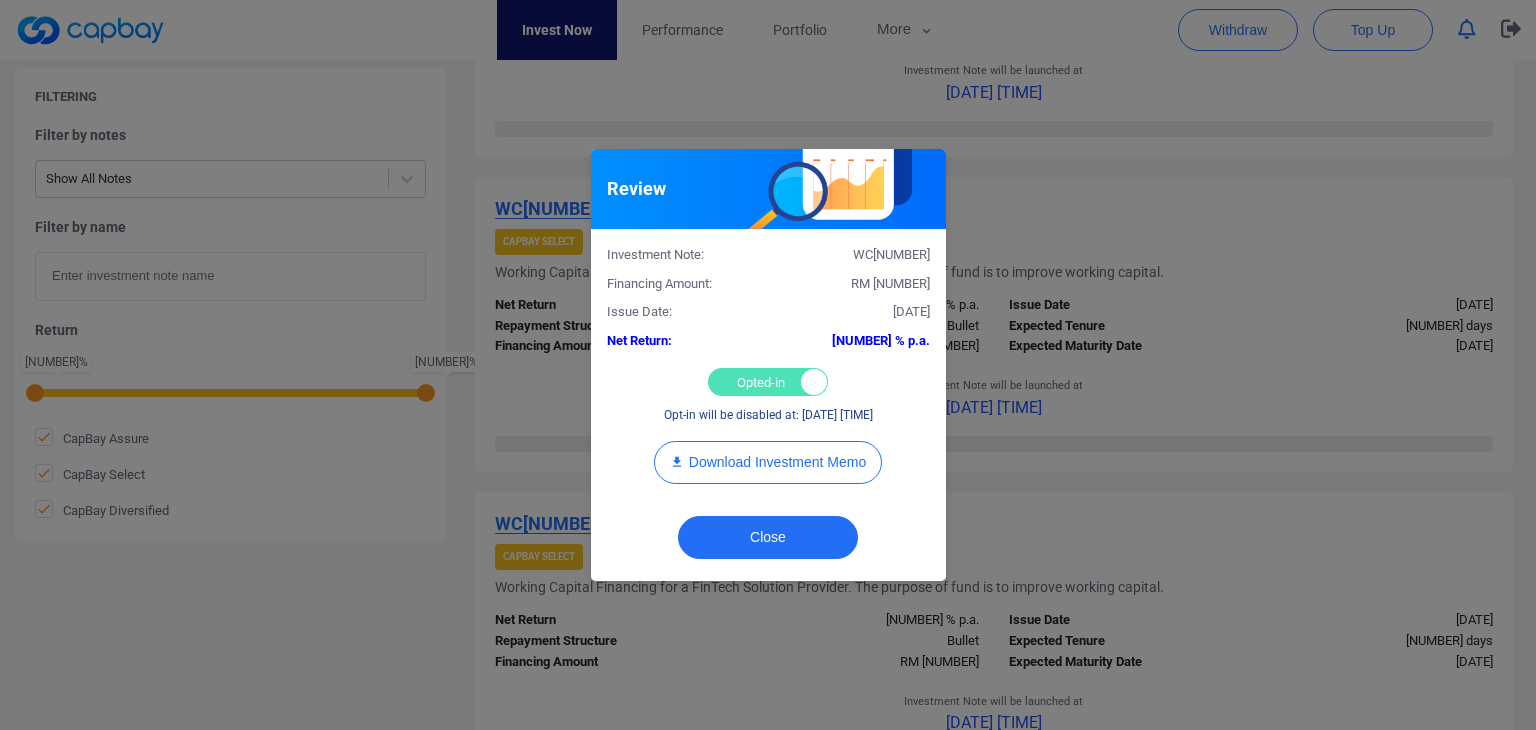 click on "Opted-in Opted-out" at bounding box center [768, 382] 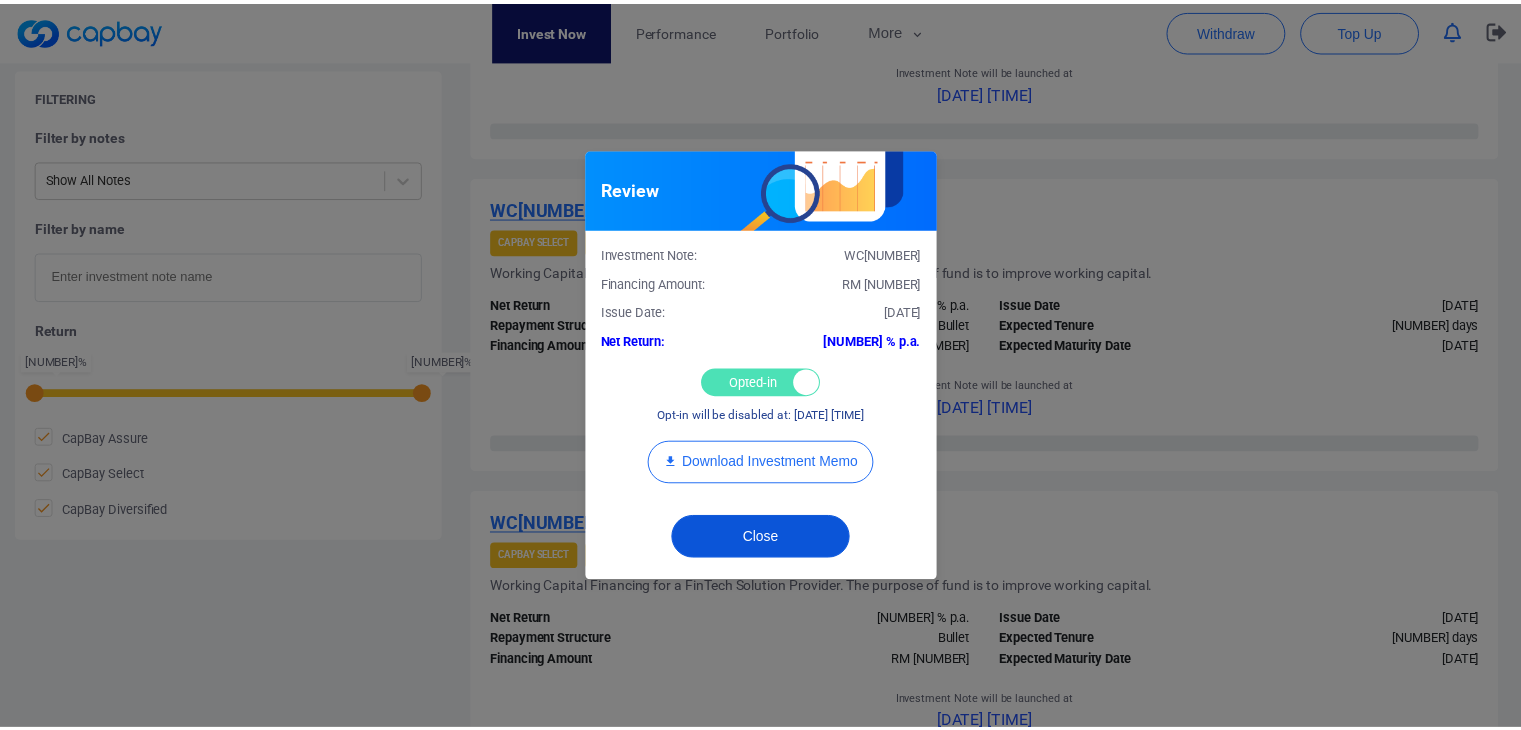 scroll, scrollTop: 972, scrollLeft: 0, axis: vertical 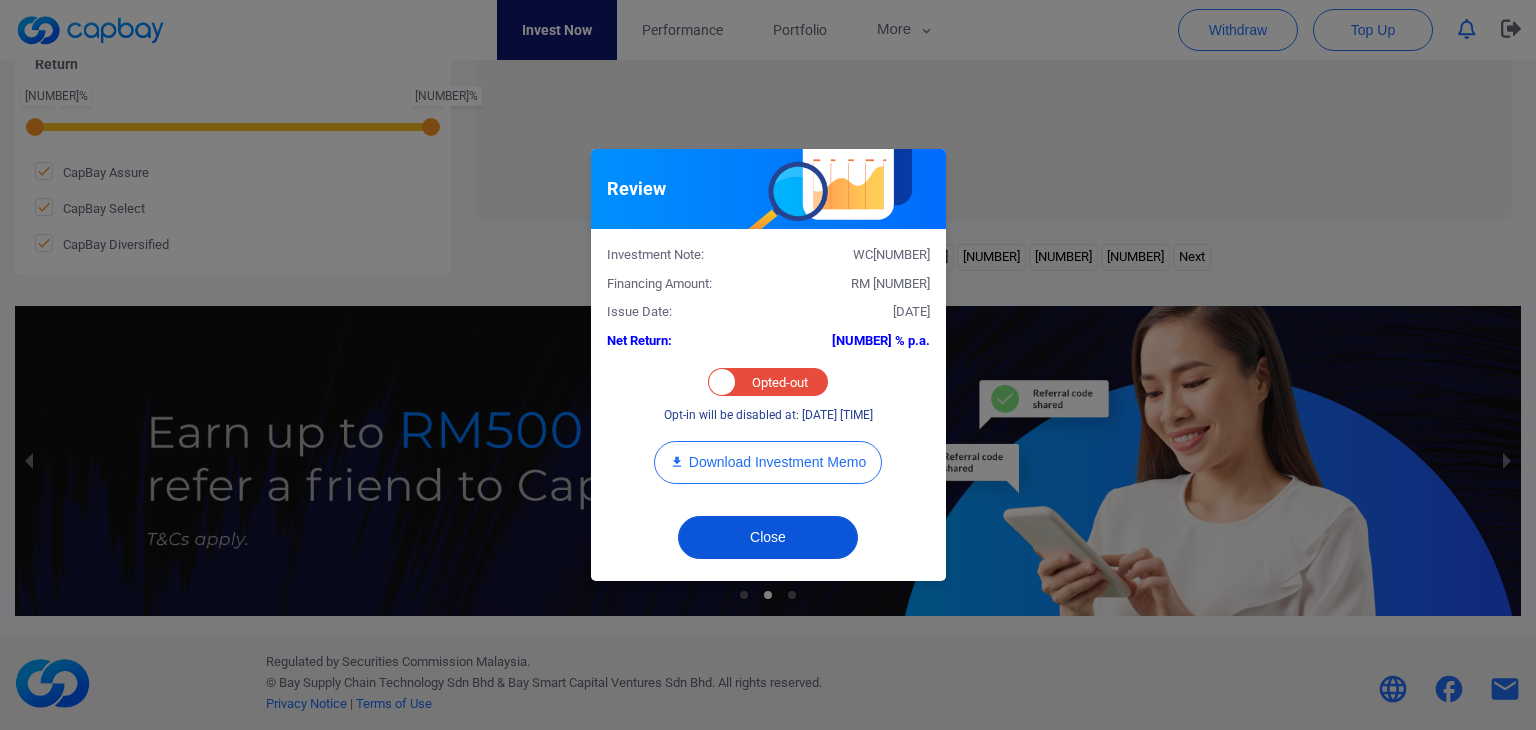 click on "Close" at bounding box center [768, 537] 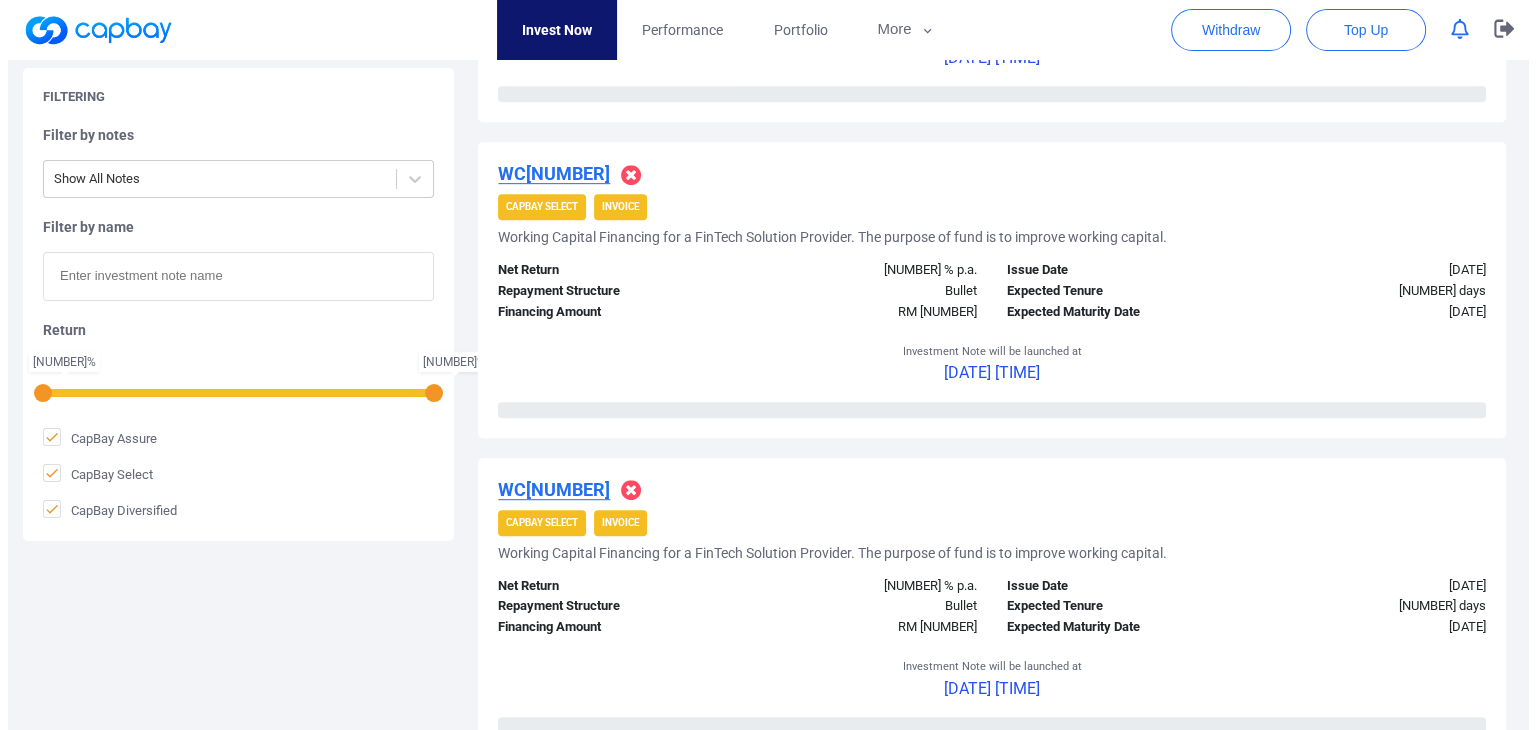 scroll, scrollTop: 1572, scrollLeft: 0, axis: vertical 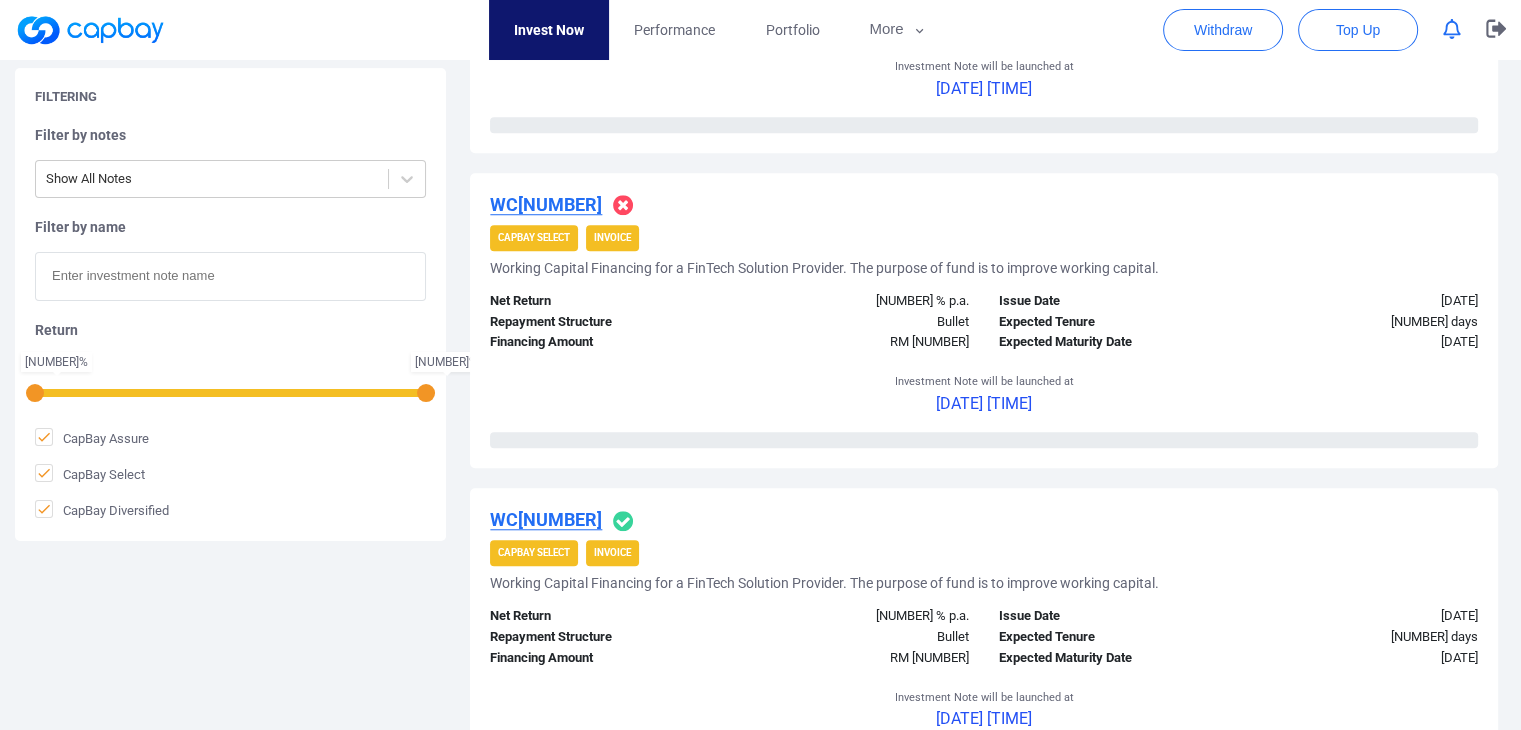 click on "WC[NUMBER]" at bounding box center [546, 519] 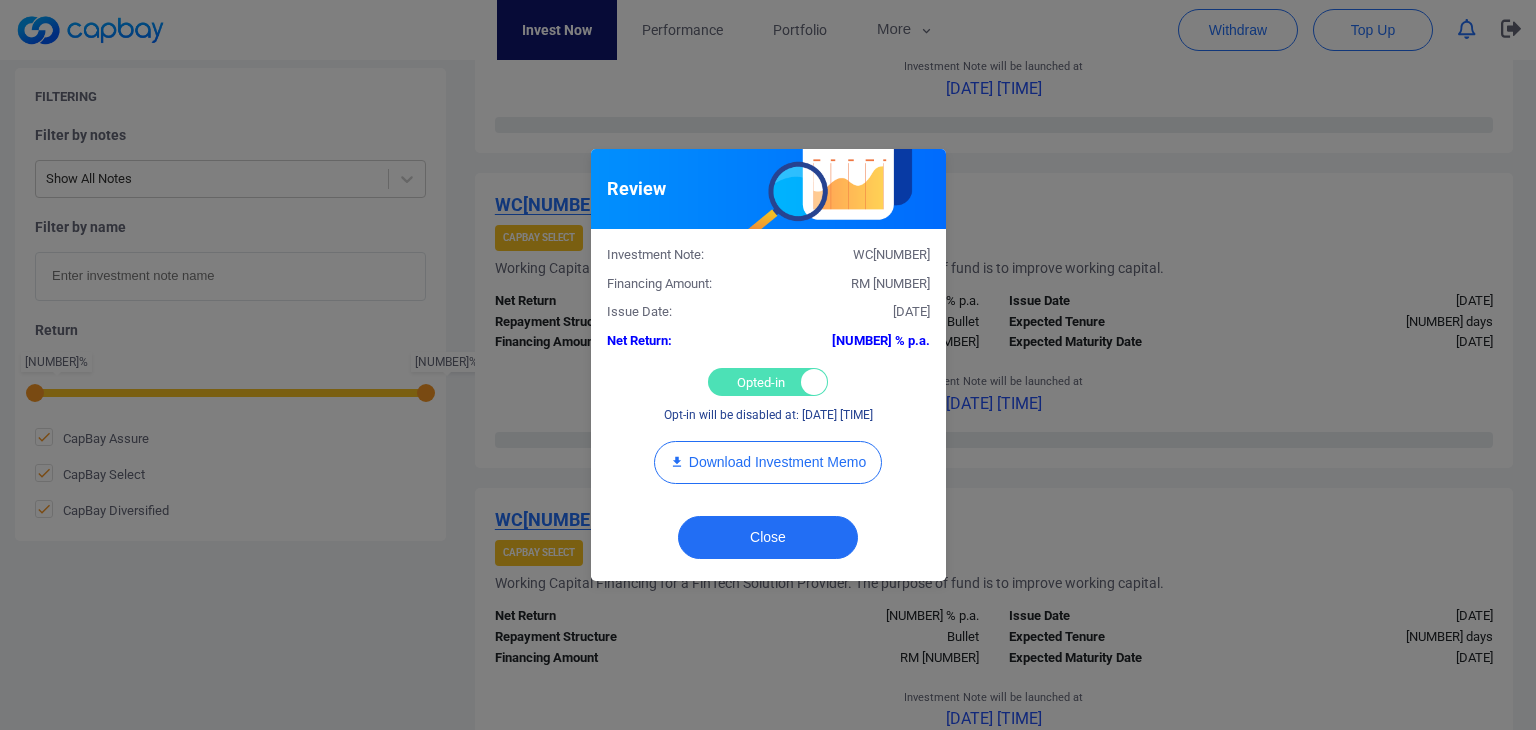 click on "Opted-in Opted-out" at bounding box center (768, 382) 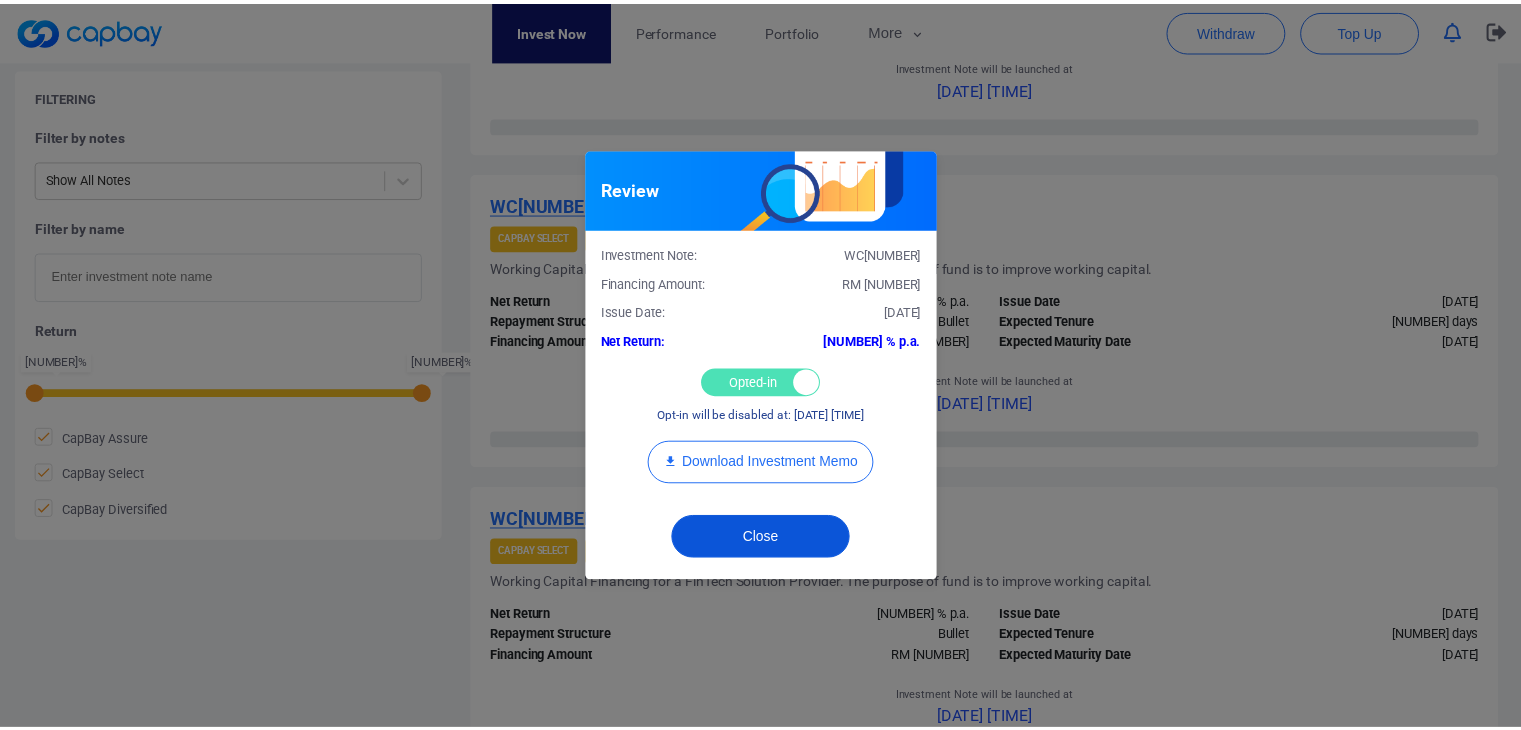 scroll, scrollTop: 972, scrollLeft: 0, axis: vertical 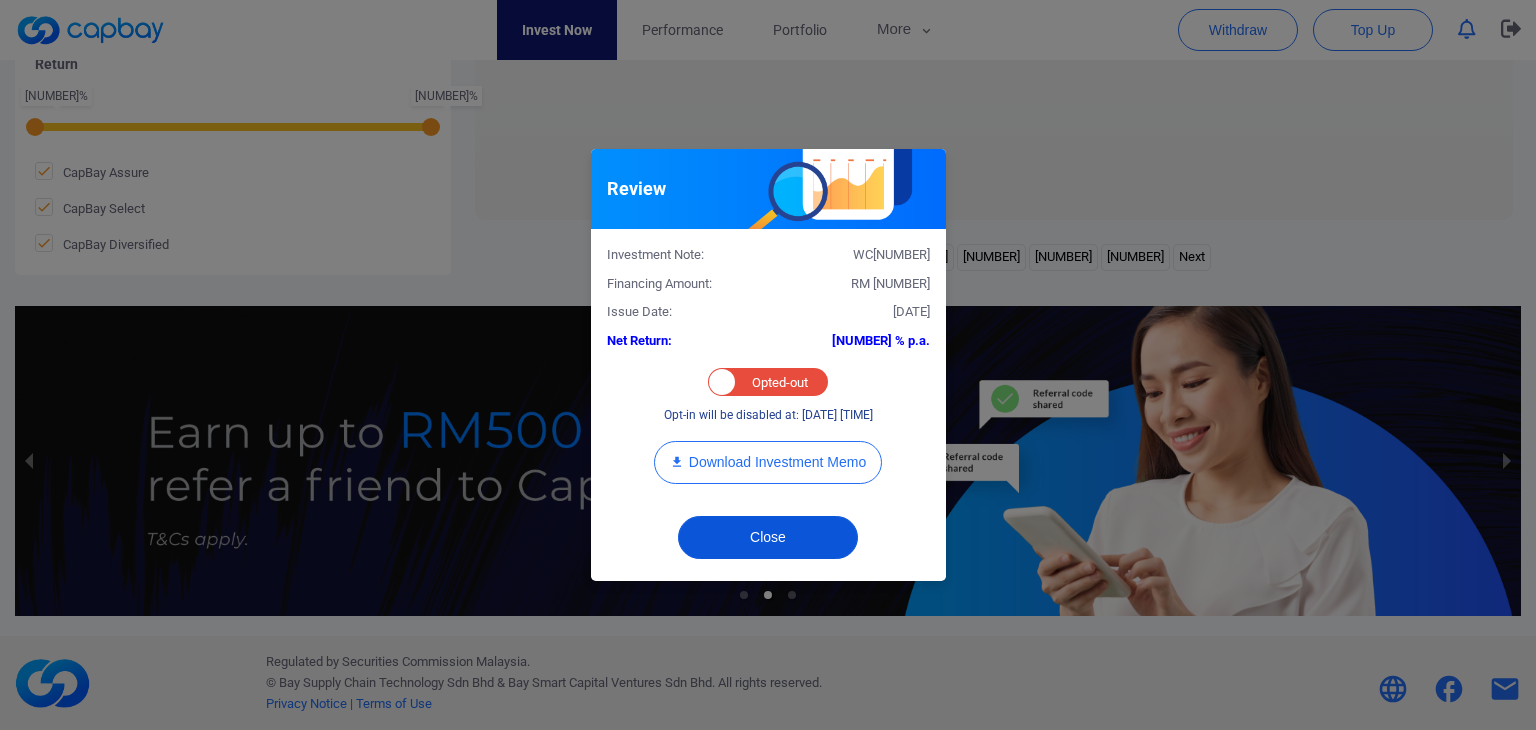 click on "Close" at bounding box center (768, 537) 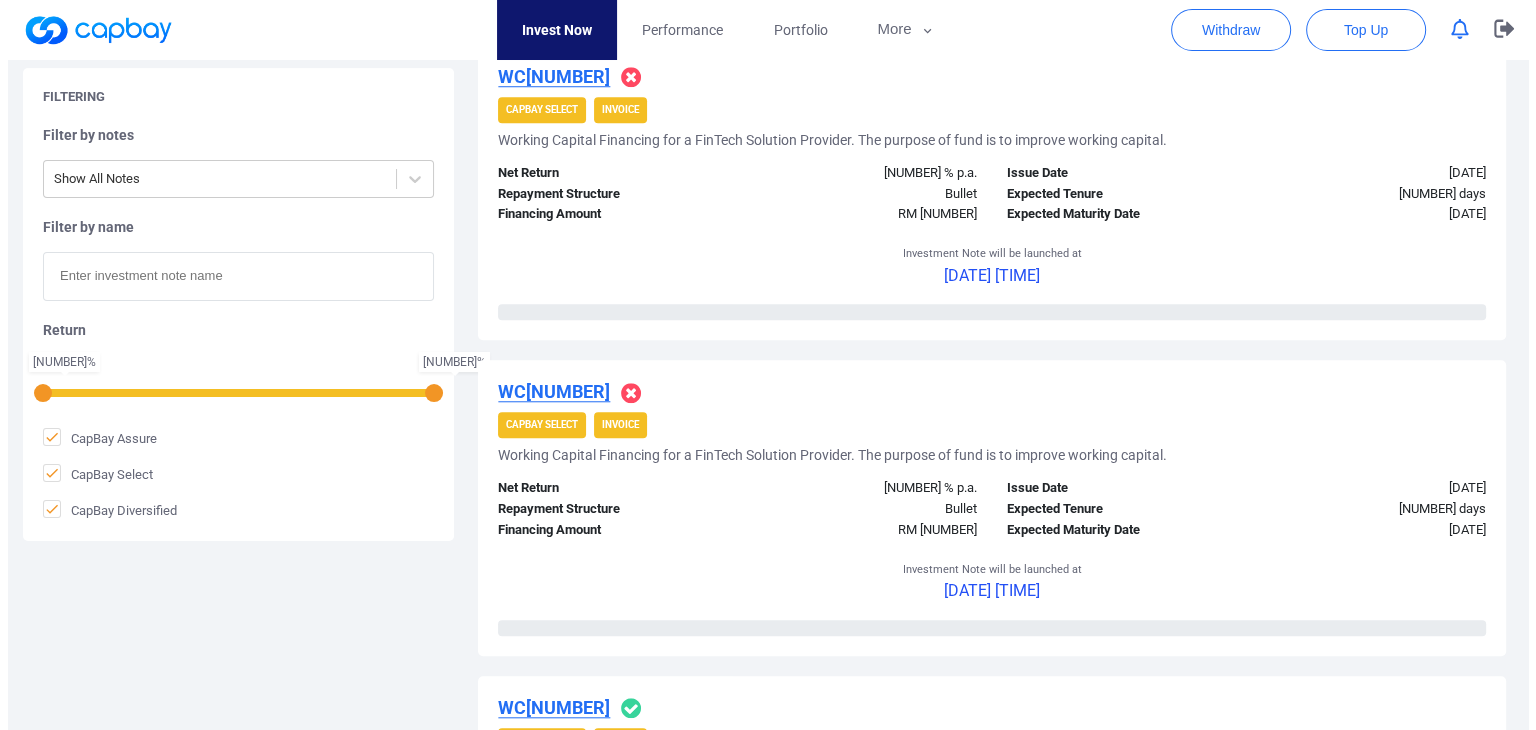 scroll, scrollTop: 2300, scrollLeft: 0, axis: vertical 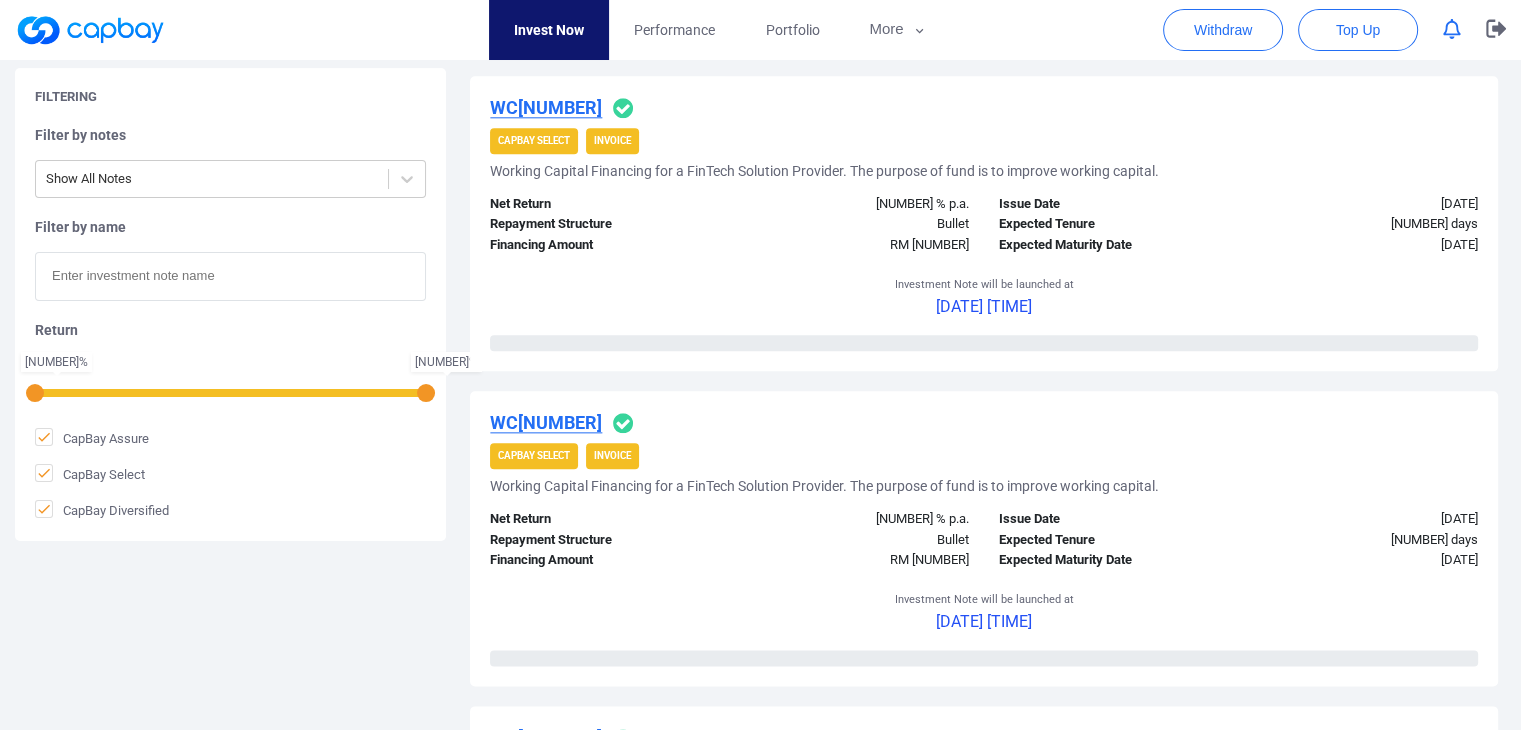 click on "WC[NUMBER]" at bounding box center (546, 107) 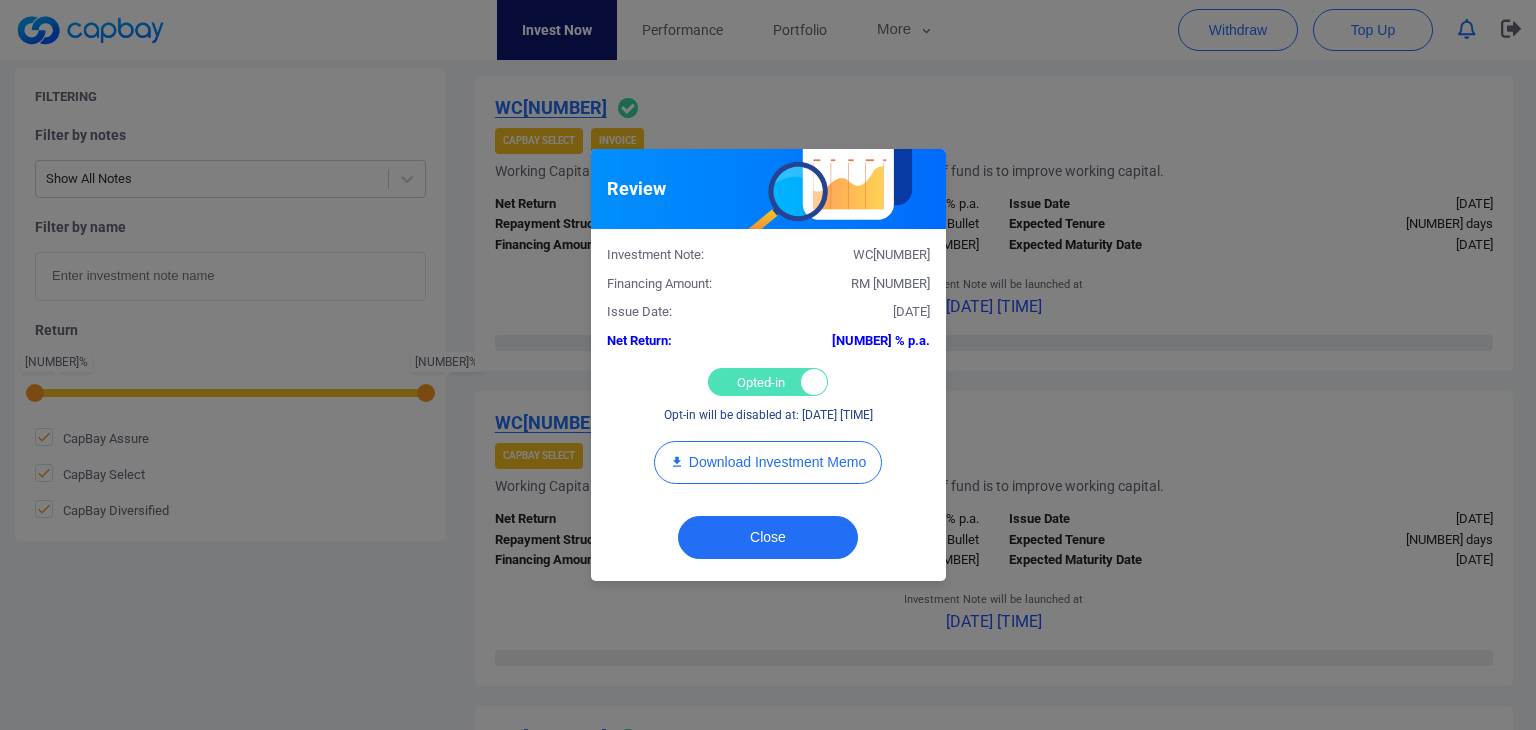click on "Opted-in Opted-out" at bounding box center (768, 382) 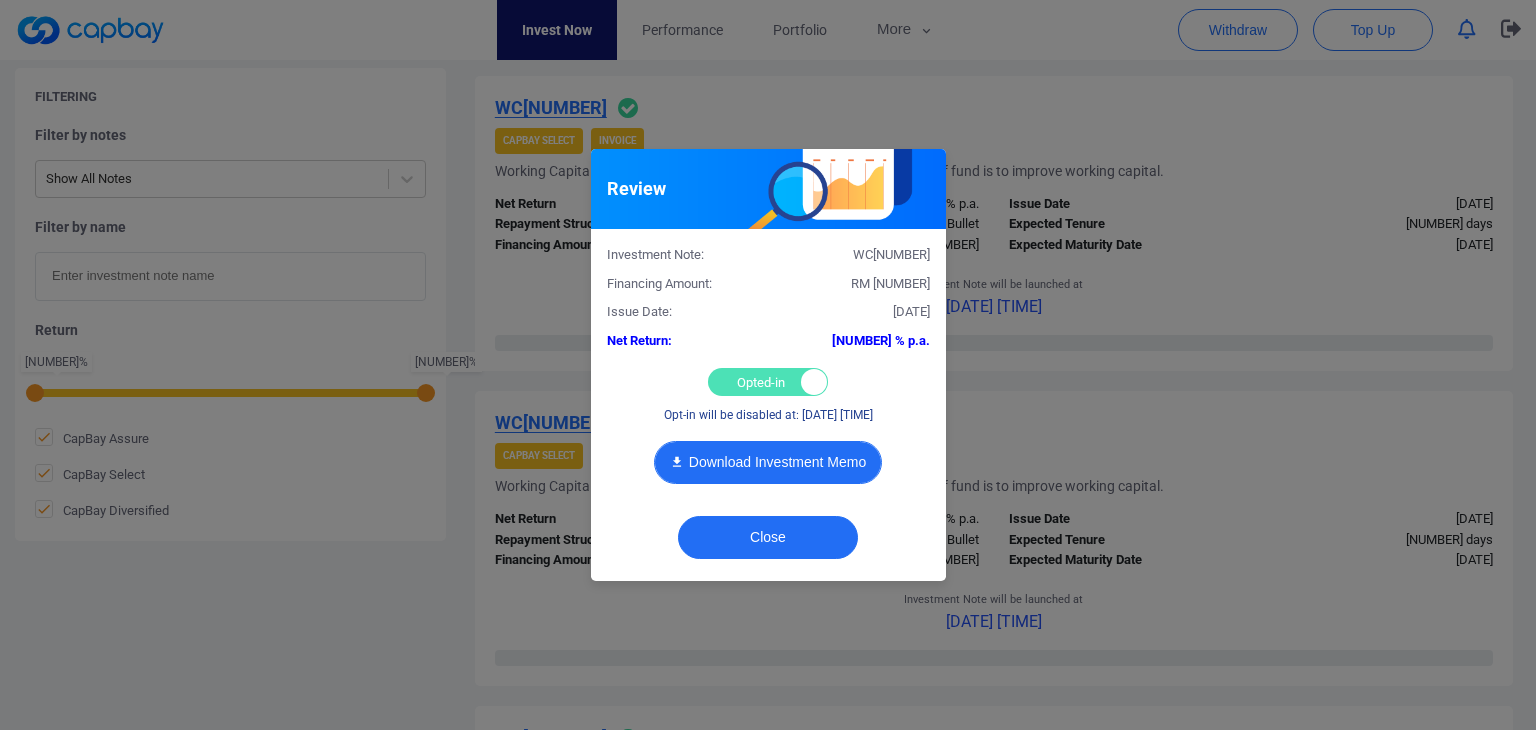 checkbox on "false" 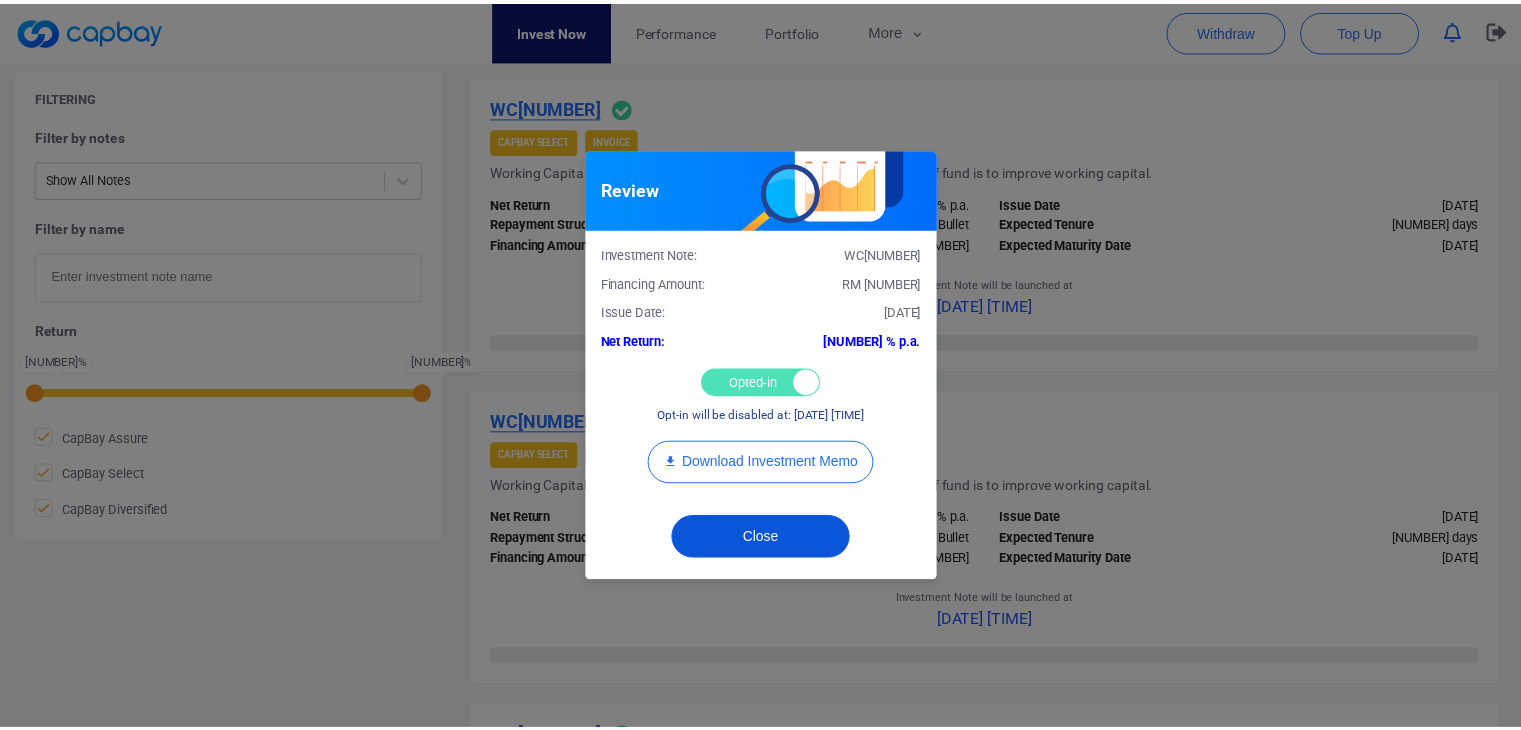 scroll, scrollTop: 972, scrollLeft: 0, axis: vertical 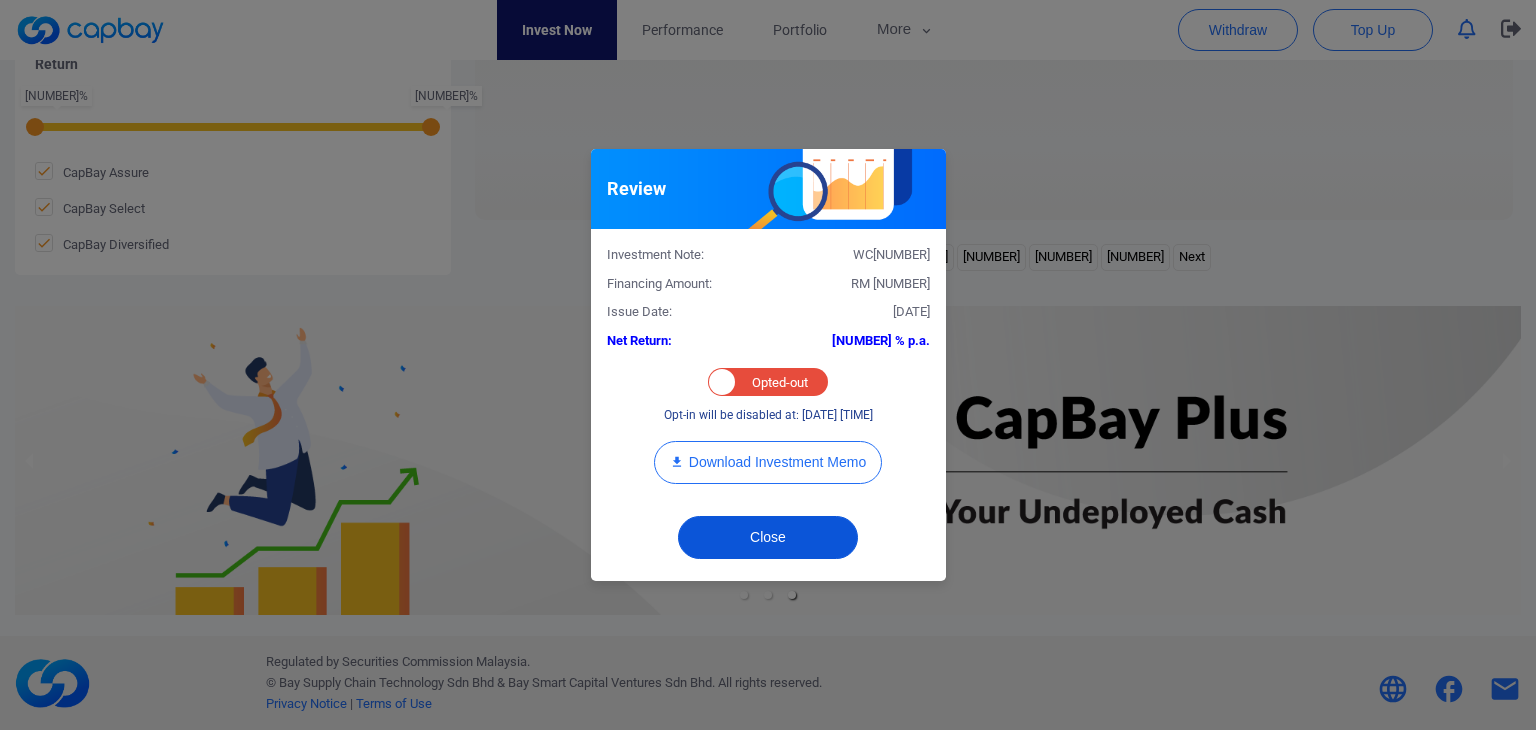 click on "Close" at bounding box center (768, 537) 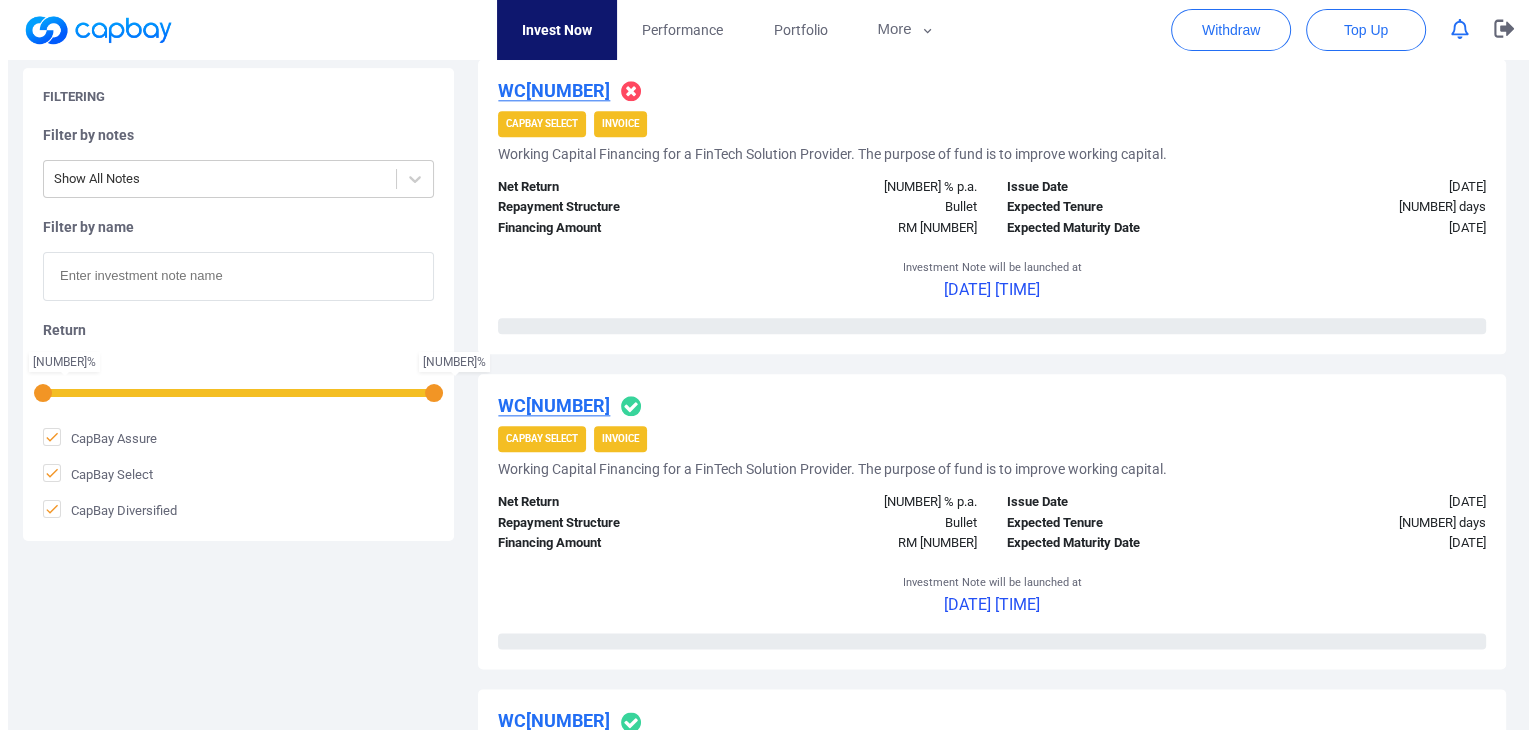 scroll, scrollTop: 2572, scrollLeft: 0, axis: vertical 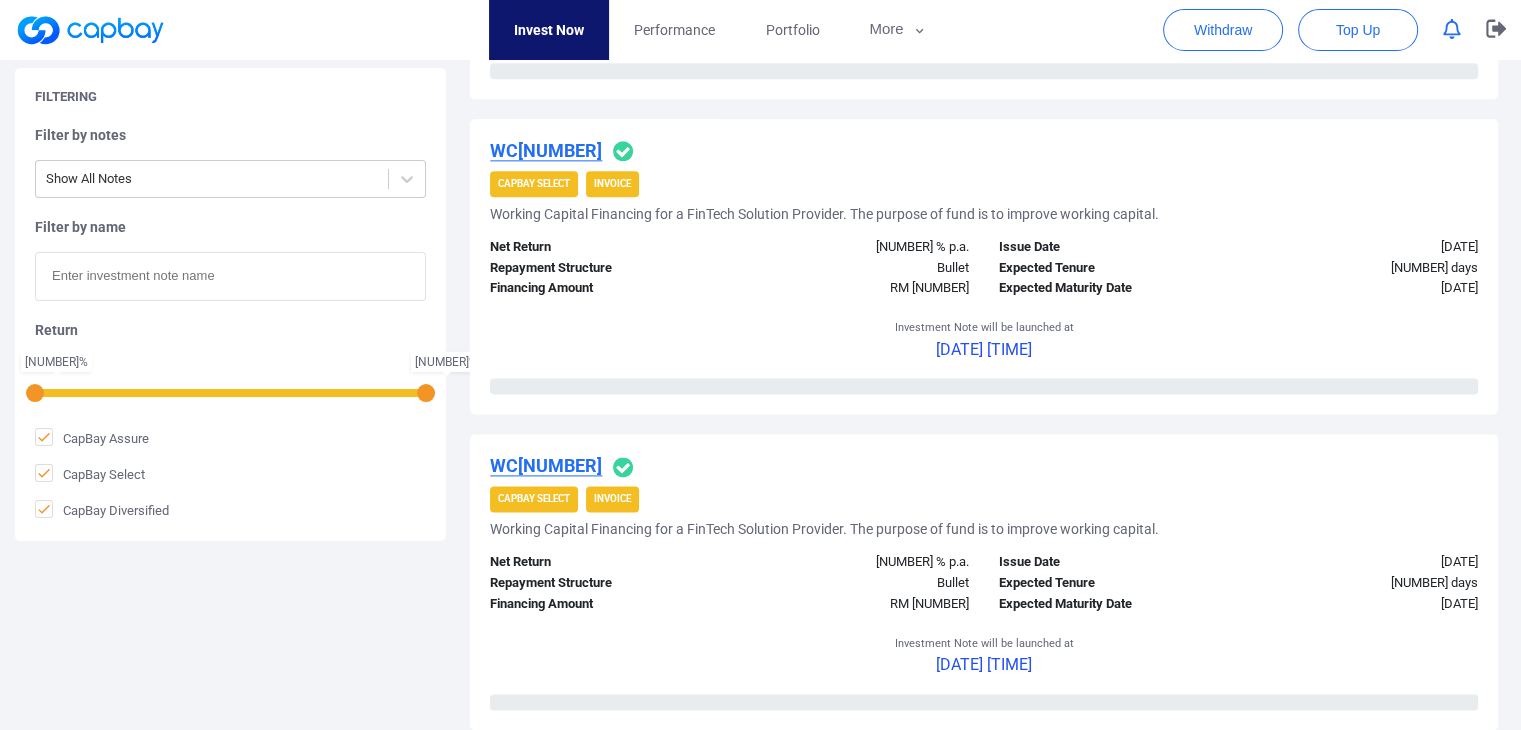 click on "WC[NUMBER]" at bounding box center [546, 465] 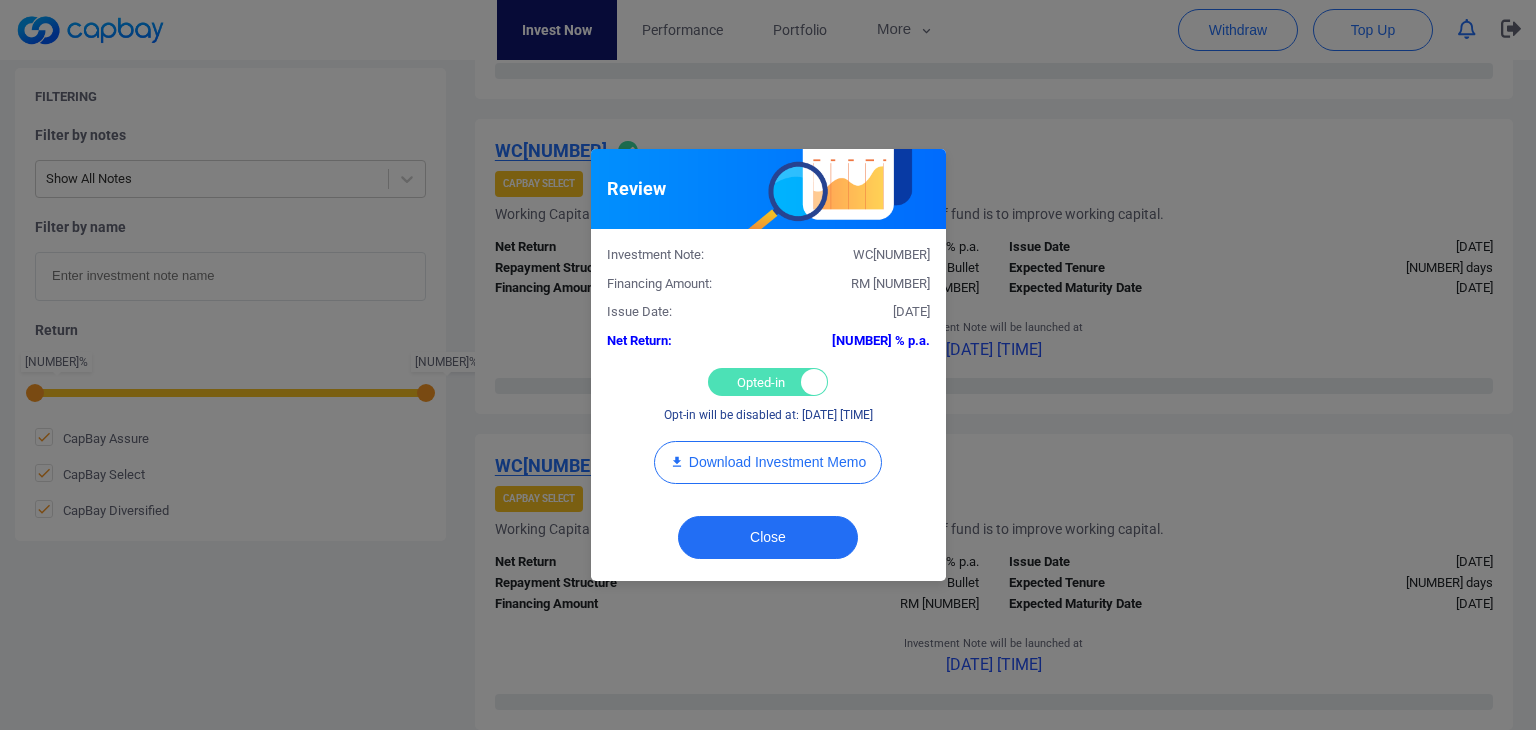 click on "Opted-in Opted-out" at bounding box center (768, 382) 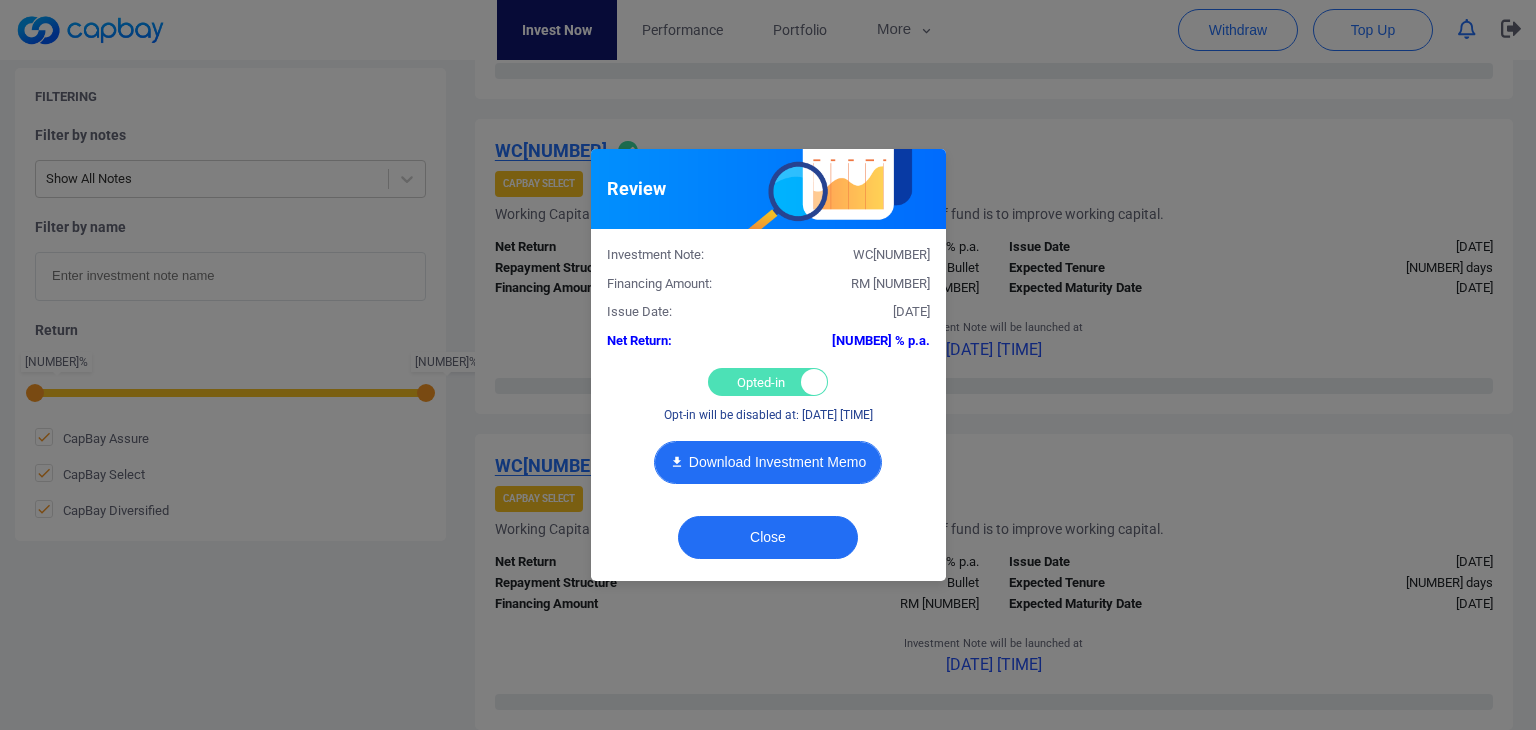 checkbox on "false" 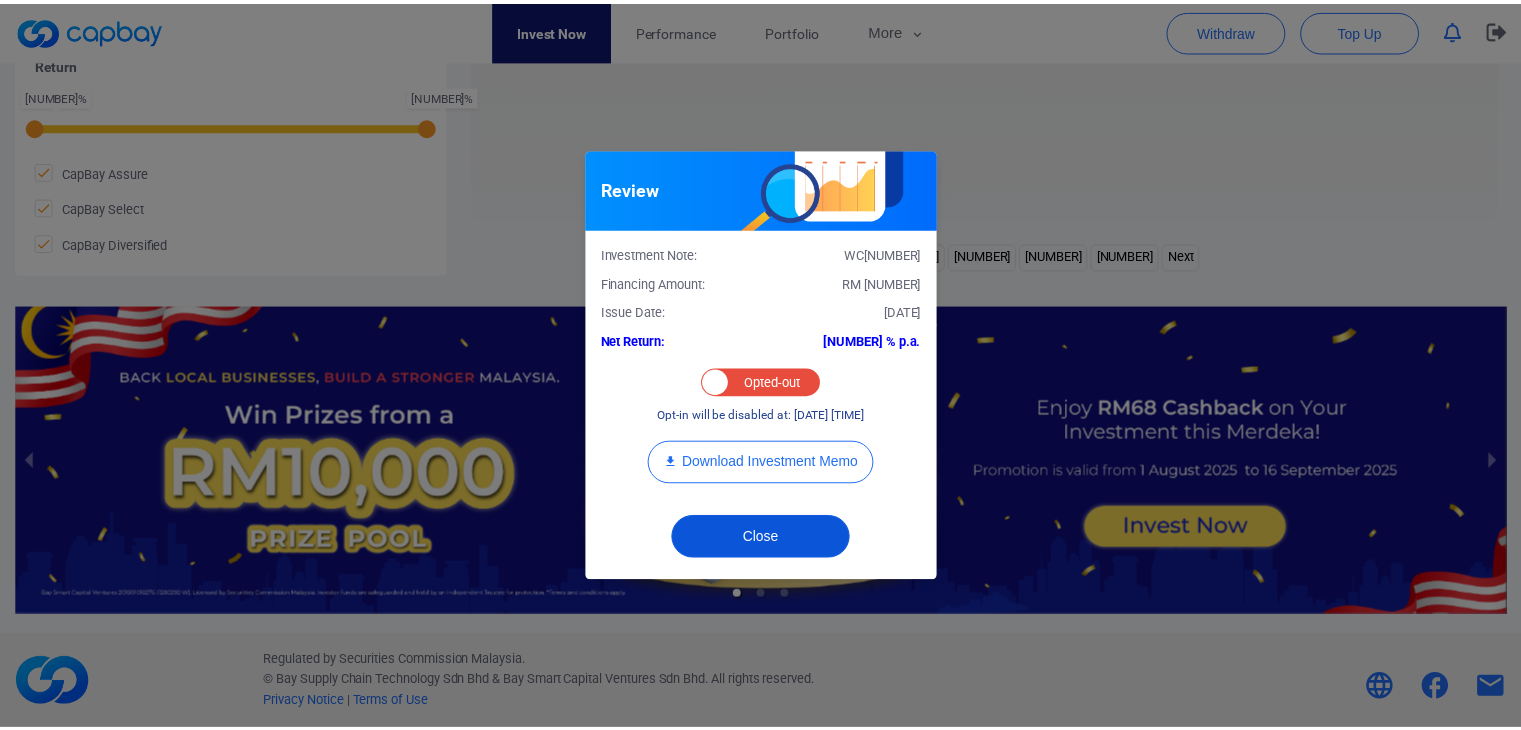 scroll, scrollTop: 972, scrollLeft: 0, axis: vertical 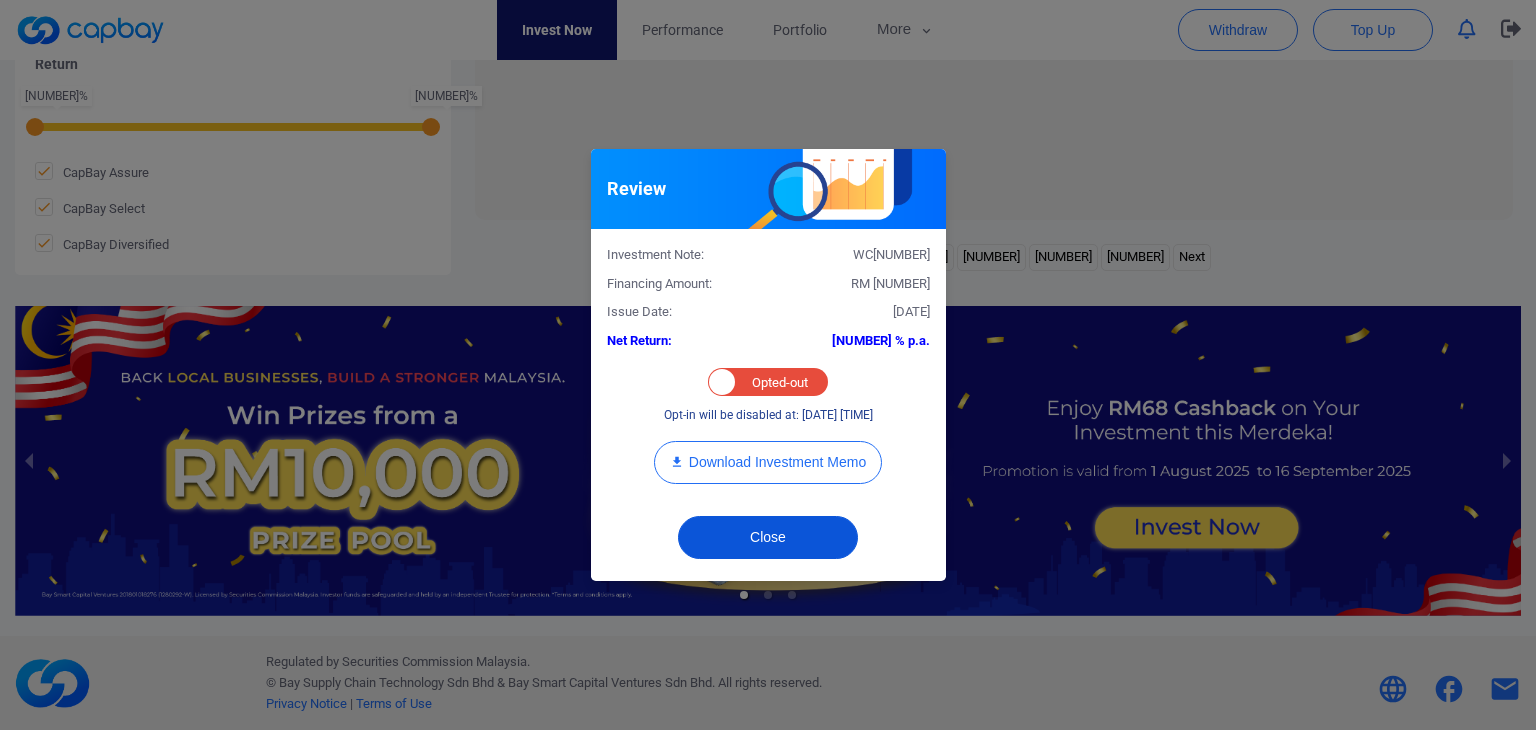 click on "Close" at bounding box center (768, 537) 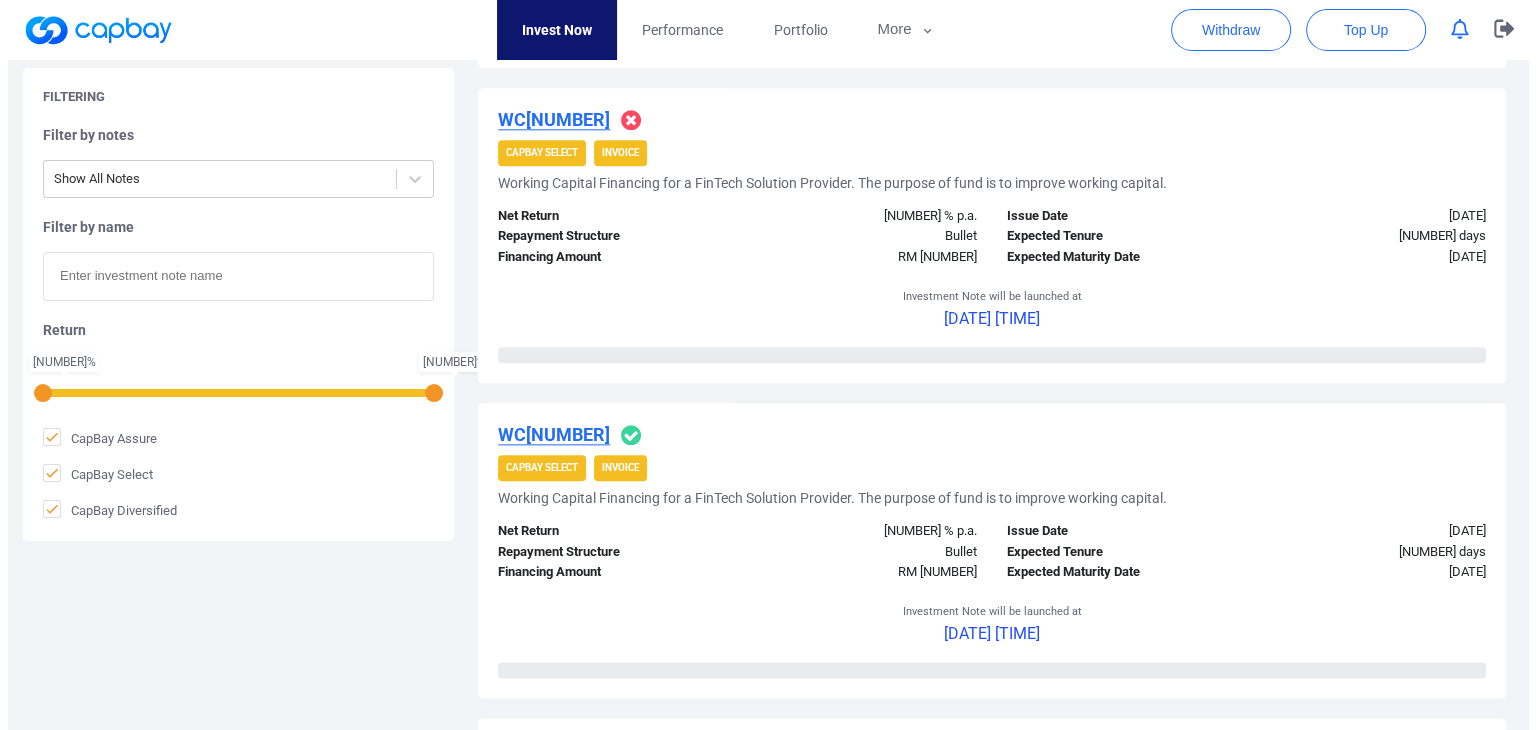scroll, scrollTop: 2472, scrollLeft: 0, axis: vertical 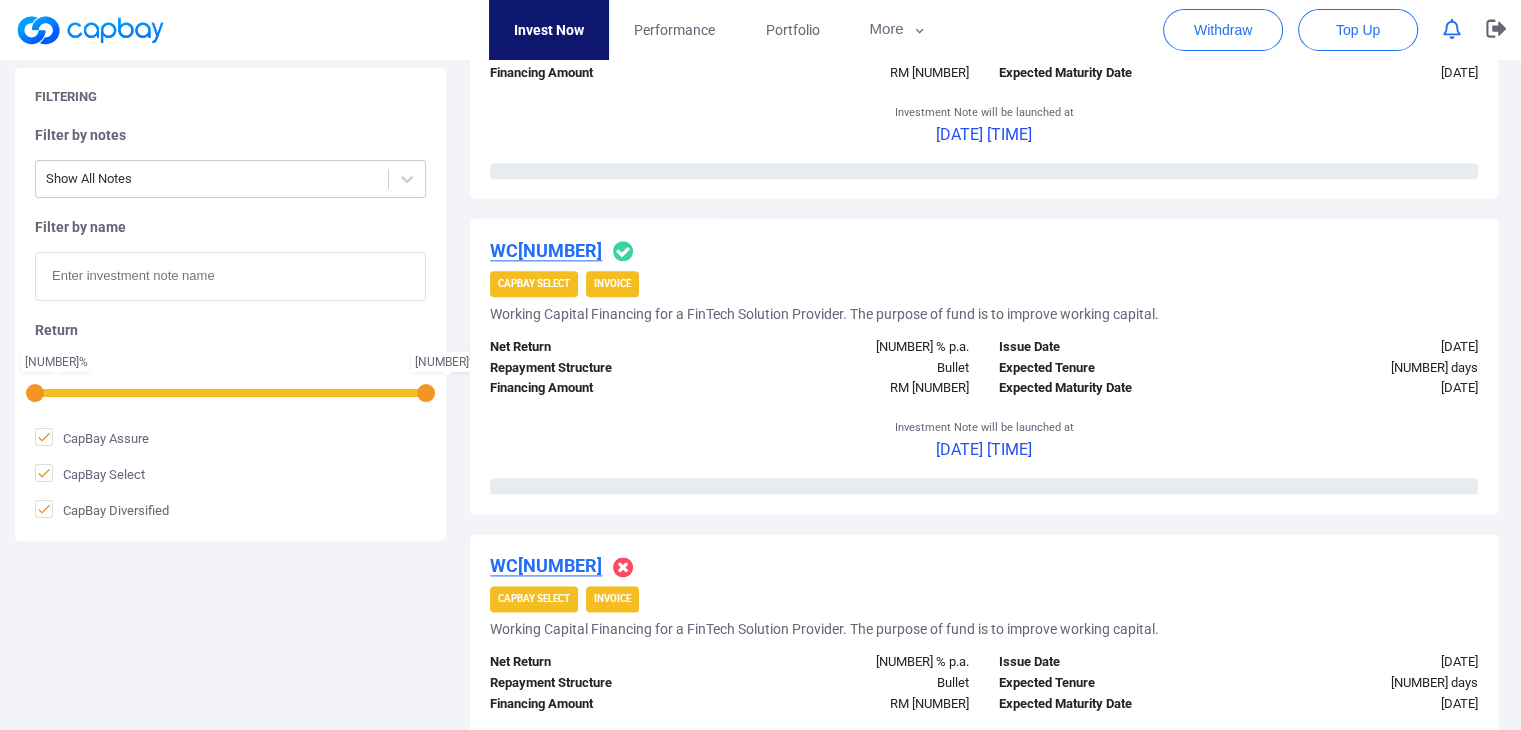 click on "WC[NUMBER] CapBay Select Invoice Working Capital Financing for a FinTech Solution Provider. The purpose of fund is to improve working capital. Net Return [NUMBER] % p.a. Repayment Structure Bullet Financing Amount RM [NUMBER] Issue Date [DATE] Expected Tenure [NUMBER] days Expected Maturity Date [DATE] 0 % Funded Investment Note will be launched at [DATE] [TIME] 0 % Funded" at bounding box center (984, 366) 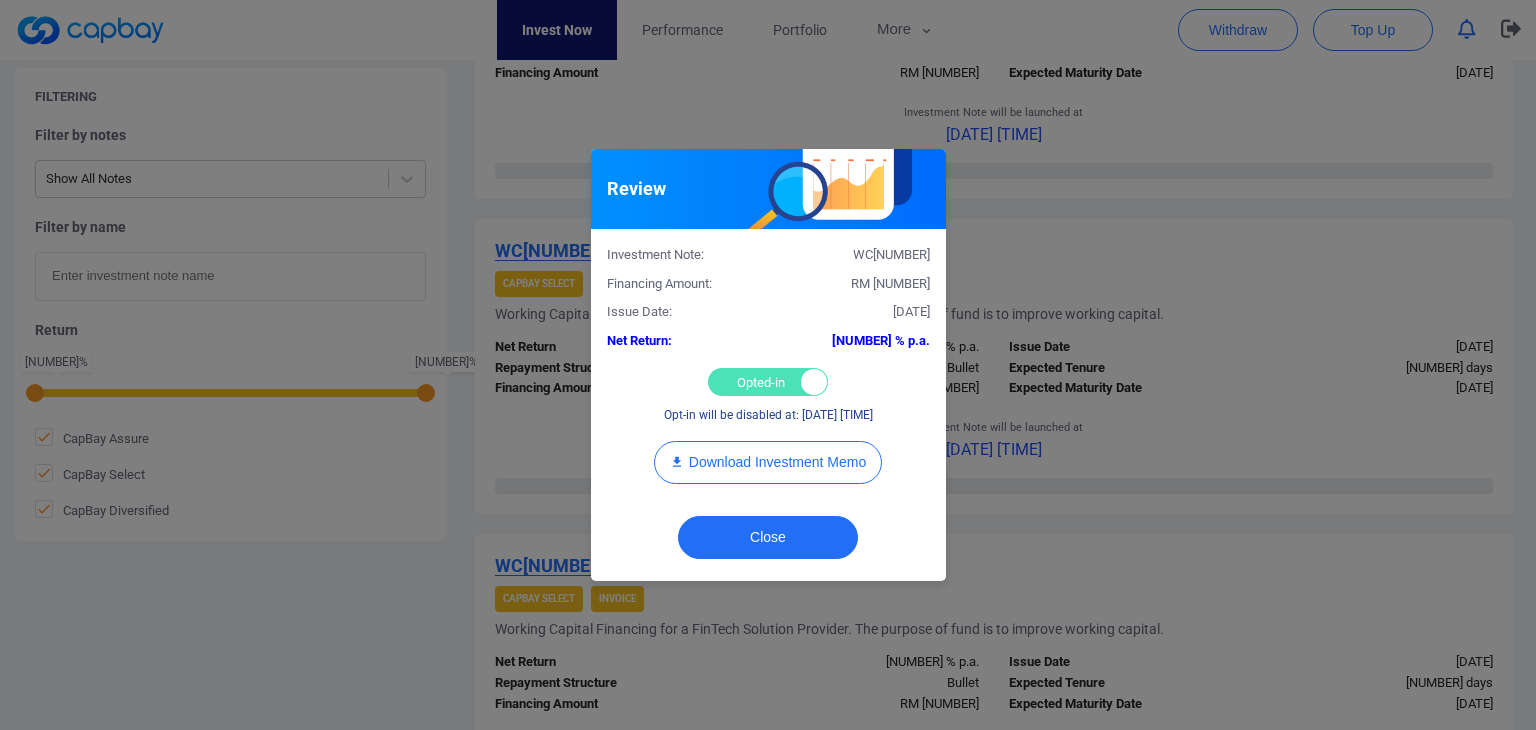click on "Opted-in Opted-out" at bounding box center [768, 382] 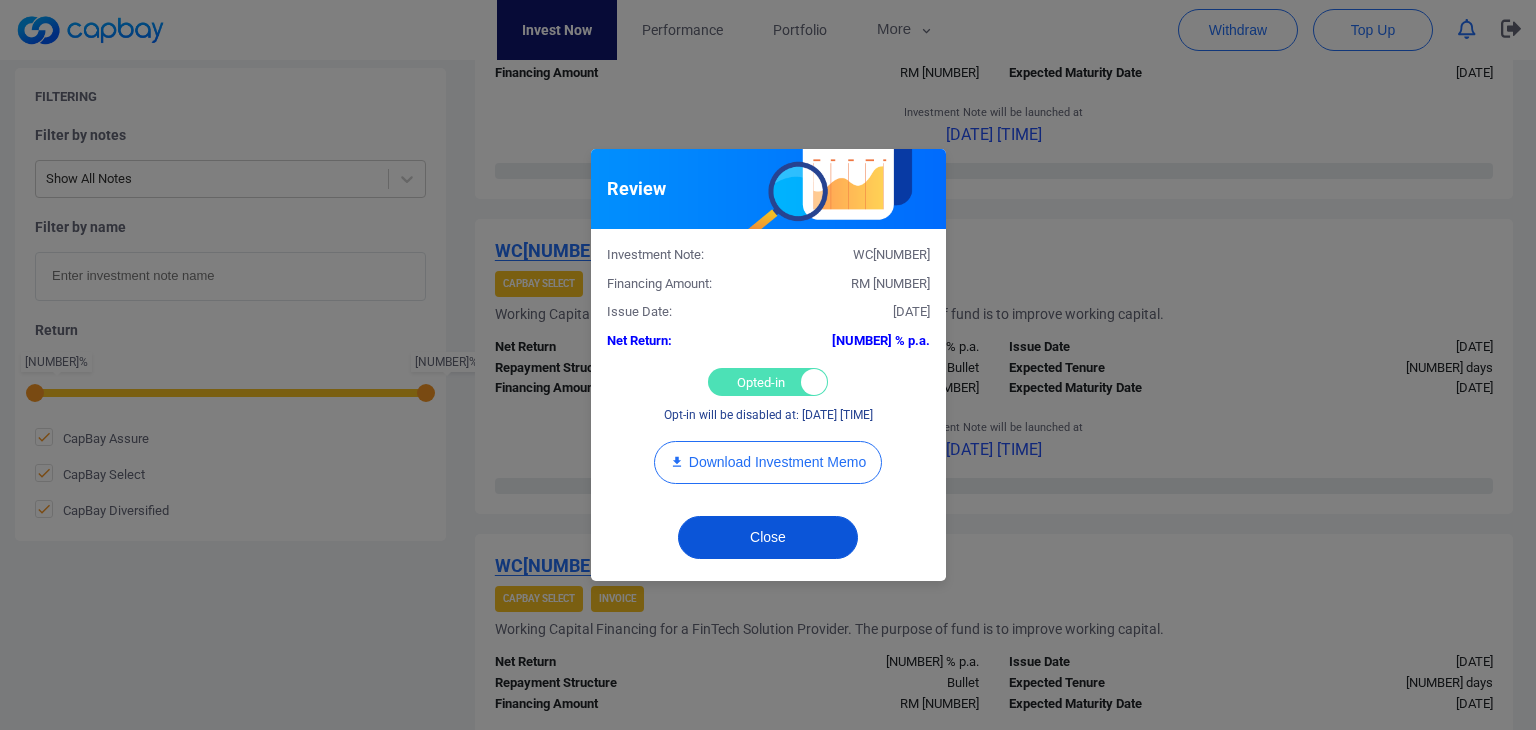 checkbox on "false" 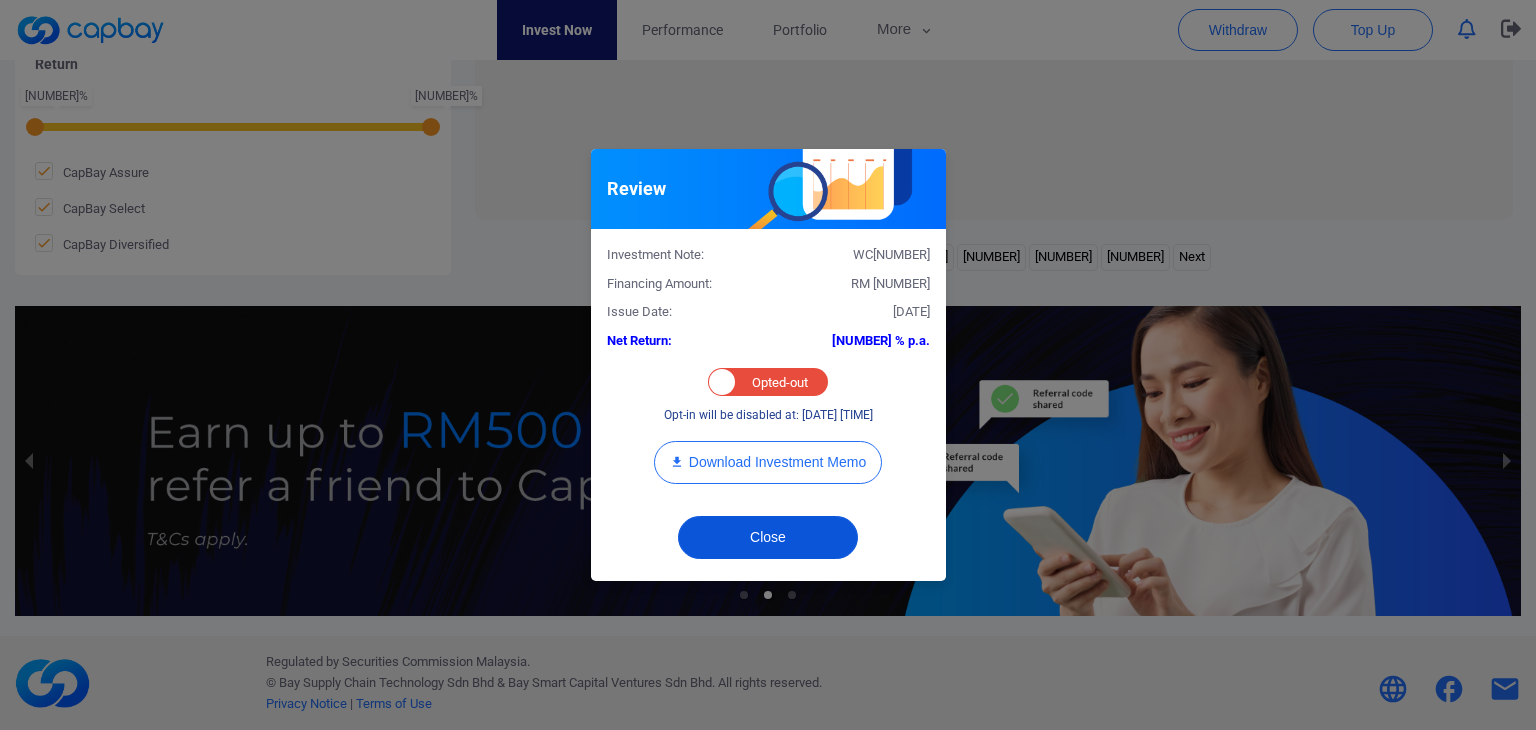 click on "Close" at bounding box center (768, 537) 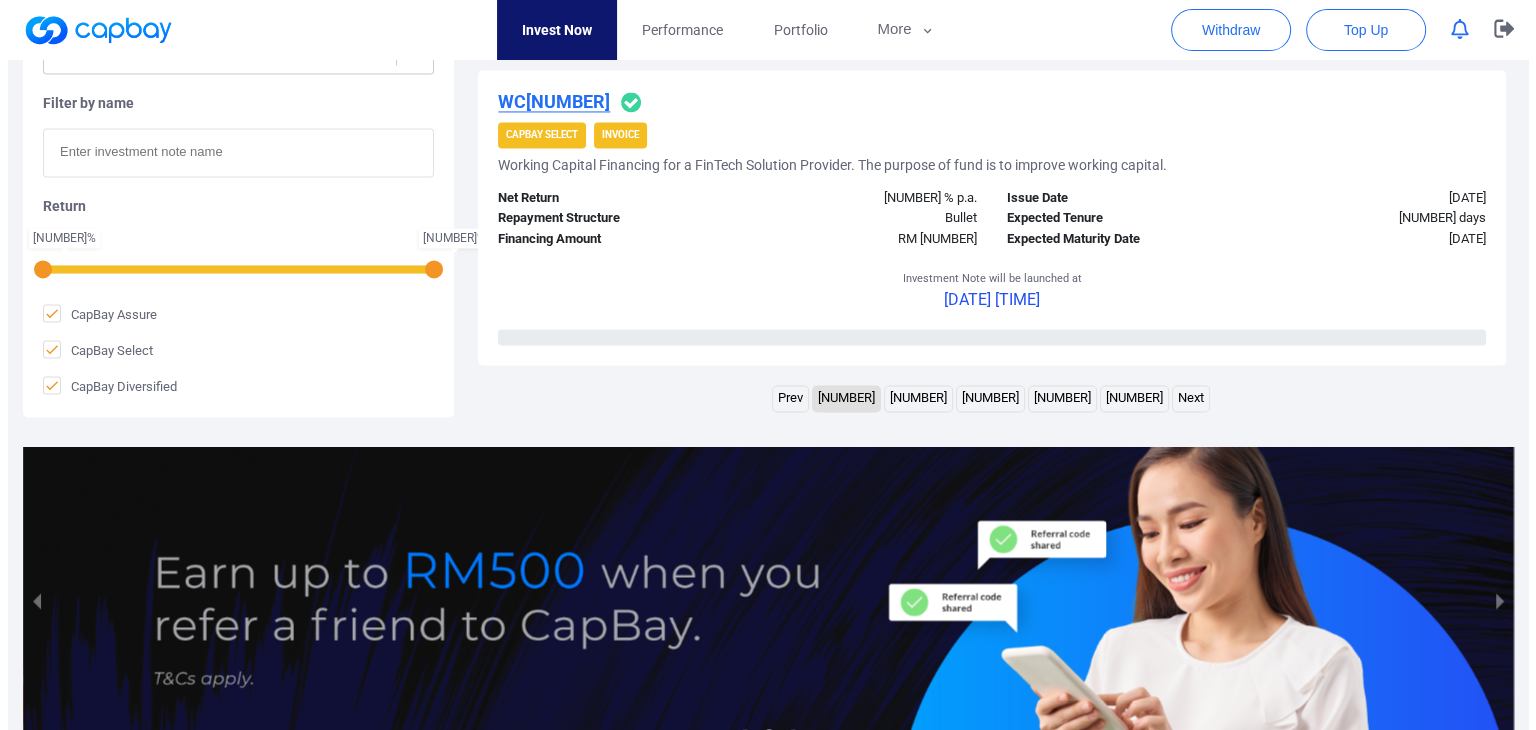 scroll, scrollTop: 3090, scrollLeft: 0, axis: vertical 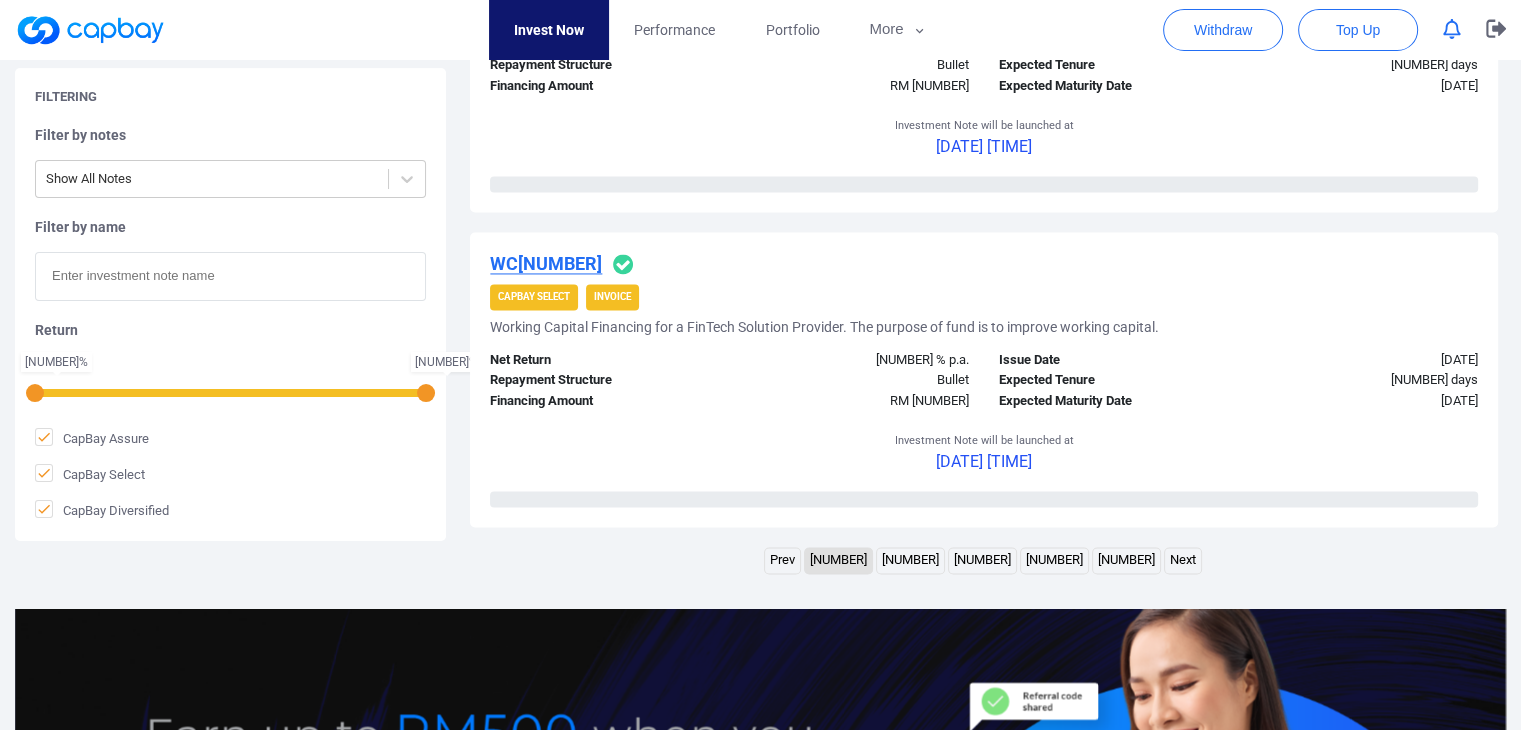 click on "WC[NUMBER]" at bounding box center [546, 263] 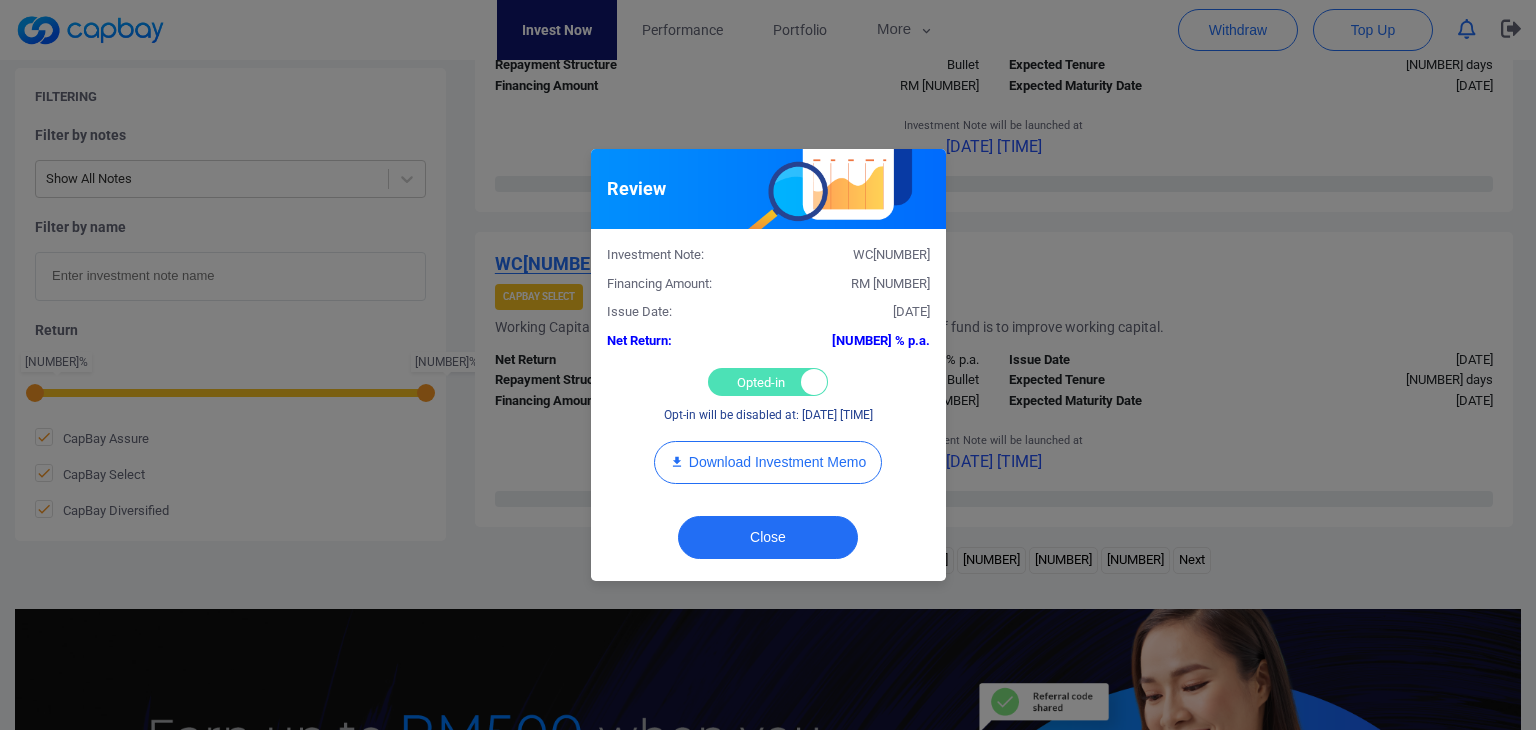 click on "Opted-in Opted-out" at bounding box center [768, 382] 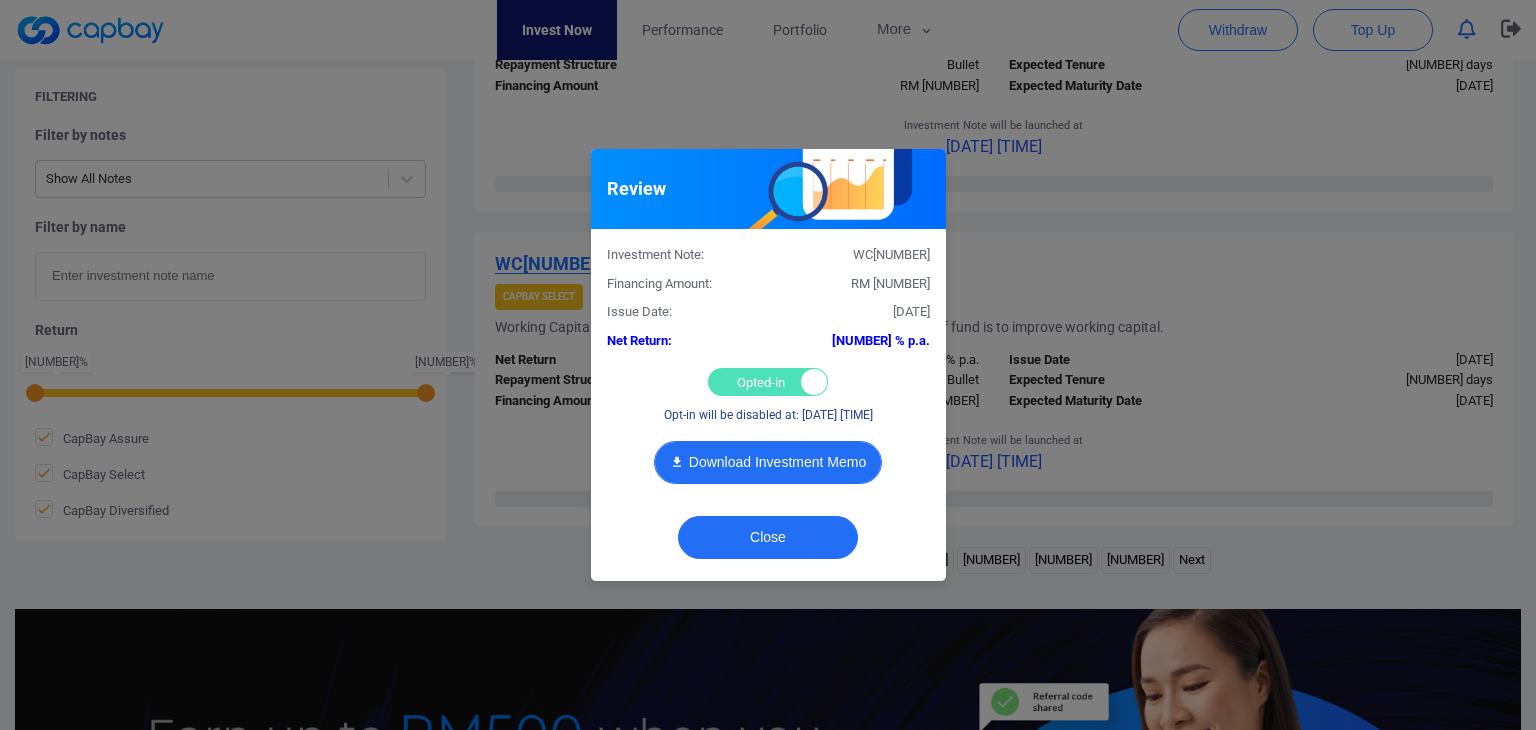 checkbox on "false" 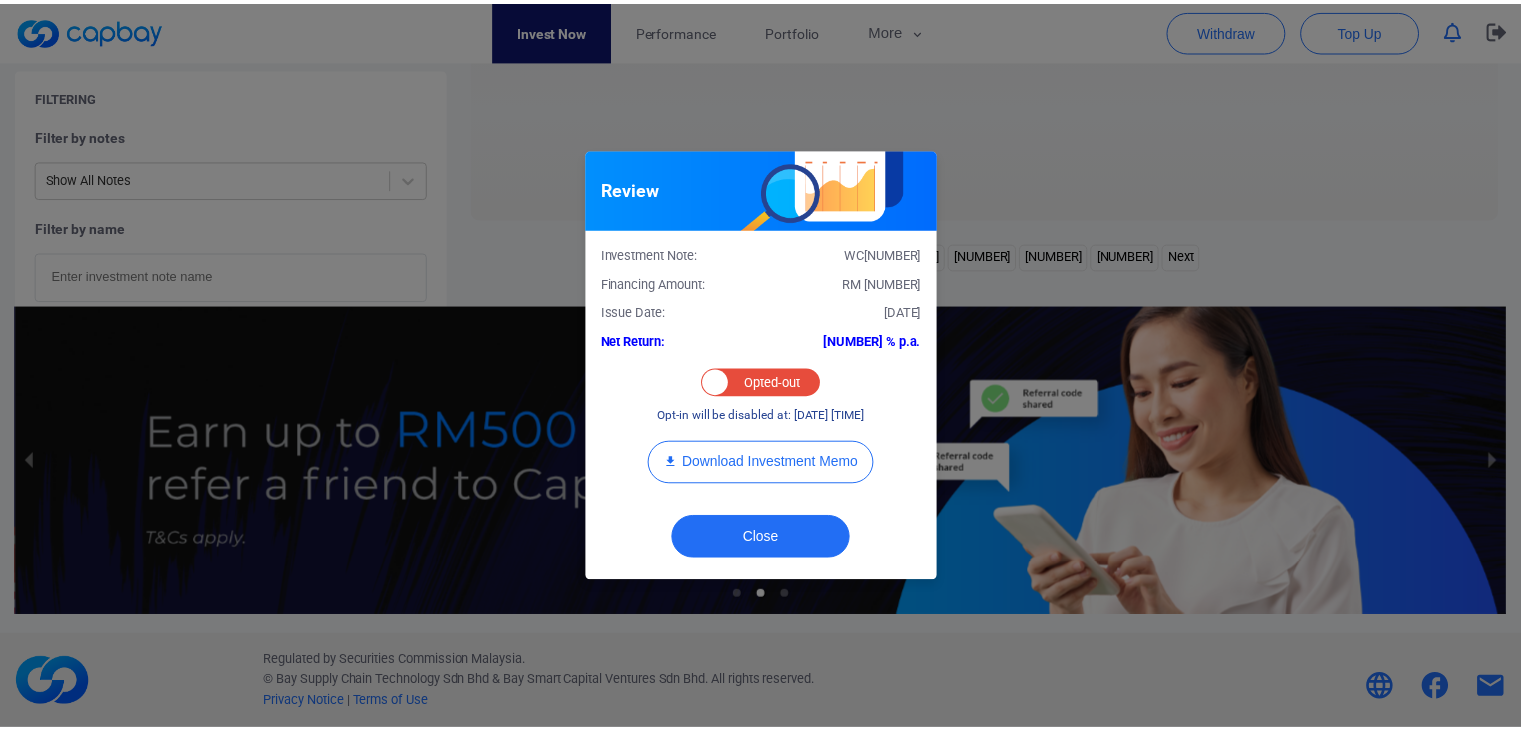 scroll, scrollTop: 668, scrollLeft: 0, axis: vertical 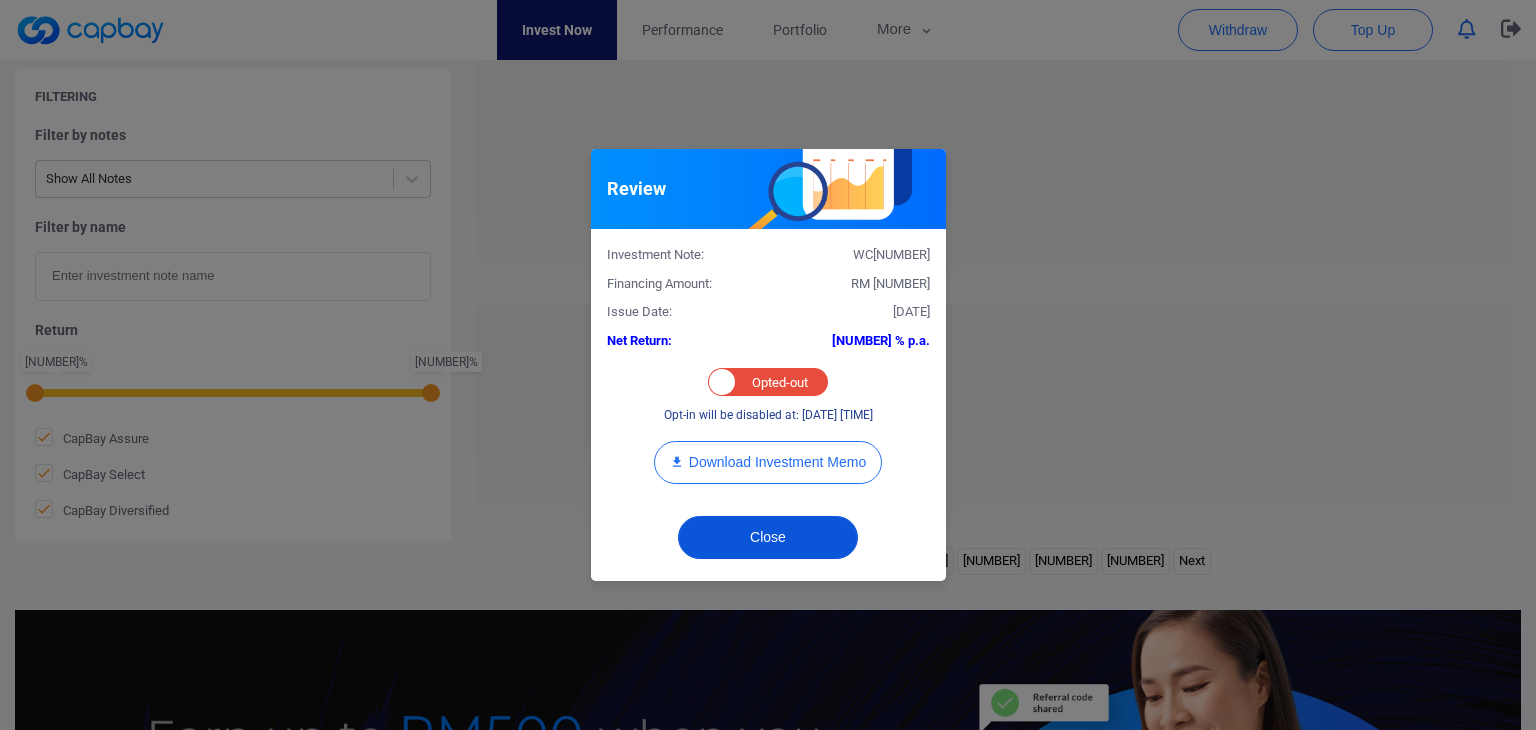 click on "Close" at bounding box center (768, 537) 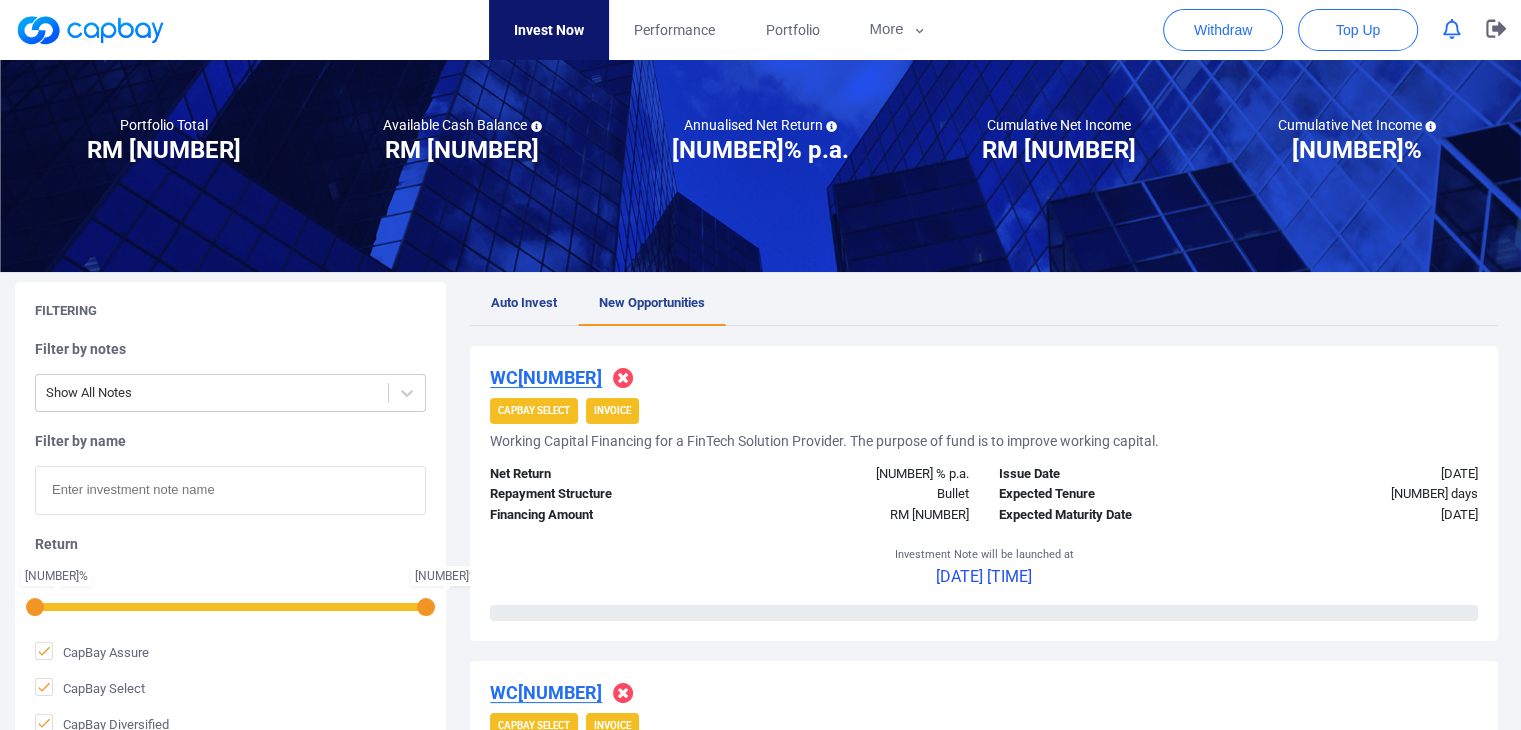 scroll, scrollTop: 0, scrollLeft: 0, axis: both 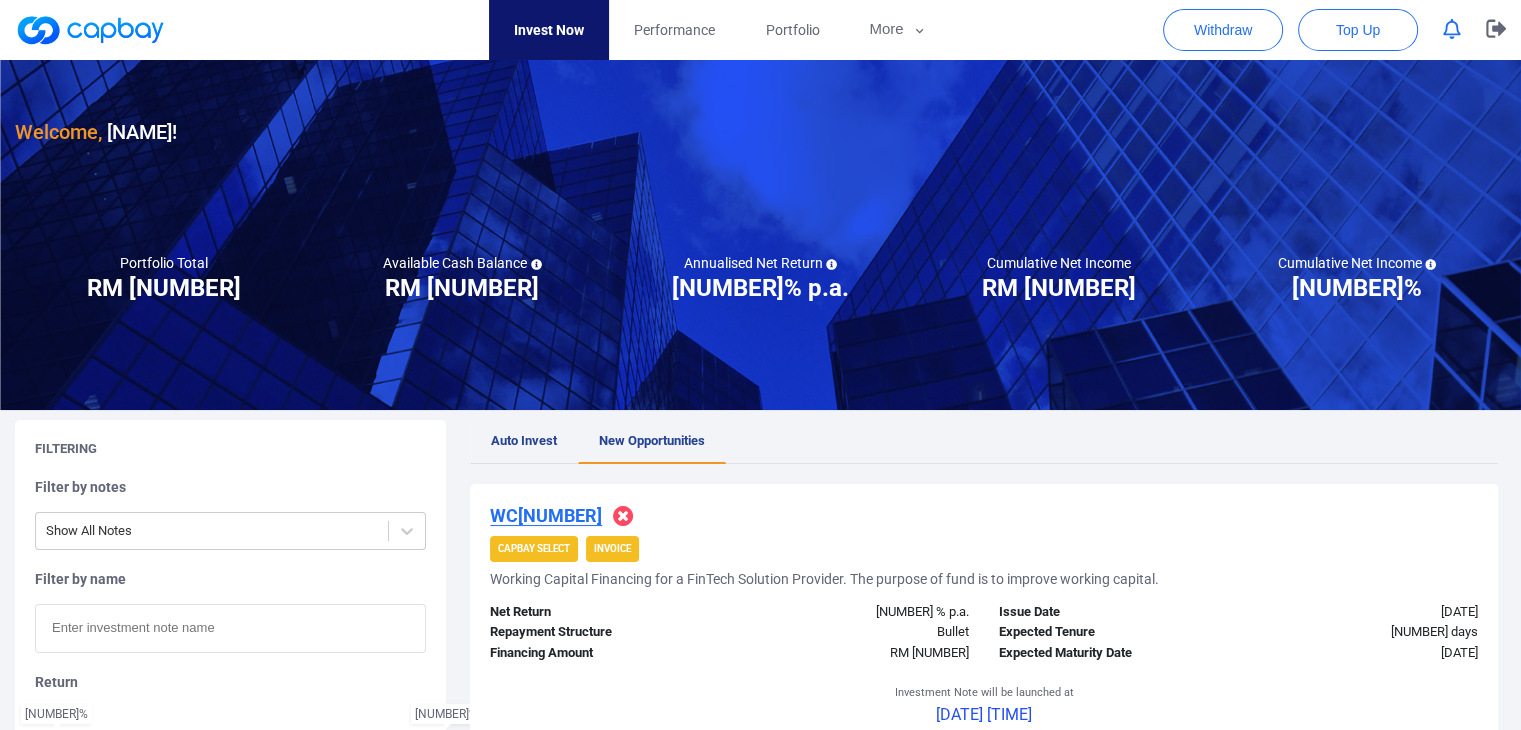 click on "Auto Invest" at bounding box center [524, 440] 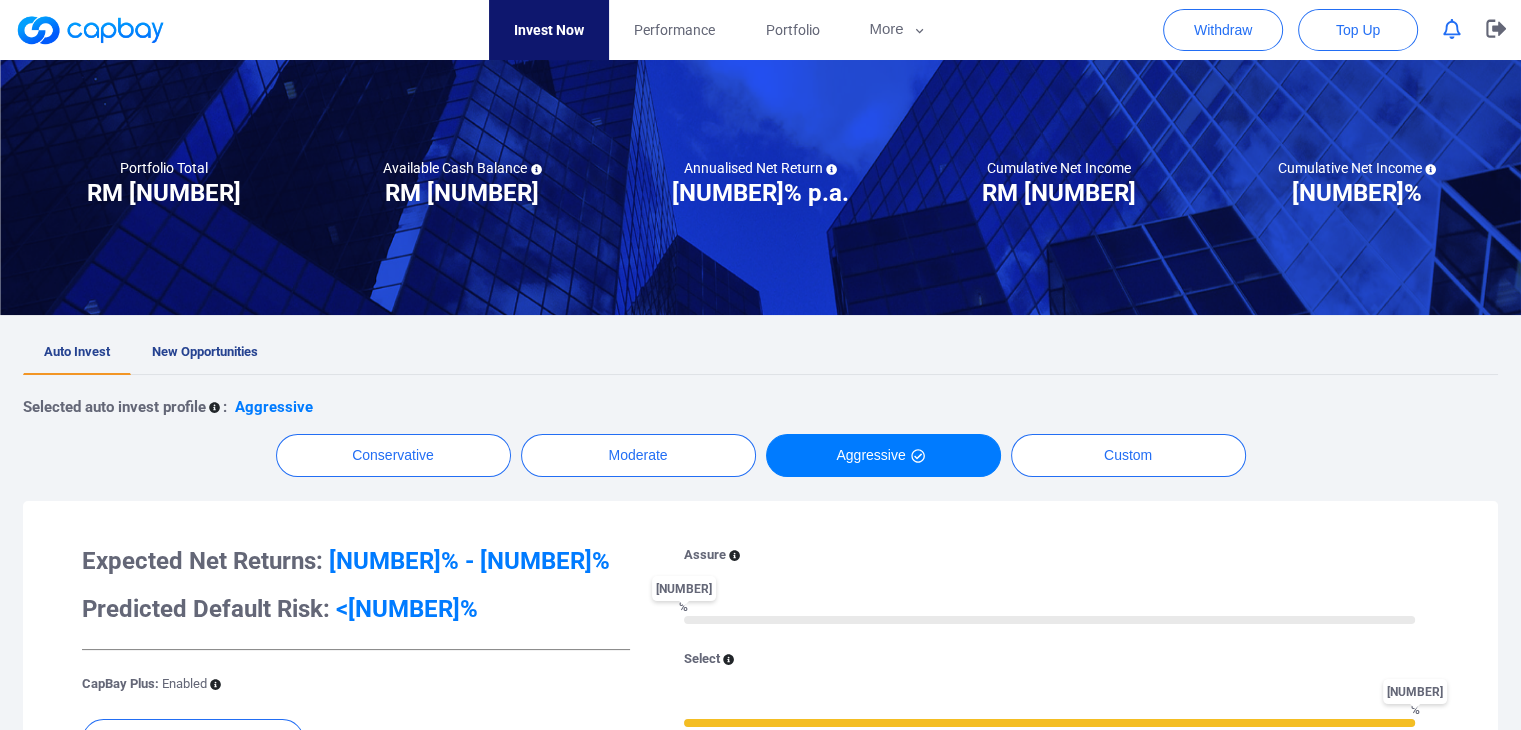 scroll, scrollTop: 300, scrollLeft: 0, axis: vertical 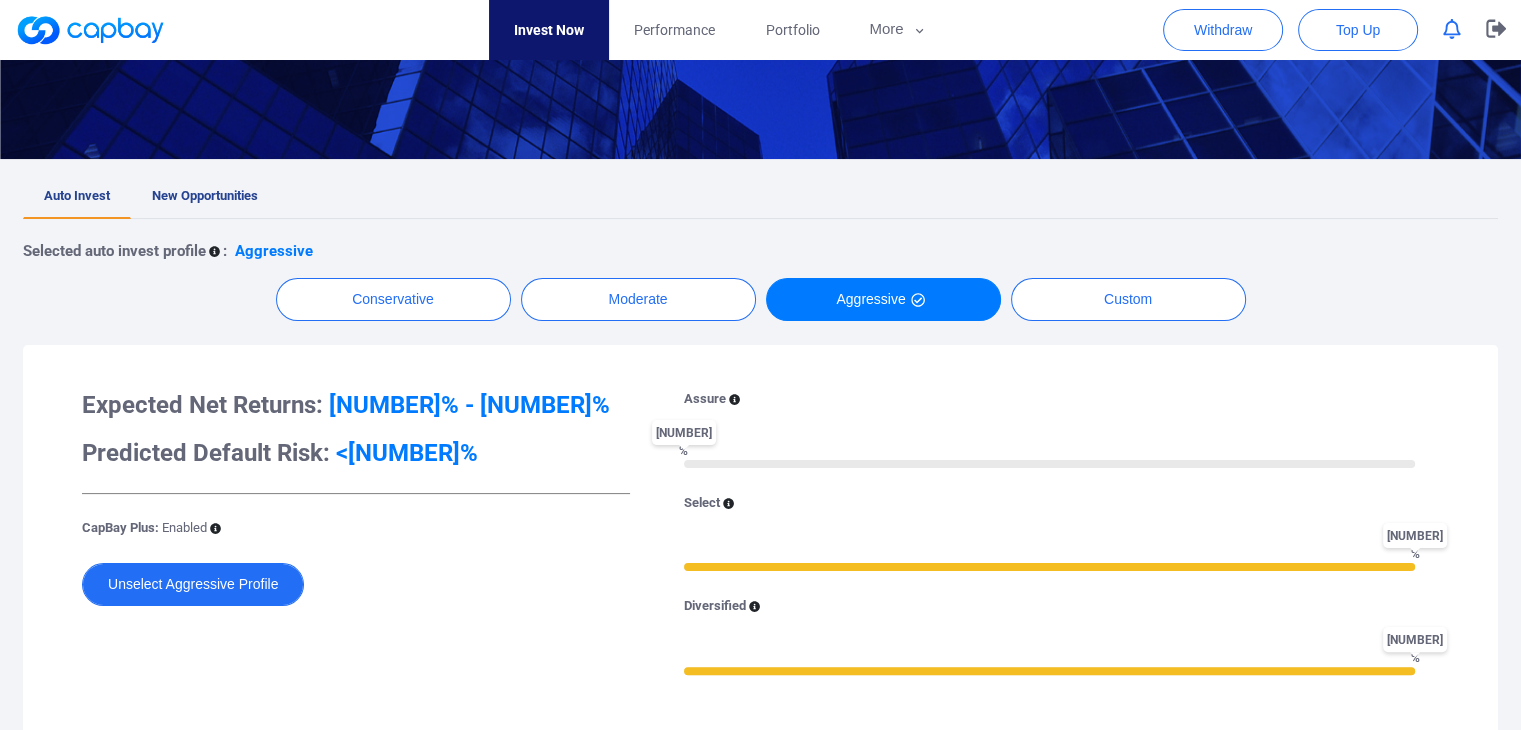 click on "Unselect
Aggressive Profile" at bounding box center (193, 584) 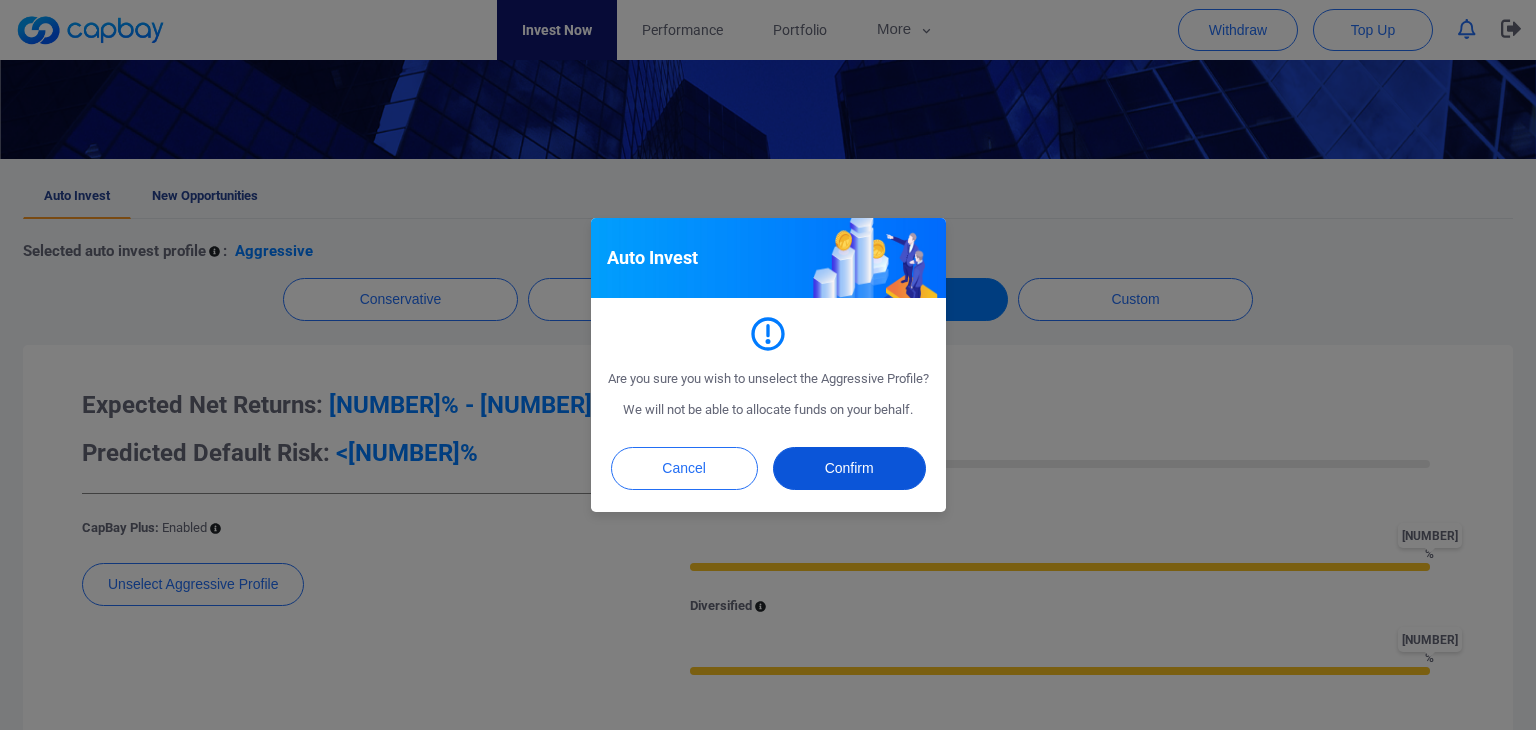 click on "Confirm" at bounding box center (849, 468) 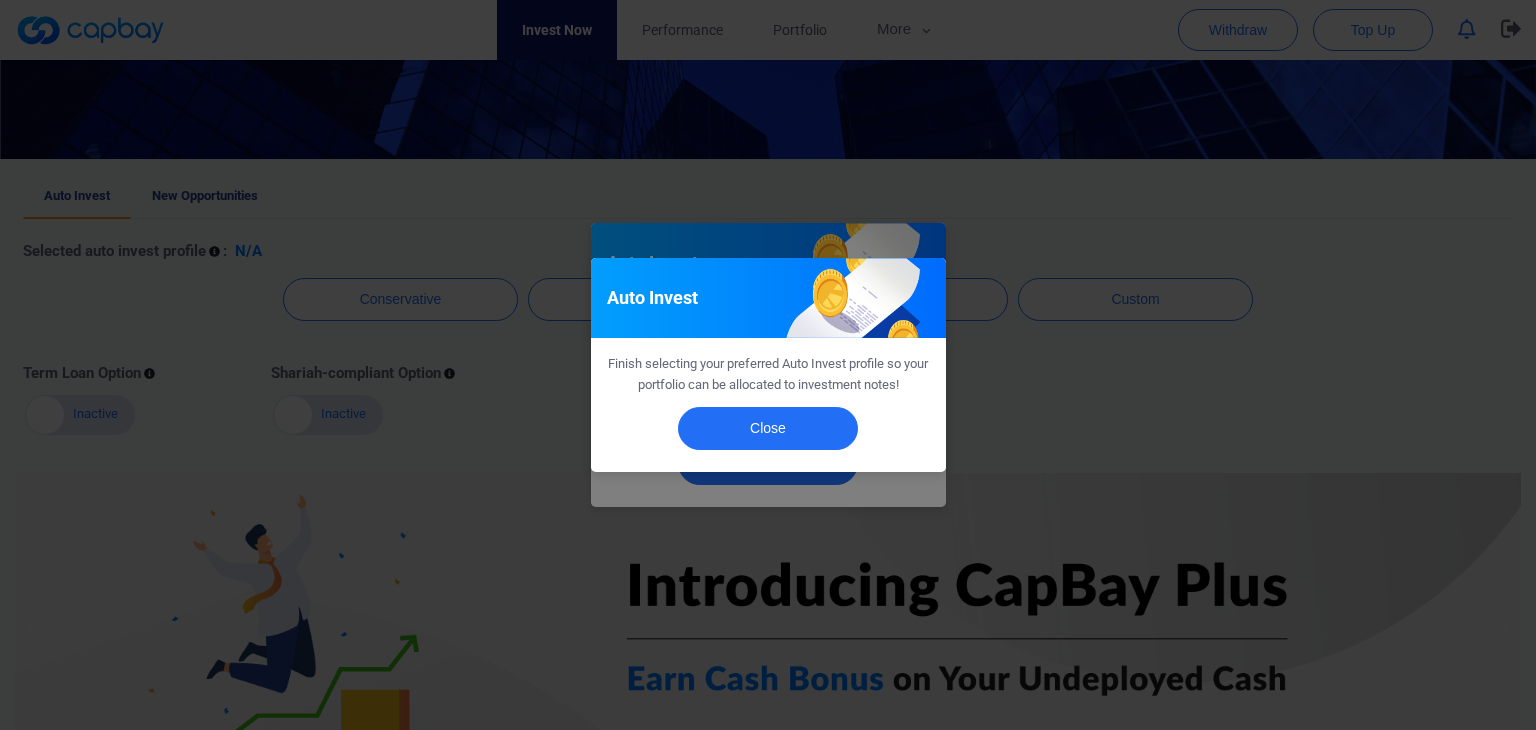 click on "Auto Invest Finish selecting your preferred Auto Invest profile so your portfolio
can be allocated to investment notes! Close" at bounding box center (768, 365) 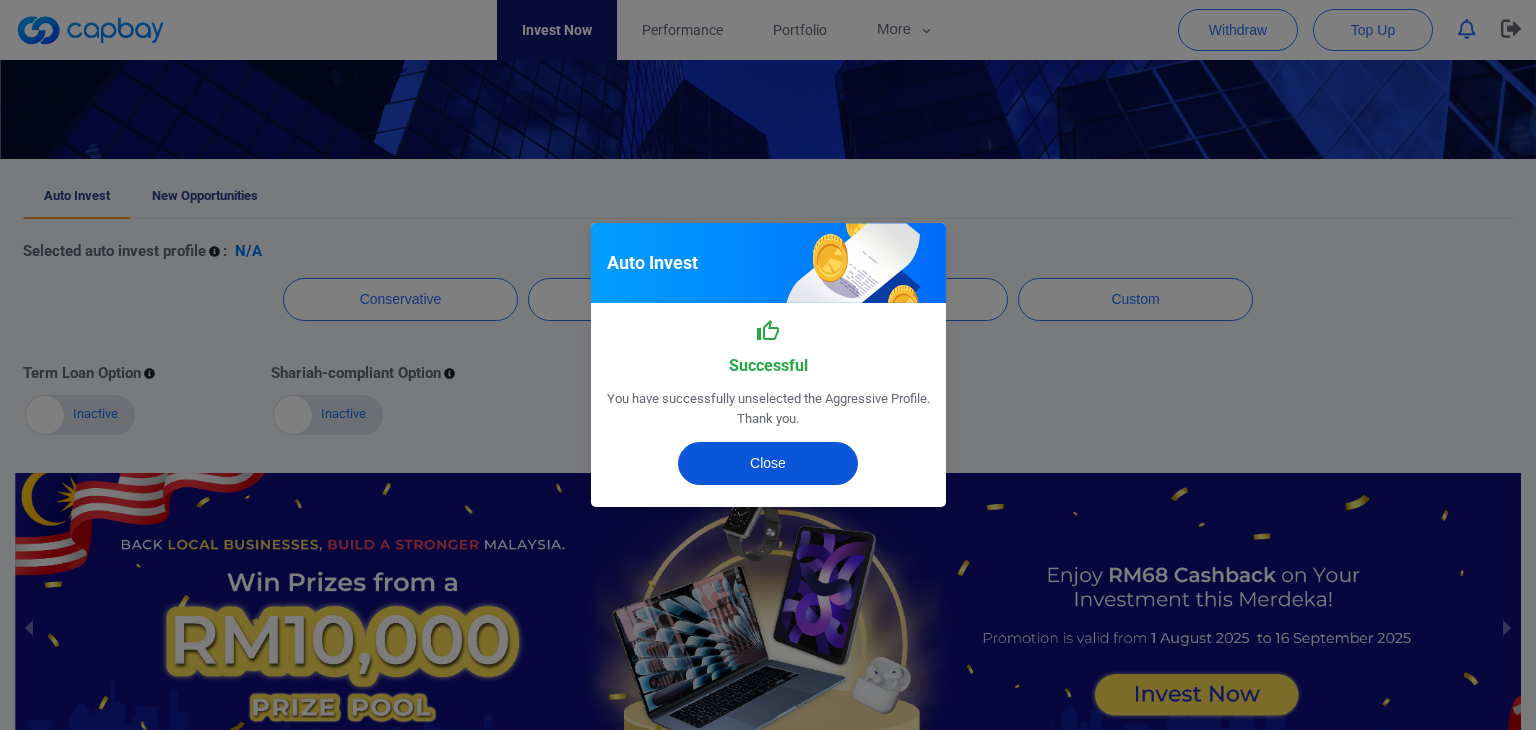 drag, startPoint x: 800, startPoint y: 487, endPoint x: 809, endPoint y: 471, distance: 18.35756 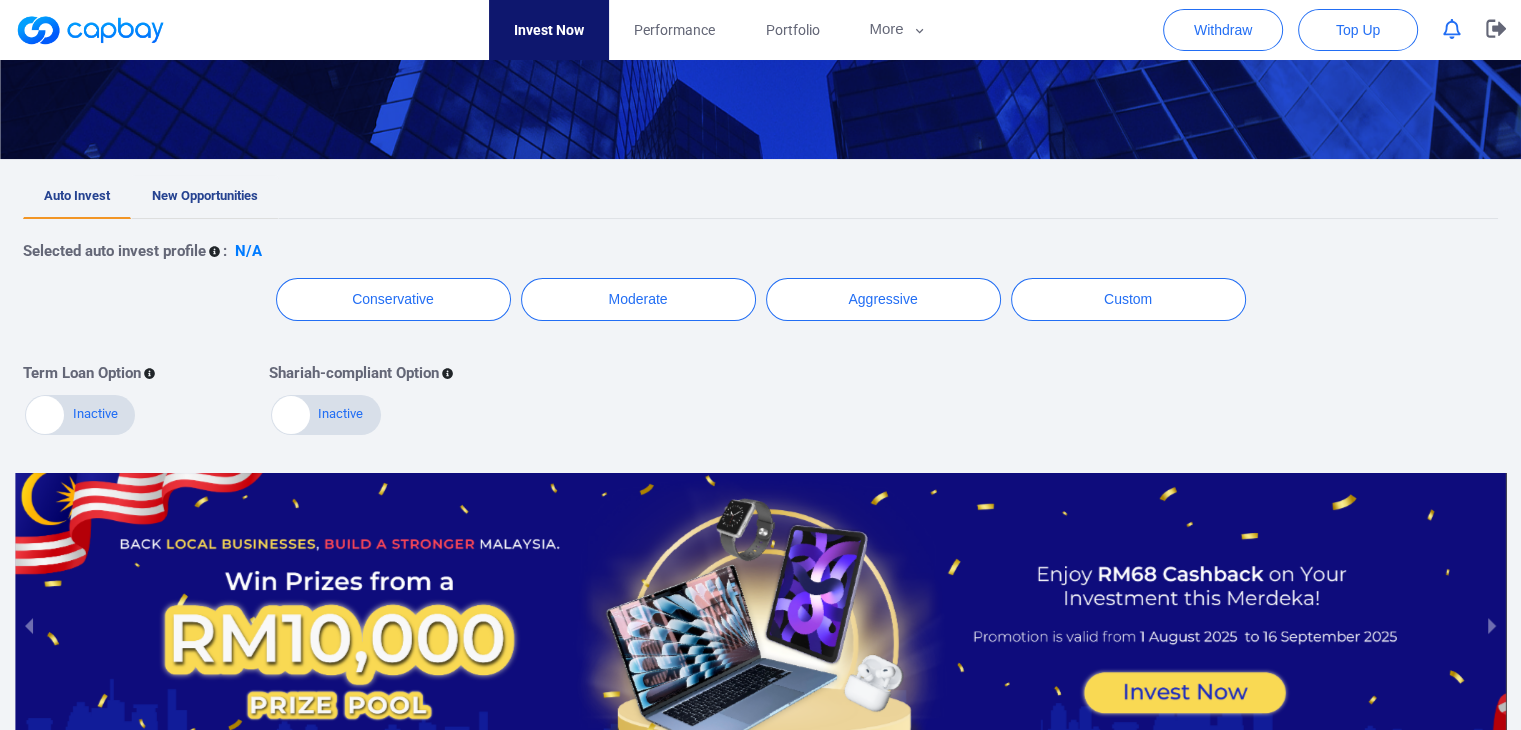 click on "New Opportunities" at bounding box center (205, 195) 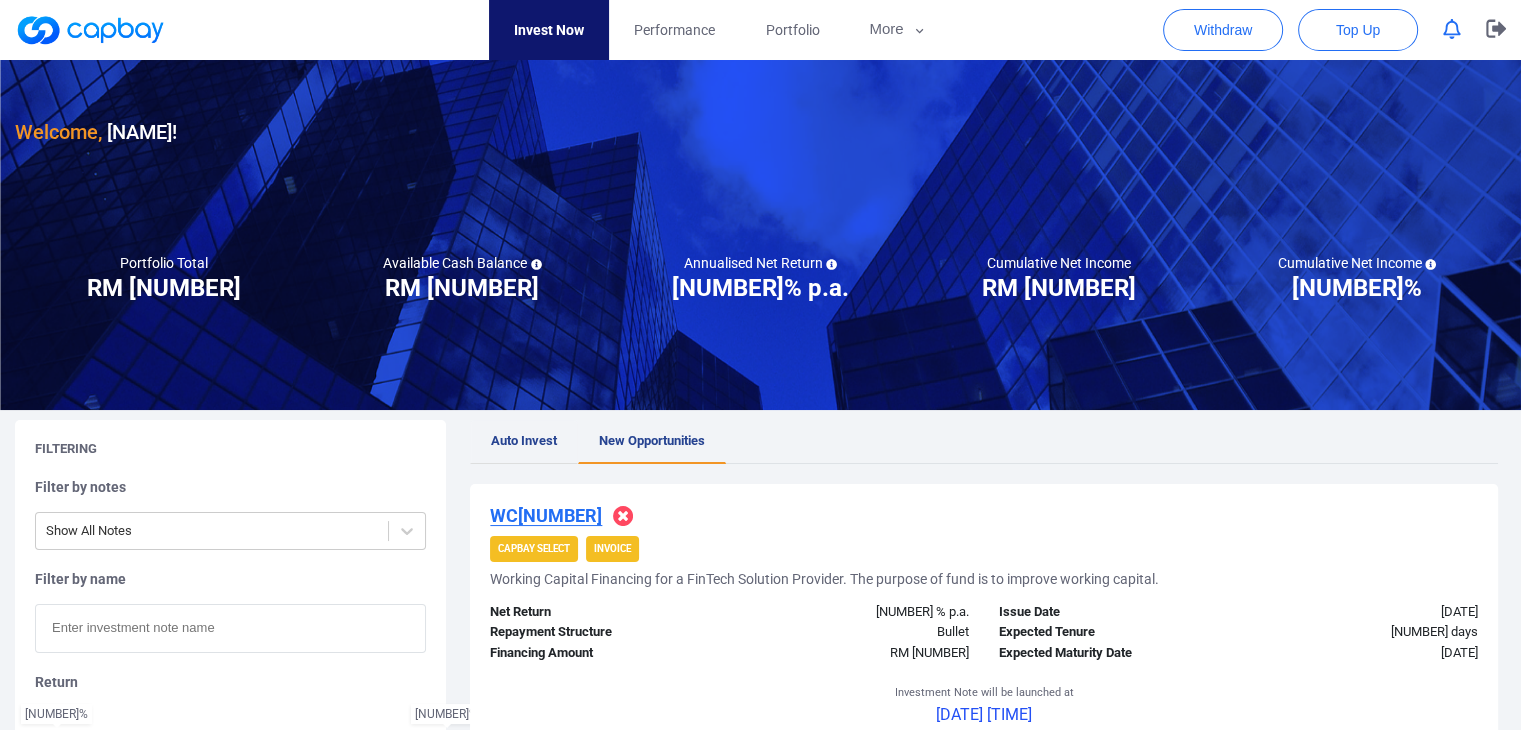 click on "Auto Invest" at bounding box center (524, 442) 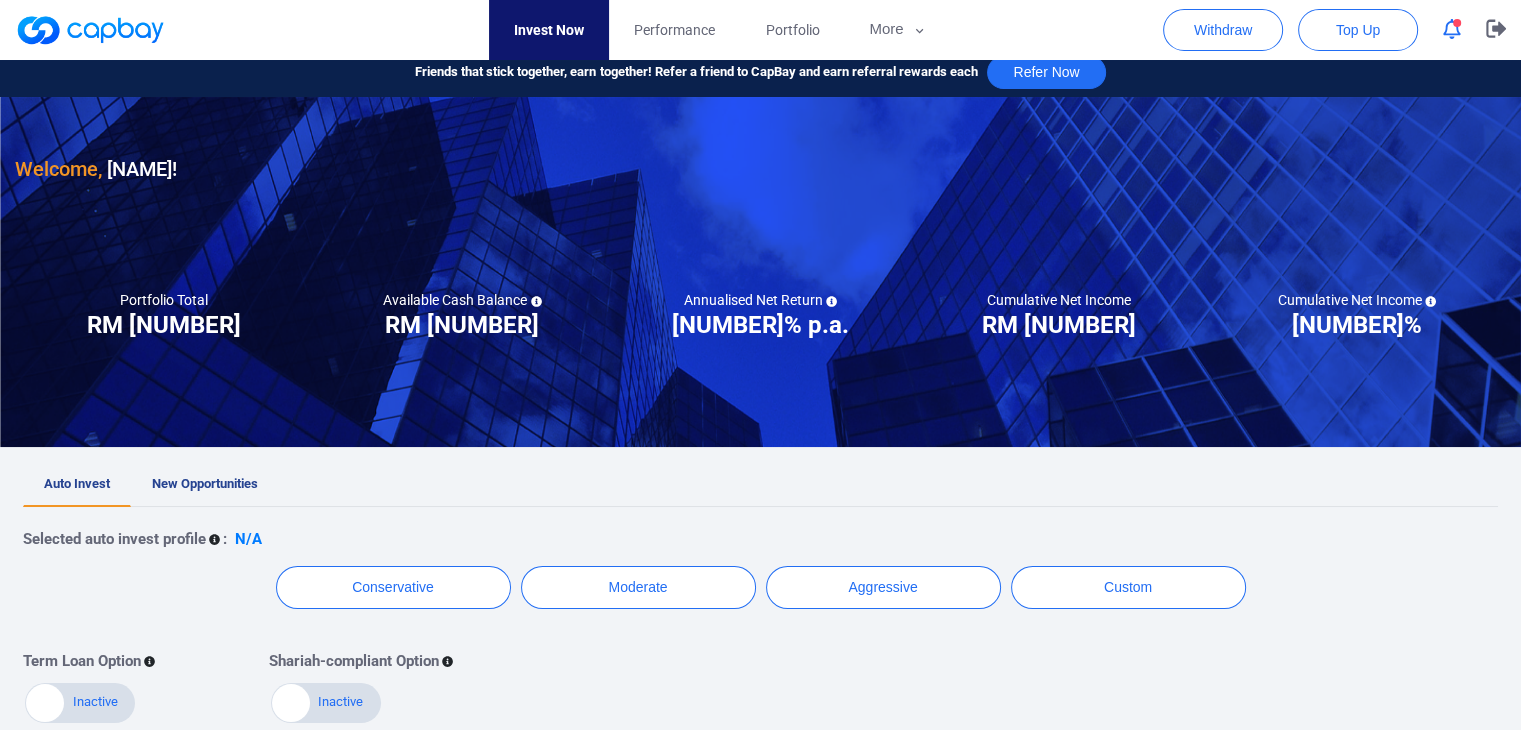 scroll, scrollTop: 0, scrollLeft: 0, axis: both 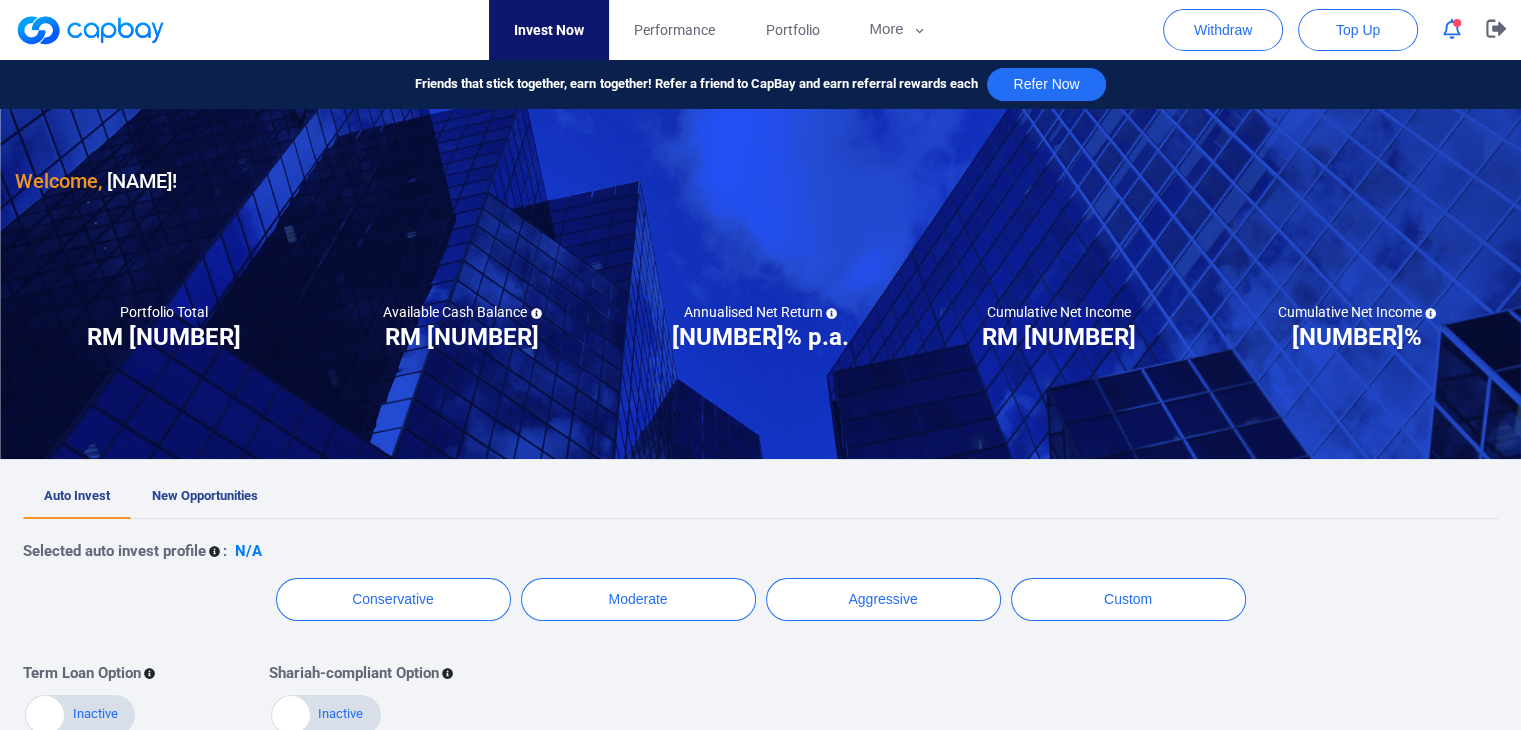 click 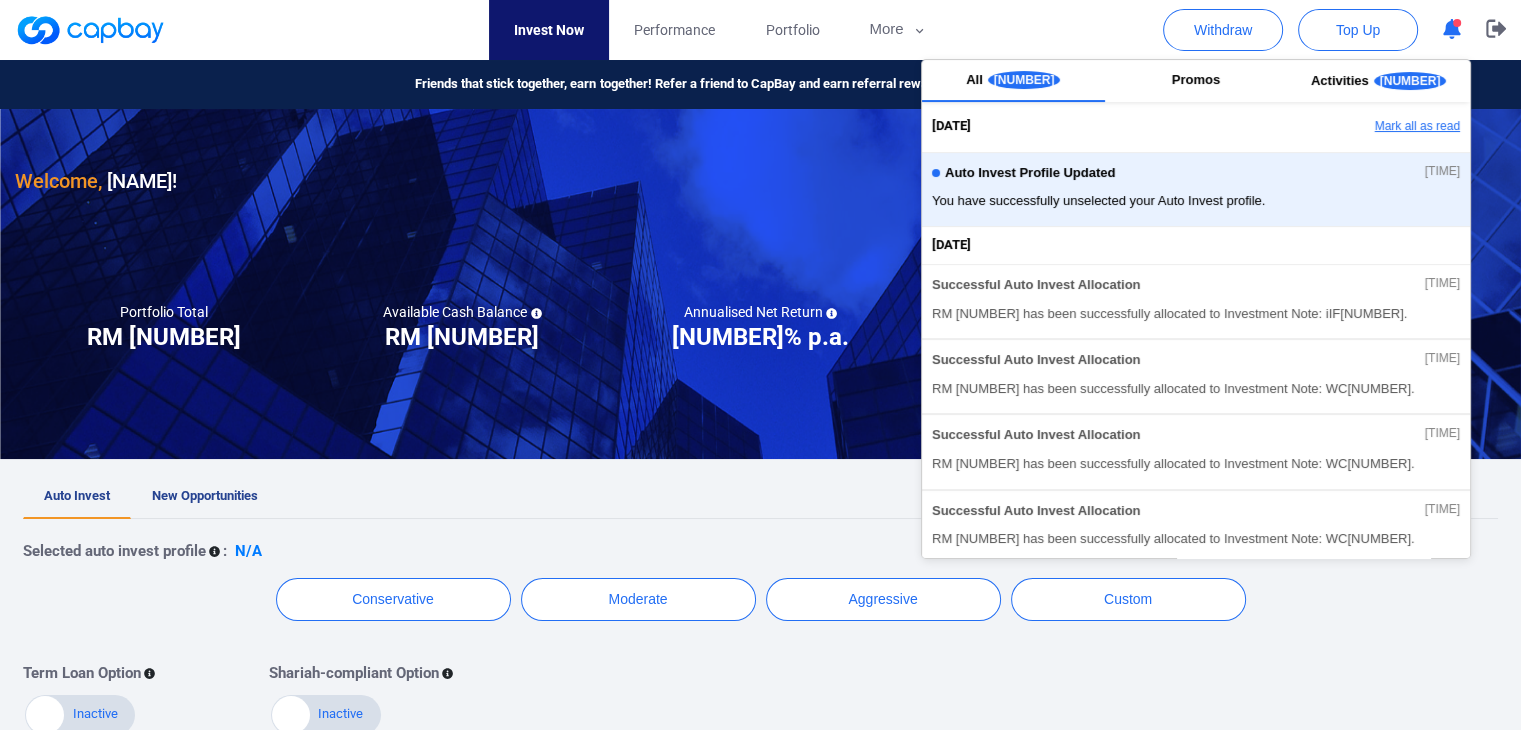 click on "Mark all as read" at bounding box center (1362, 127) 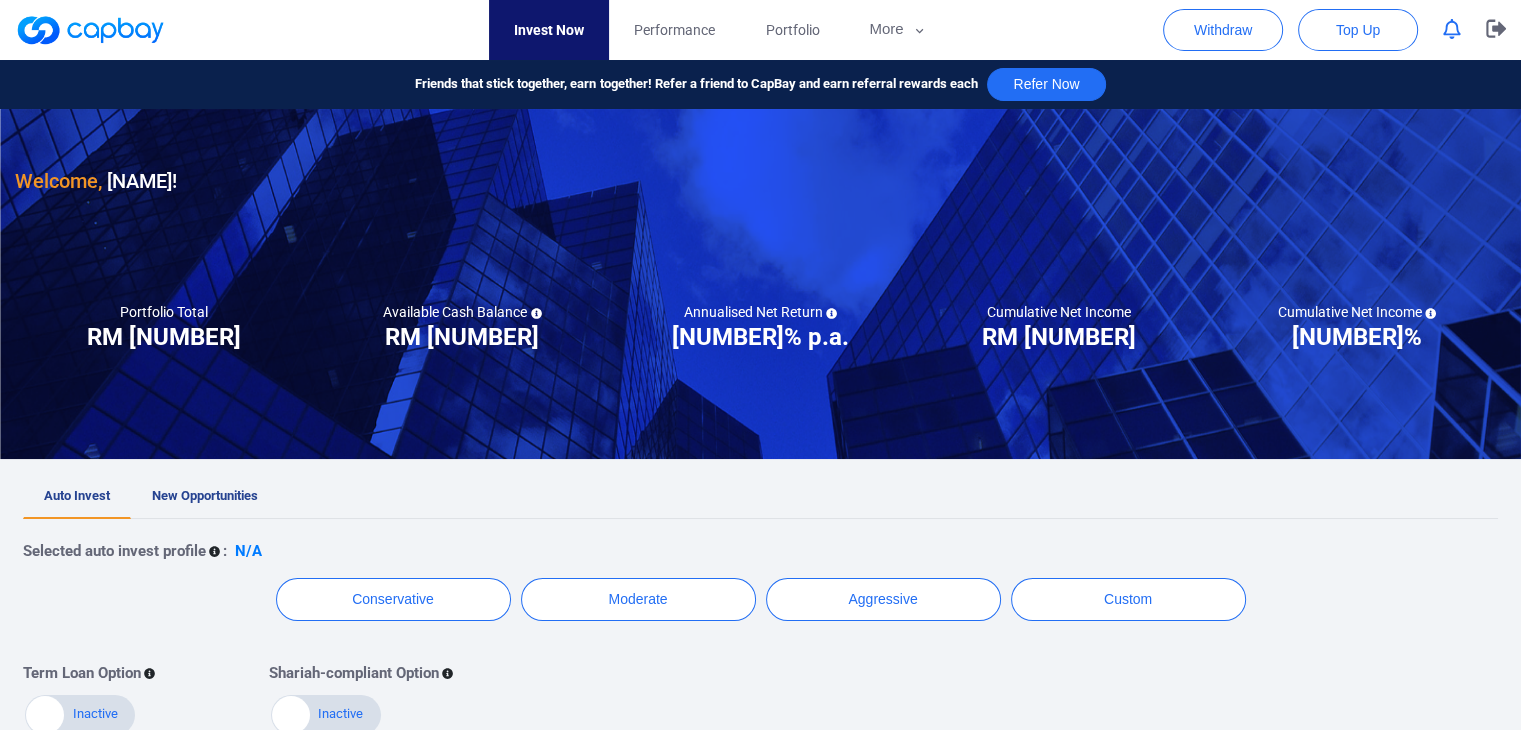 click on "Auto Invest New Opportunities" at bounding box center (760, 497) 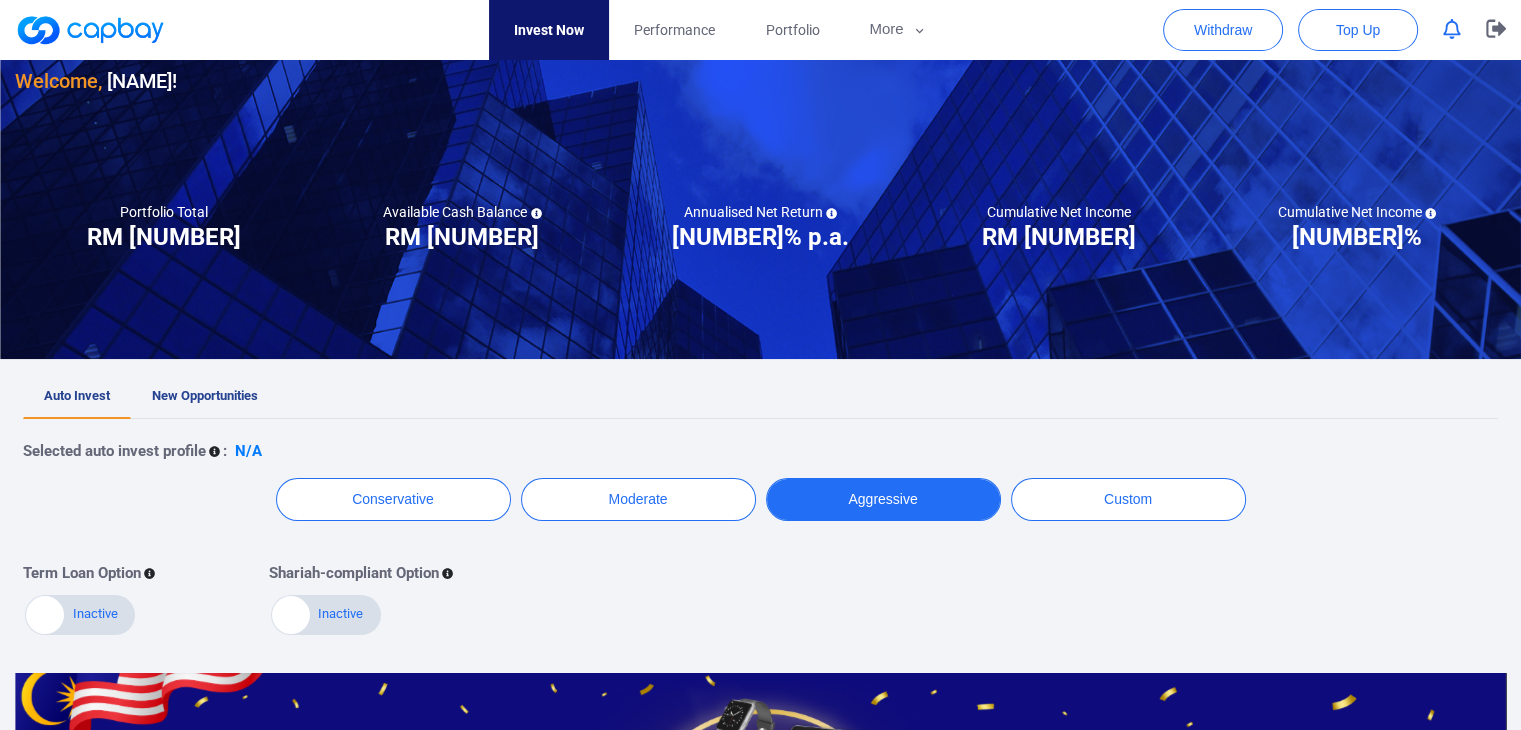 click on "Aggressive" at bounding box center [883, 499] 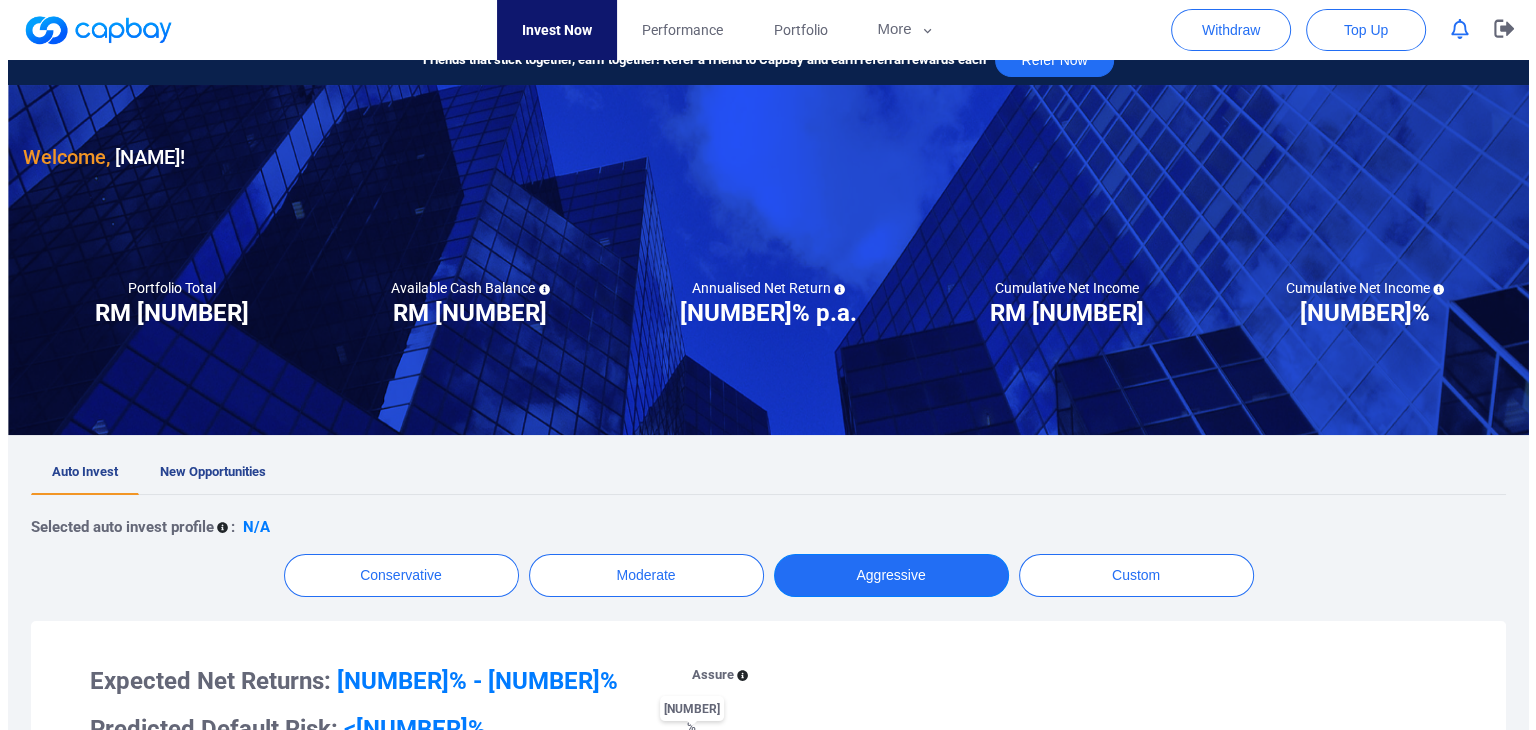 scroll, scrollTop: 0, scrollLeft: 0, axis: both 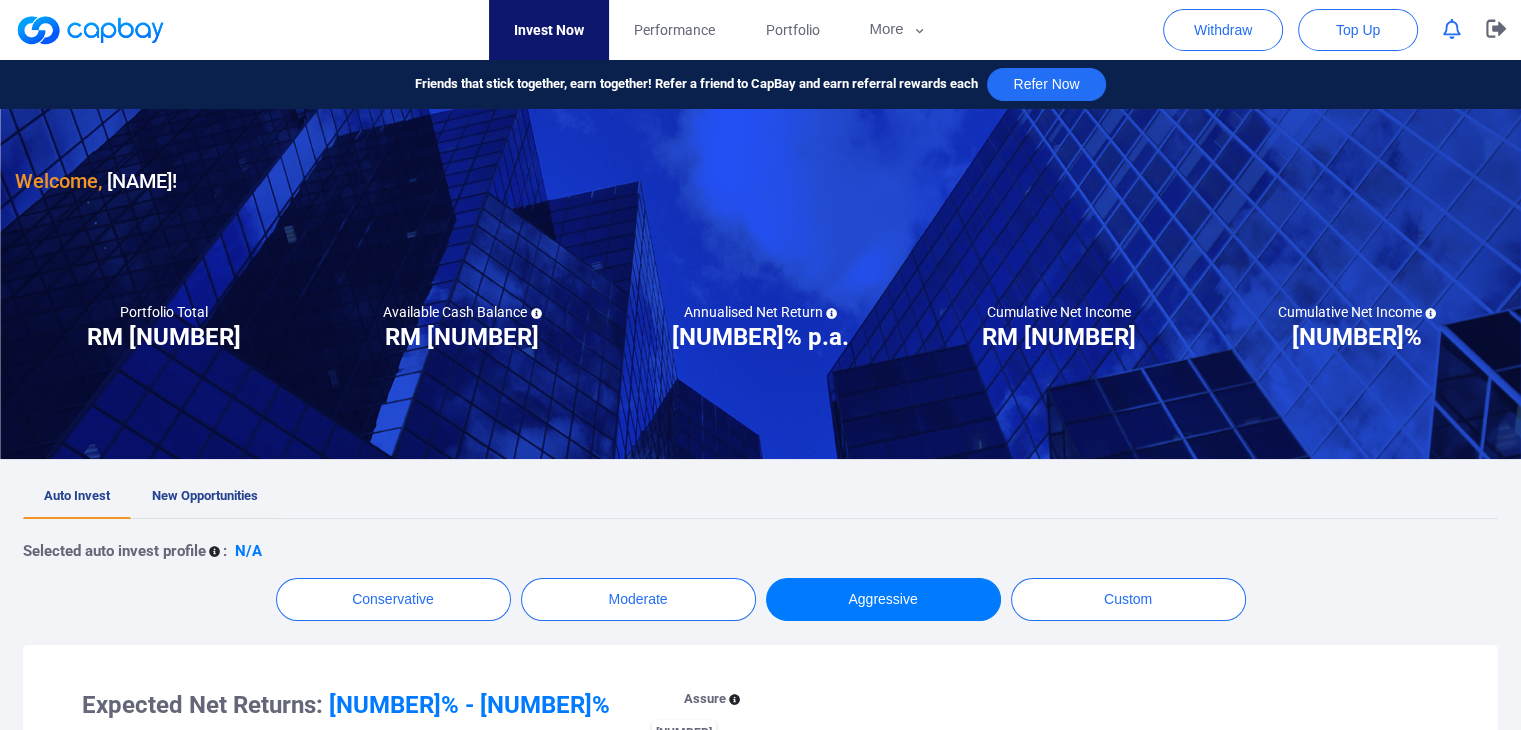 click on "New Opportunities" at bounding box center (205, 495) 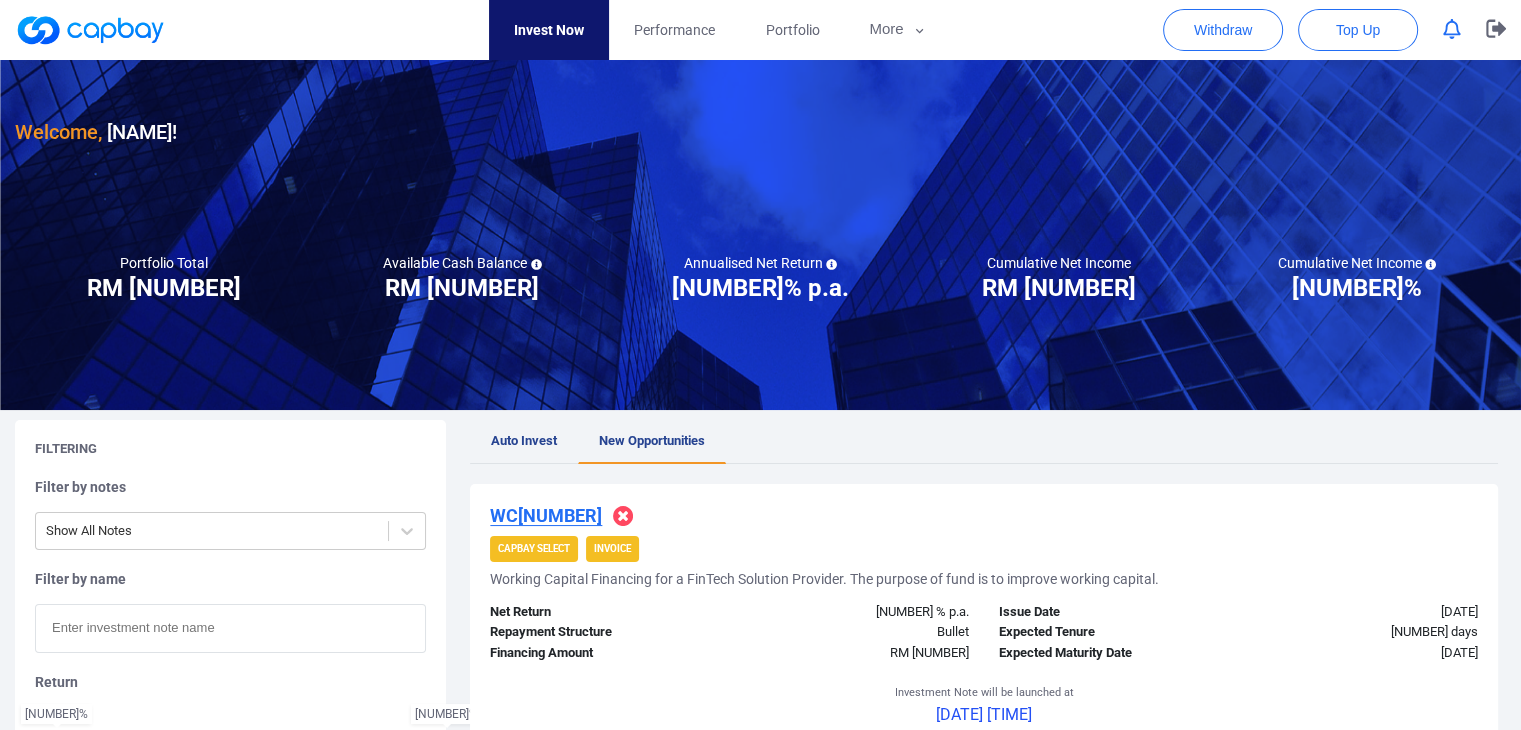 click on "Welcome, [NAME] !" at bounding box center (760, 104) 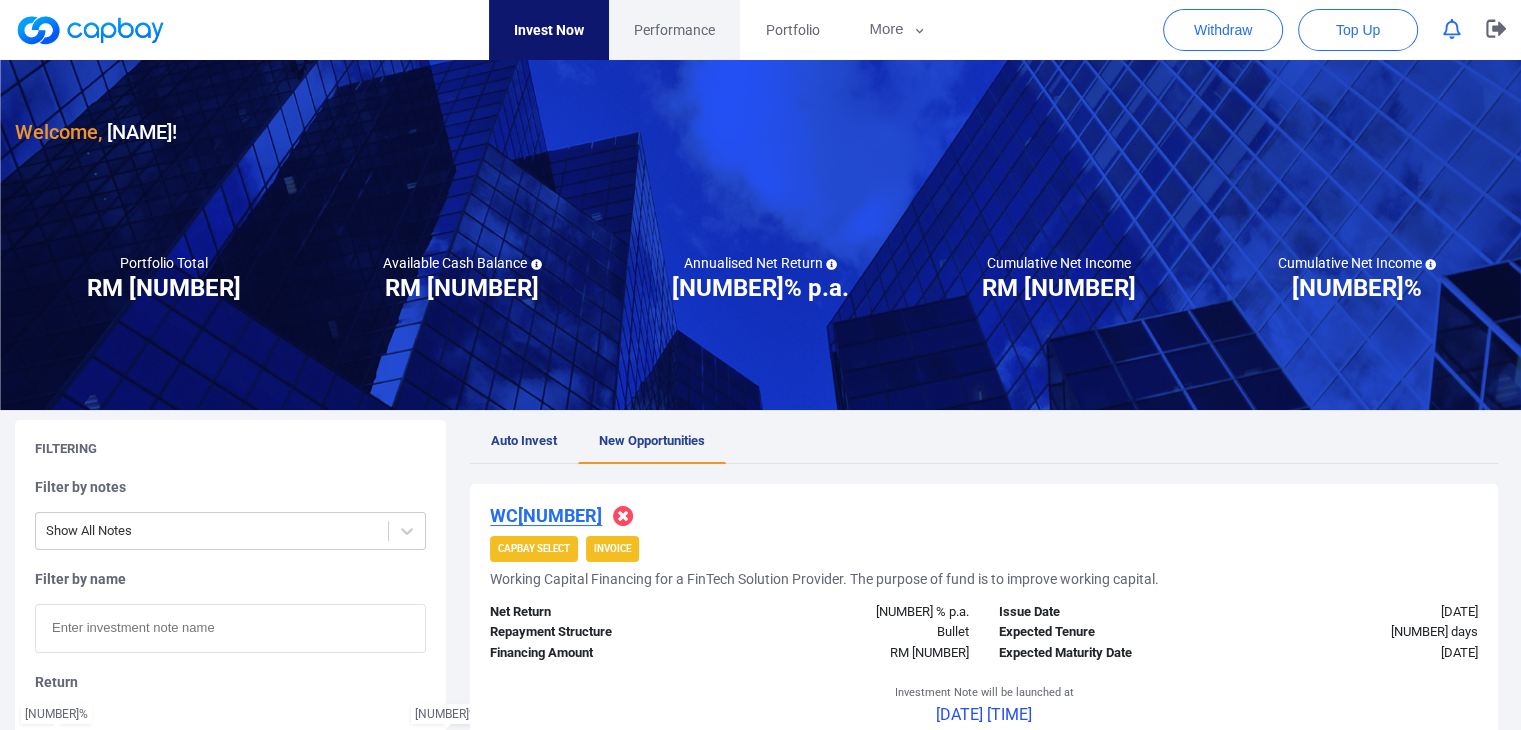 click on "Performance" at bounding box center (674, 30) 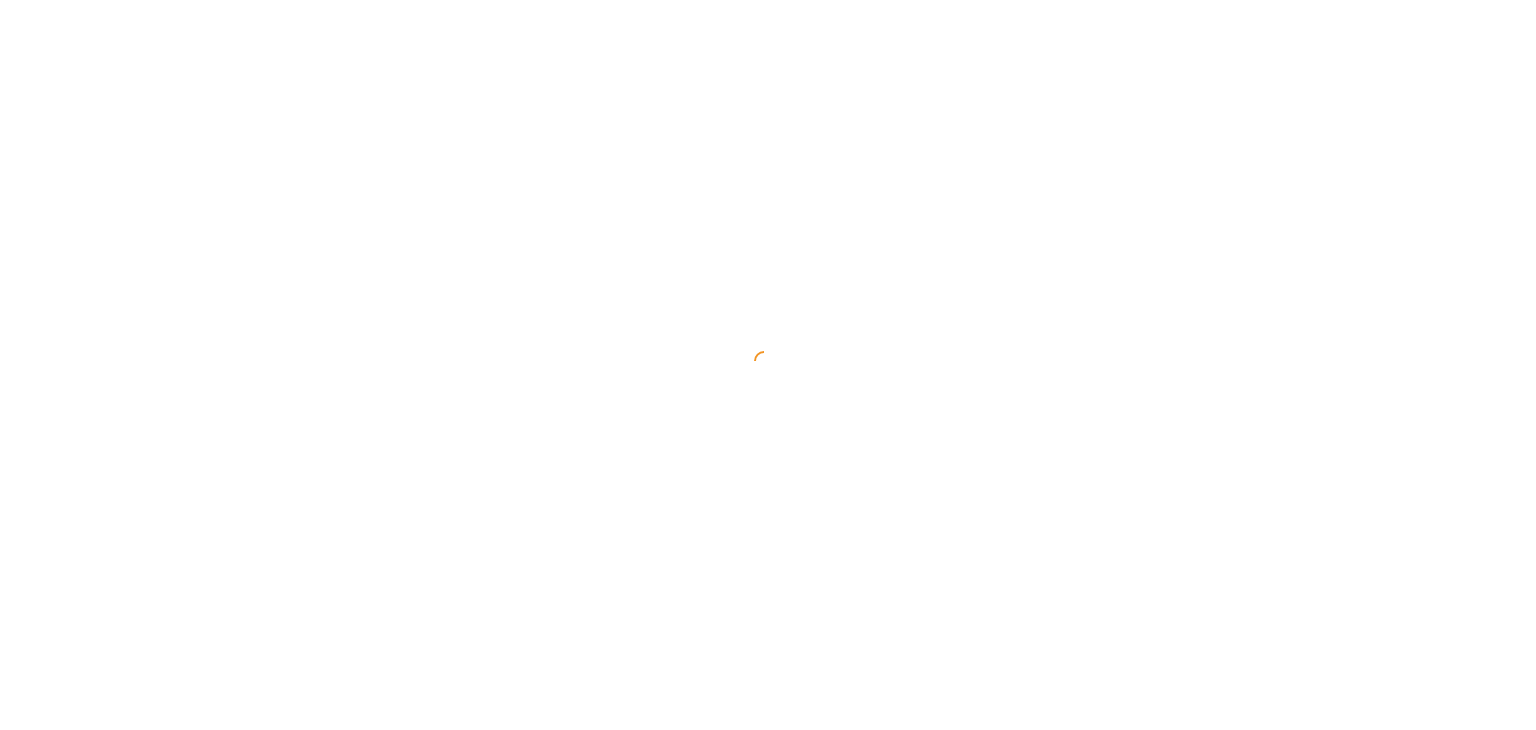 click at bounding box center (768, 365) 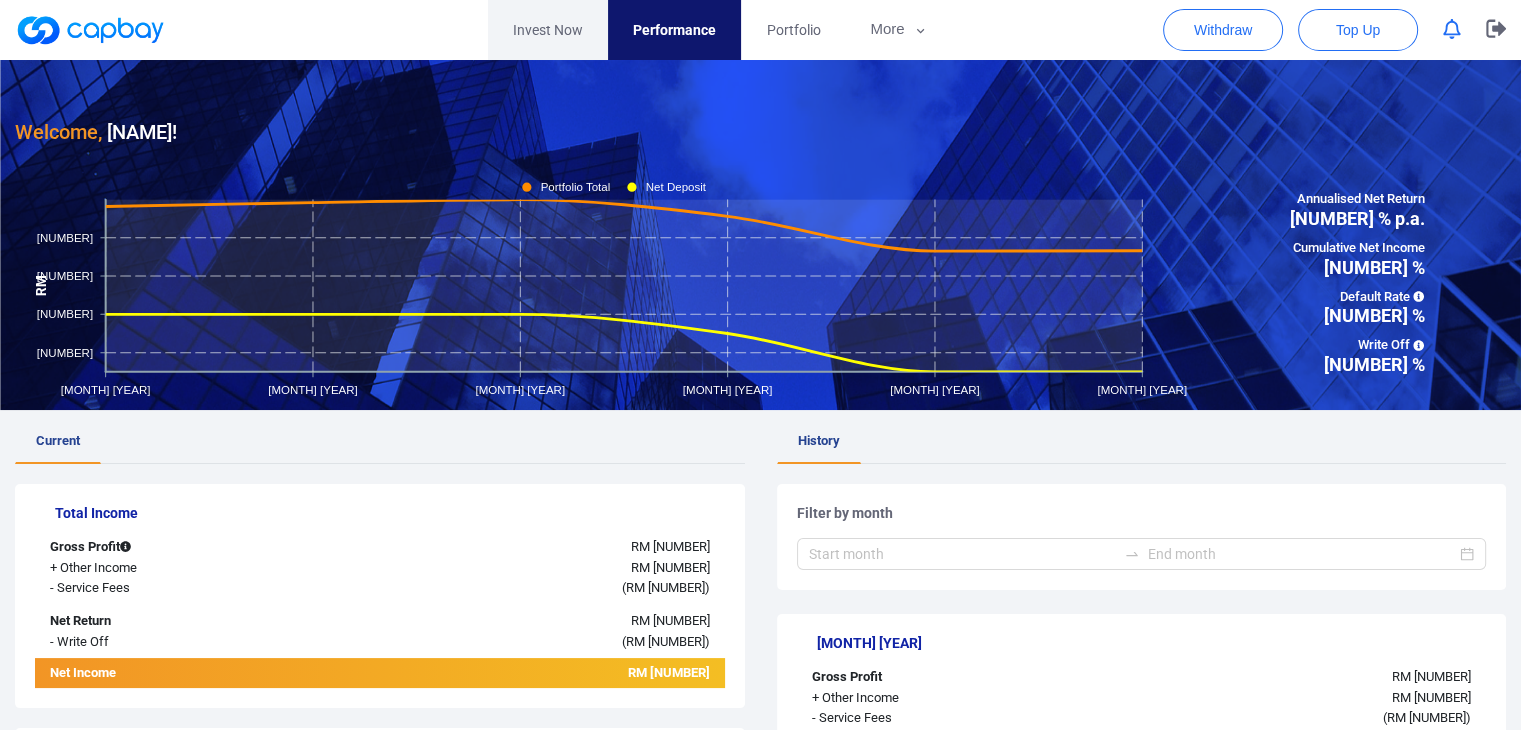 click on "Invest Now" at bounding box center (548, 30) 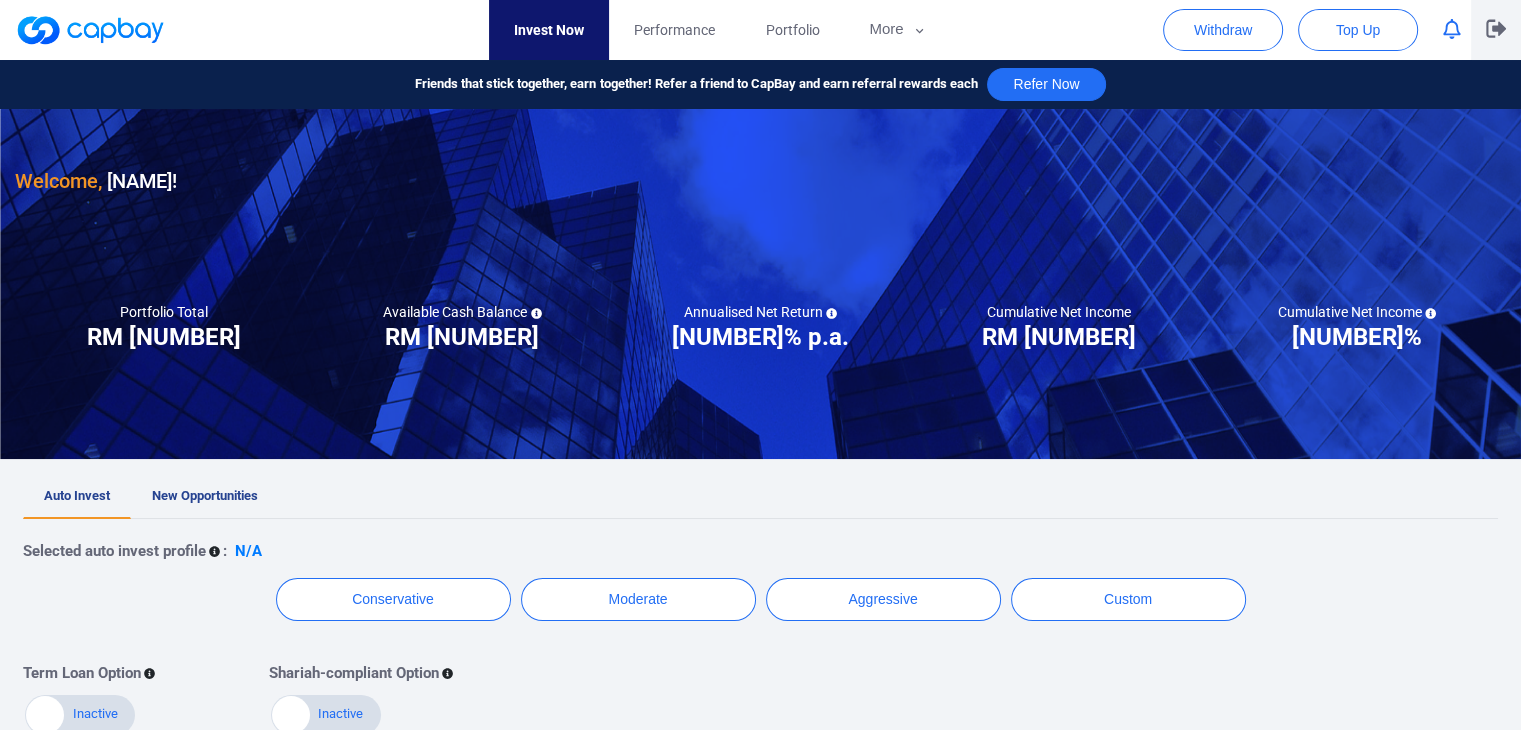 click 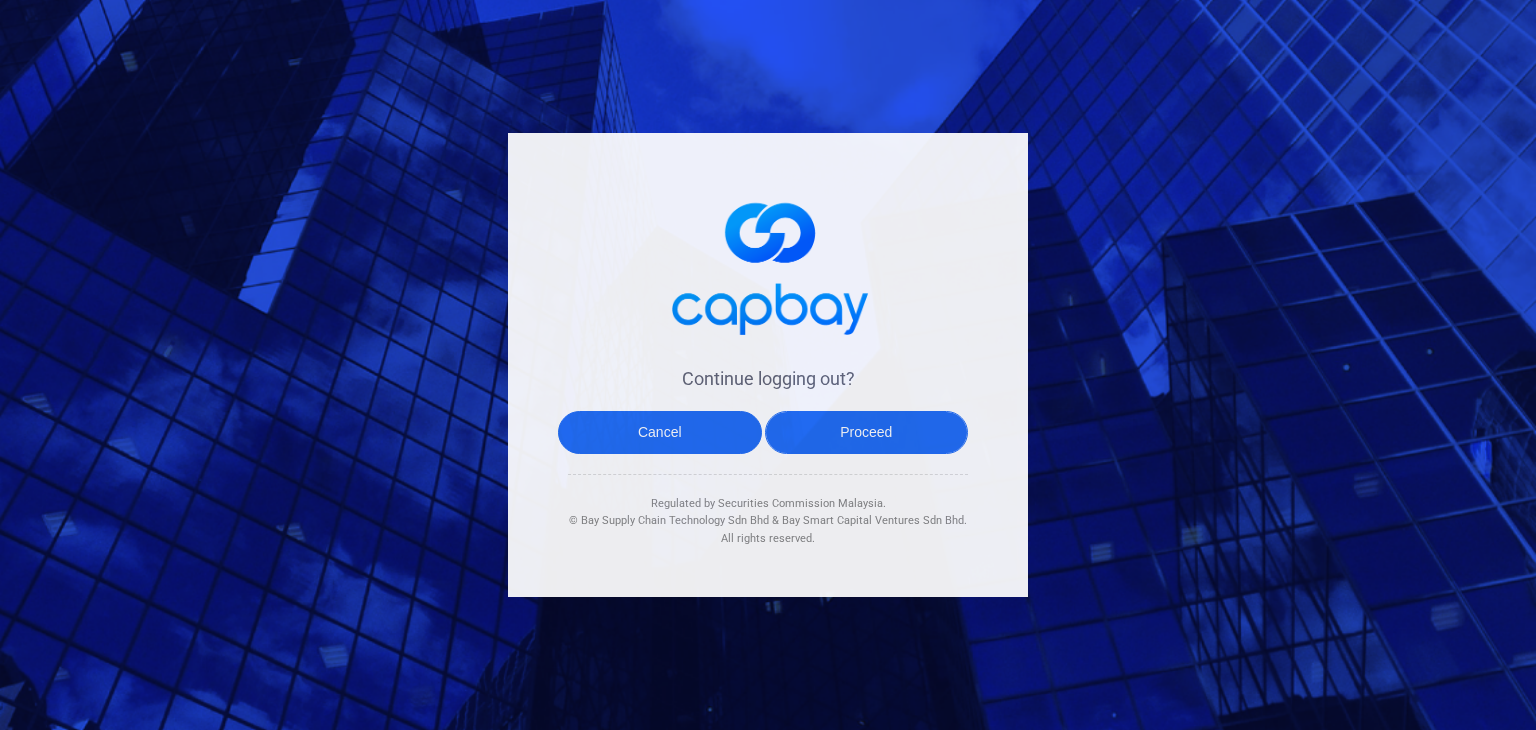 click on "Proceed" at bounding box center [867, 432] 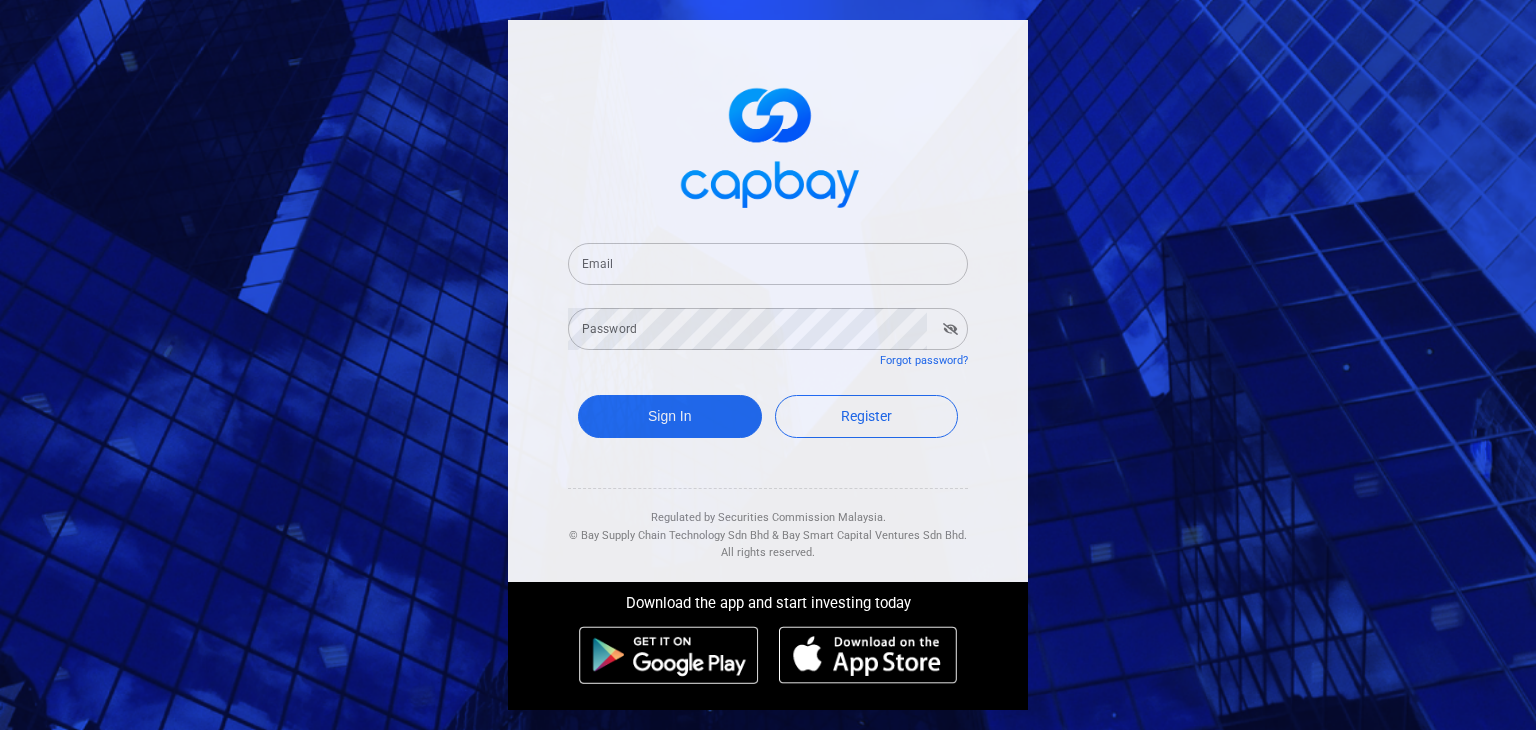 type on "[EMAIL]" 